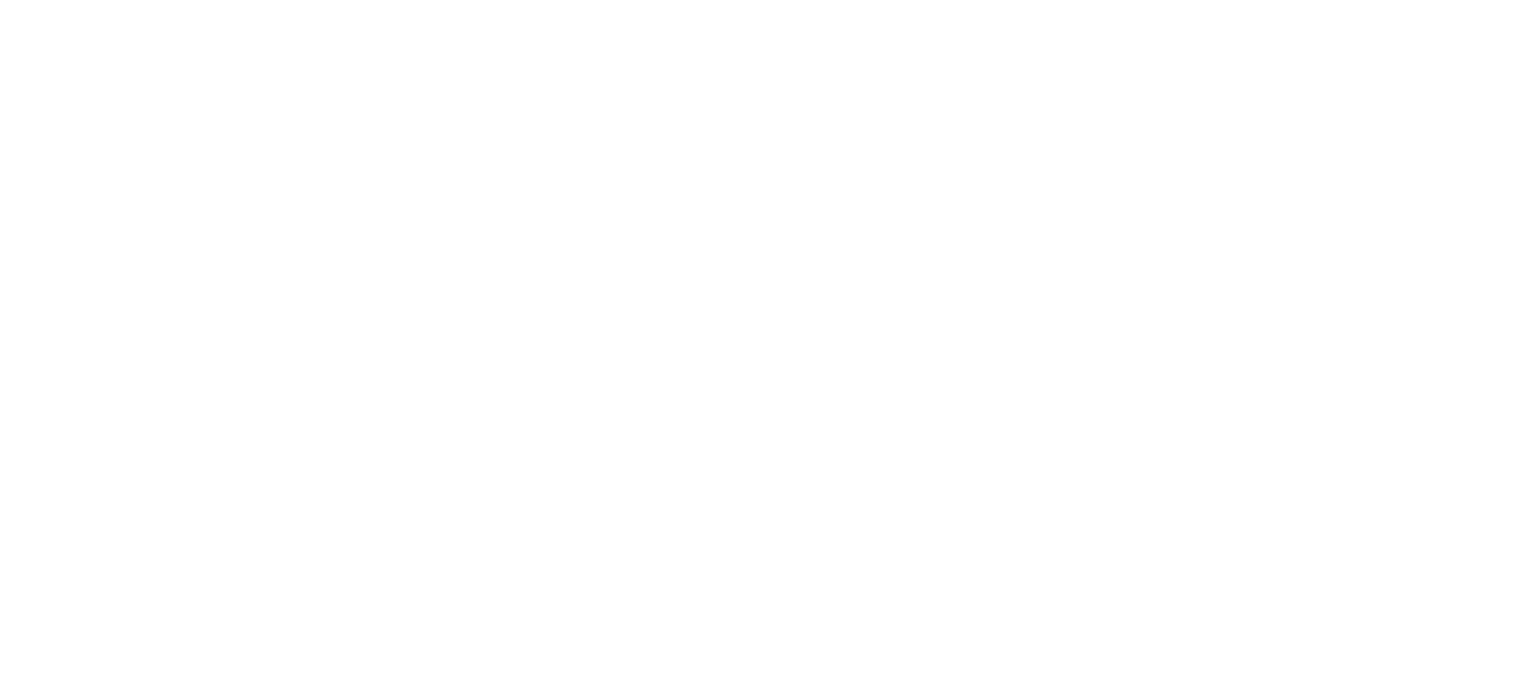 scroll, scrollTop: 0, scrollLeft: 0, axis: both 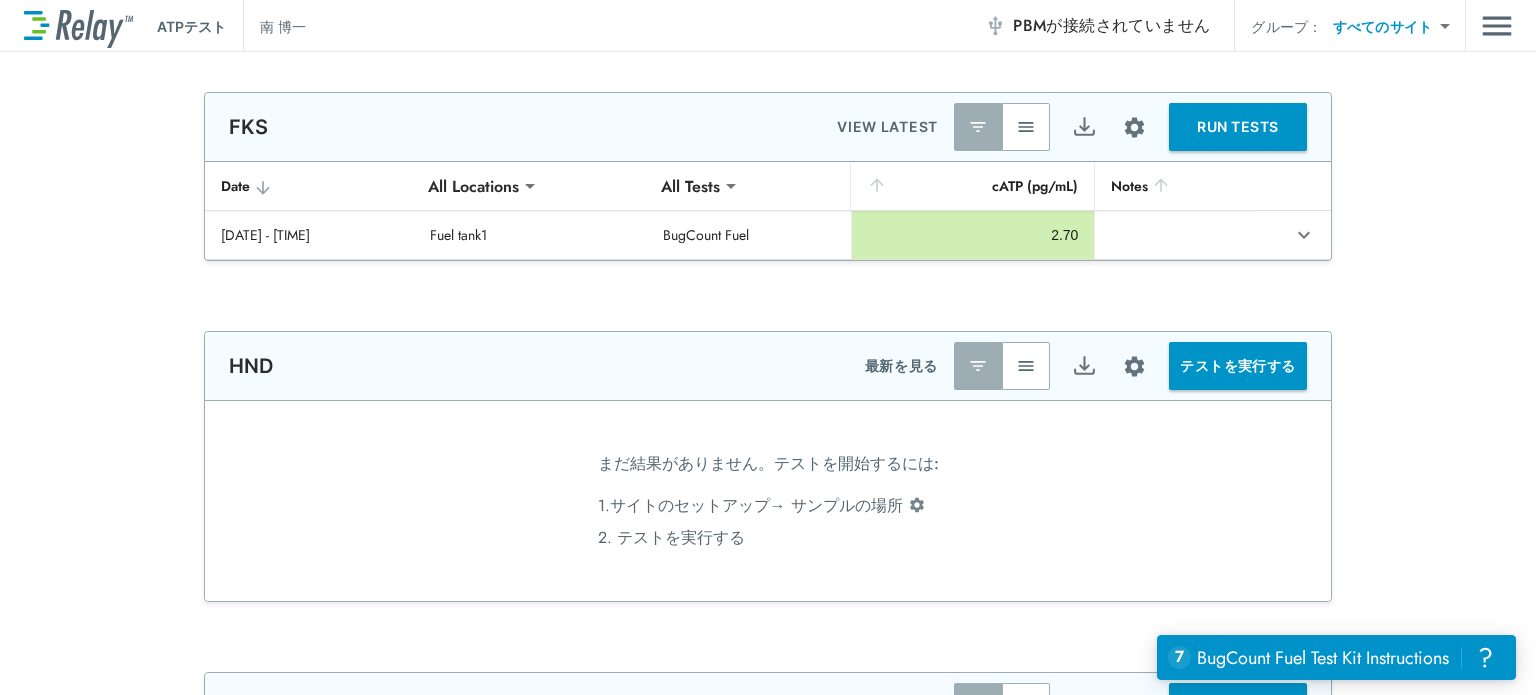 type on "**********" 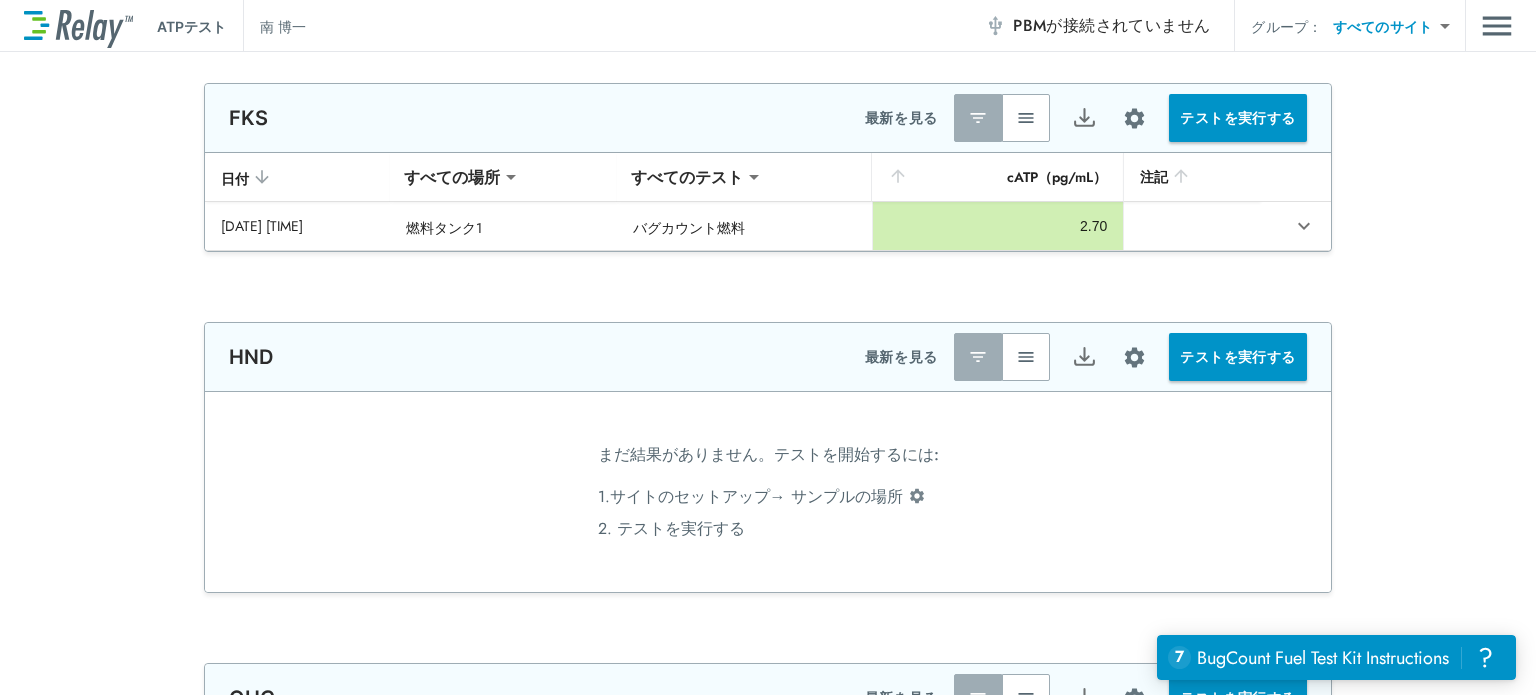 scroll, scrollTop: 0, scrollLeft: 0, axis: both 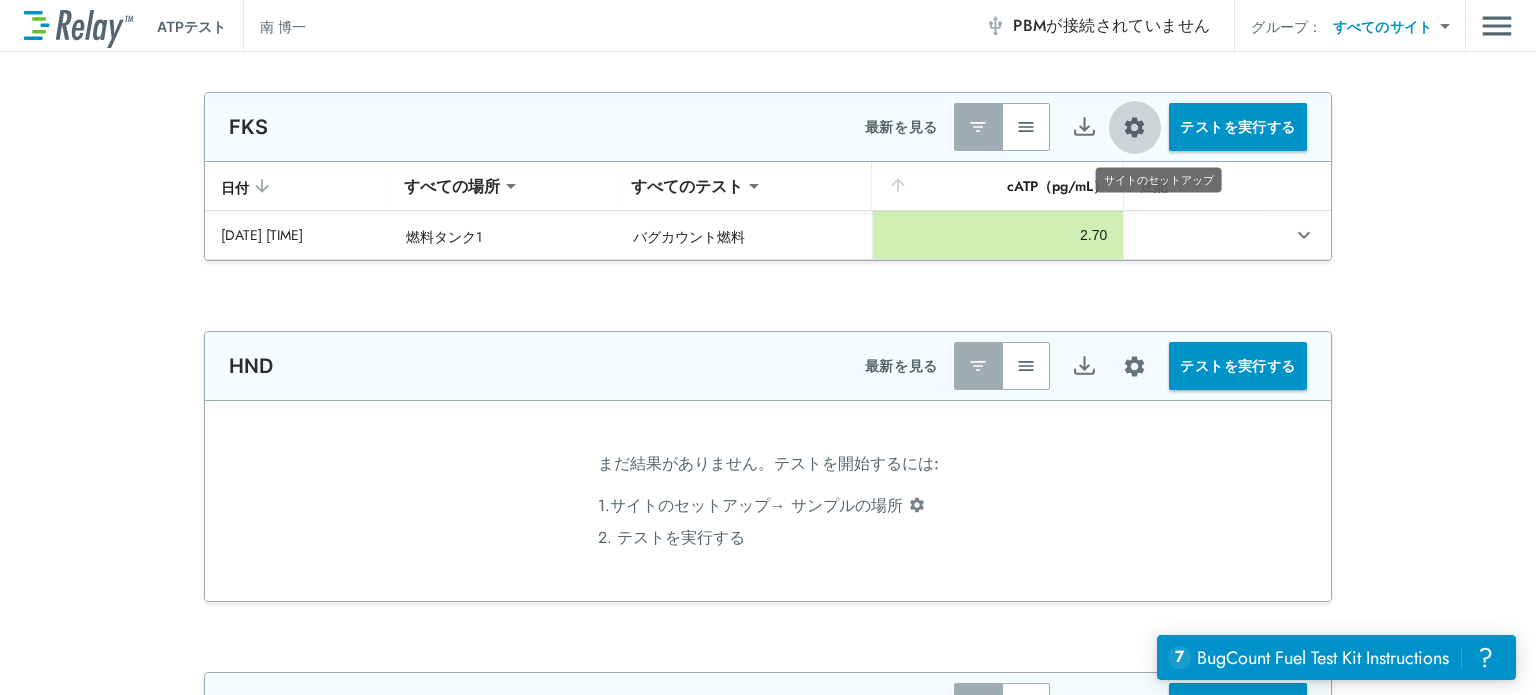 click at bounding box center (1134, 127) 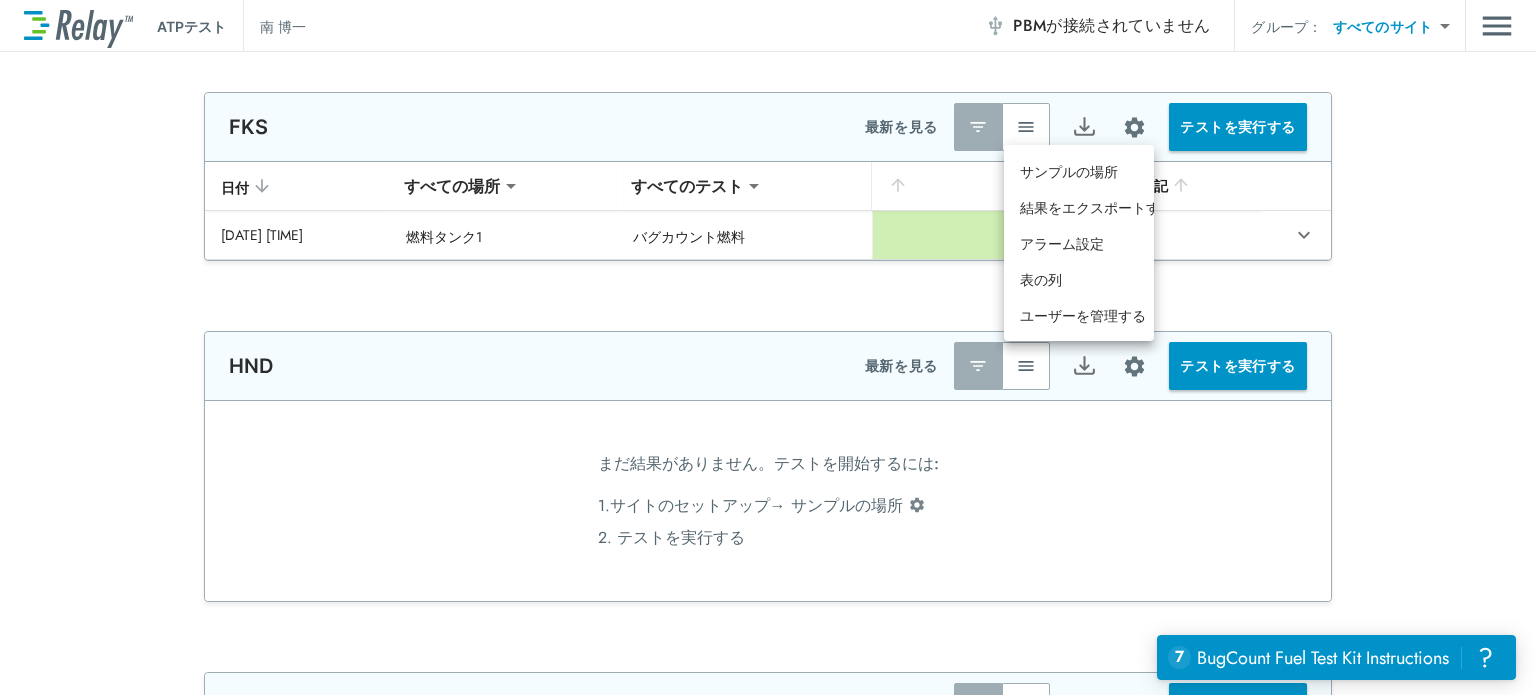 click at bounding box center [768, 347] 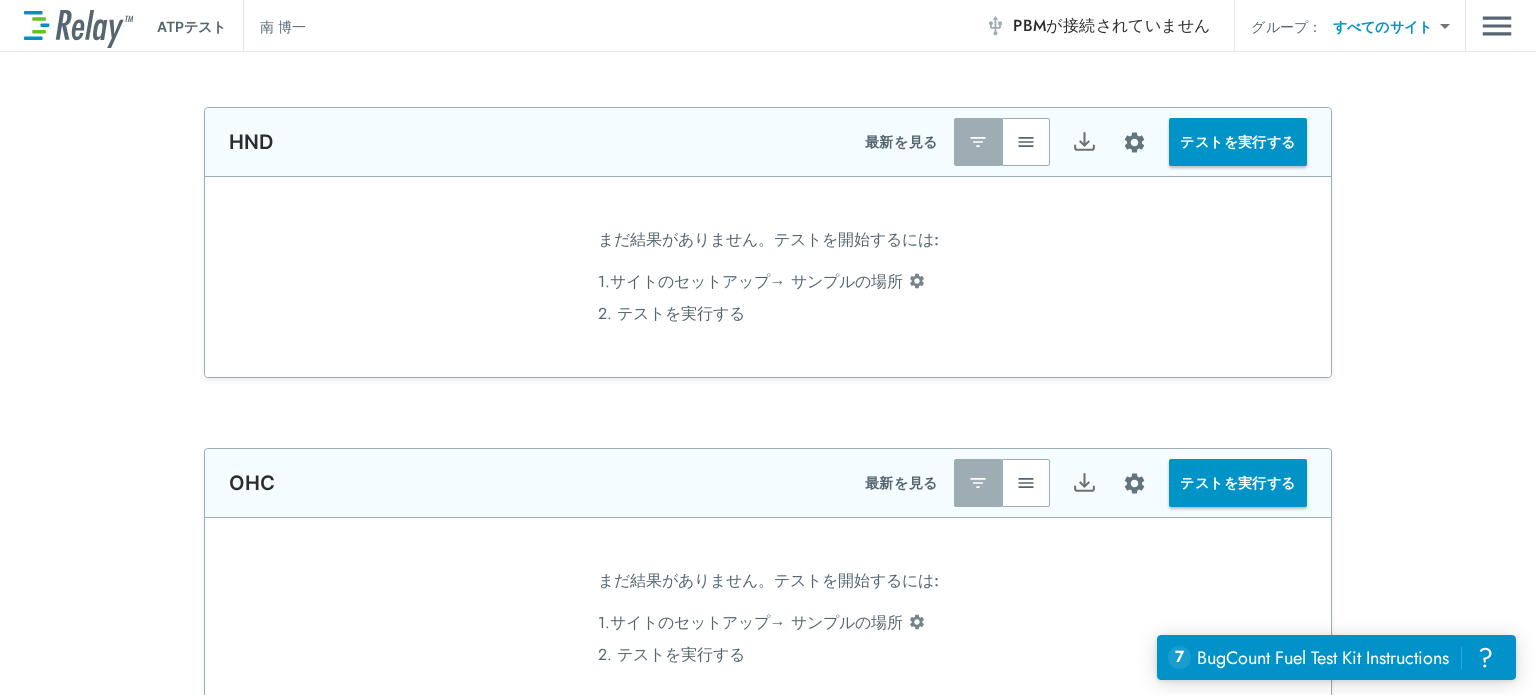 scroll, scrollTop: 0, scrollLeft: 0, axis: both 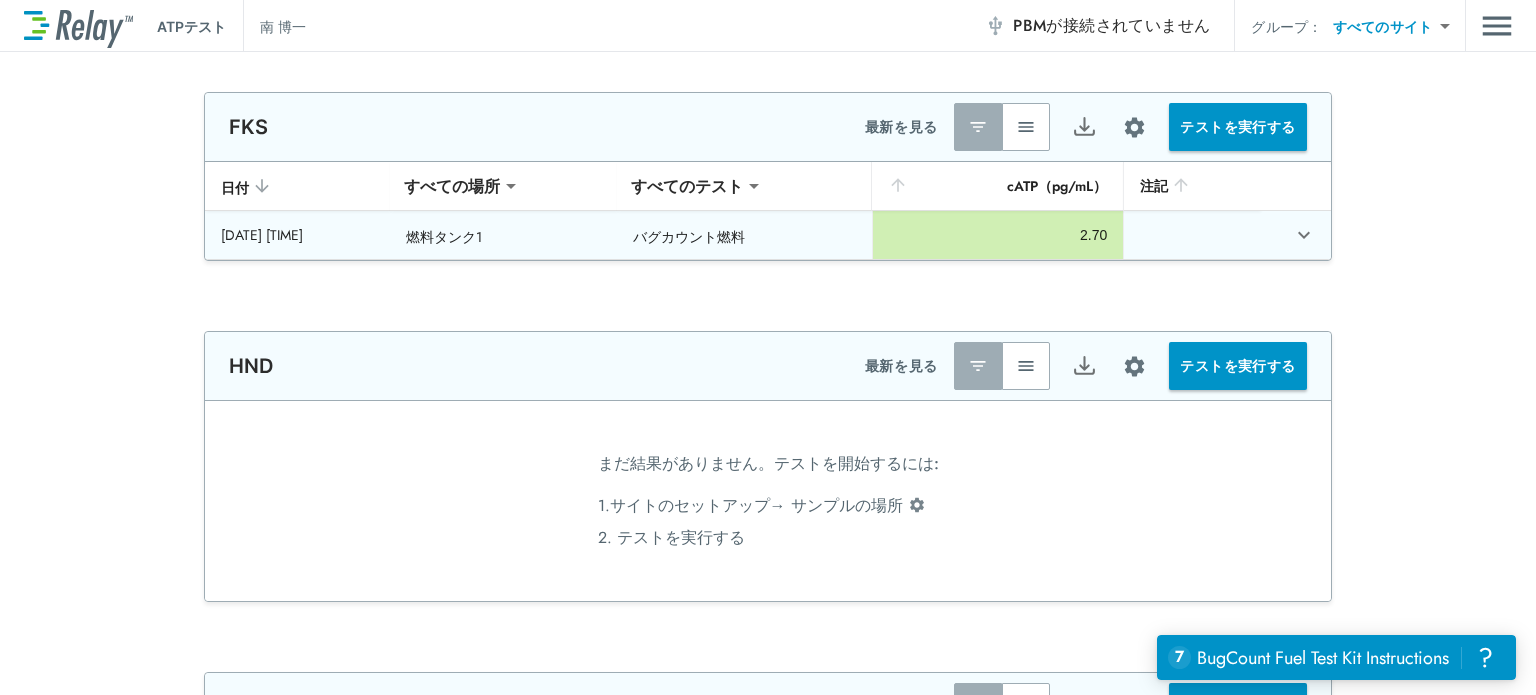 click 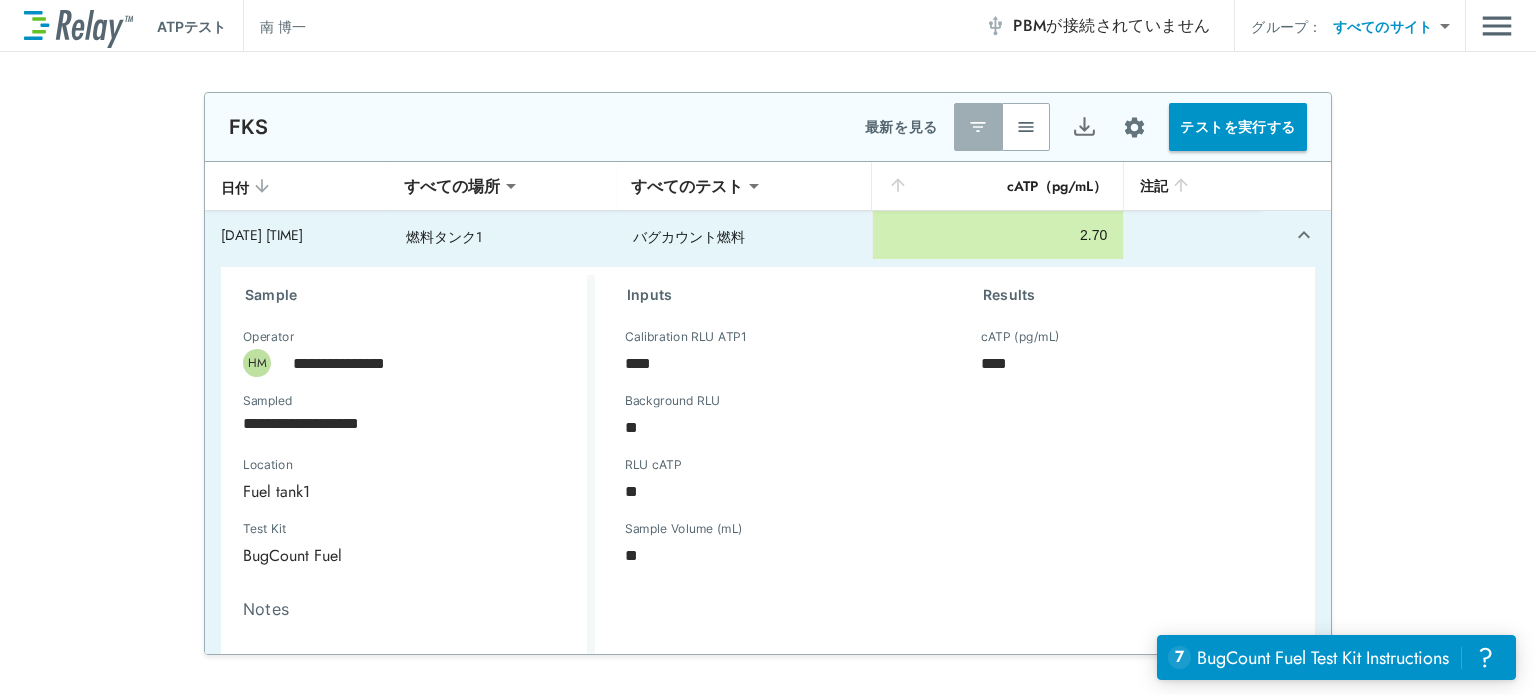 click on "テストを実行する" at bounding box center [1238, 126] 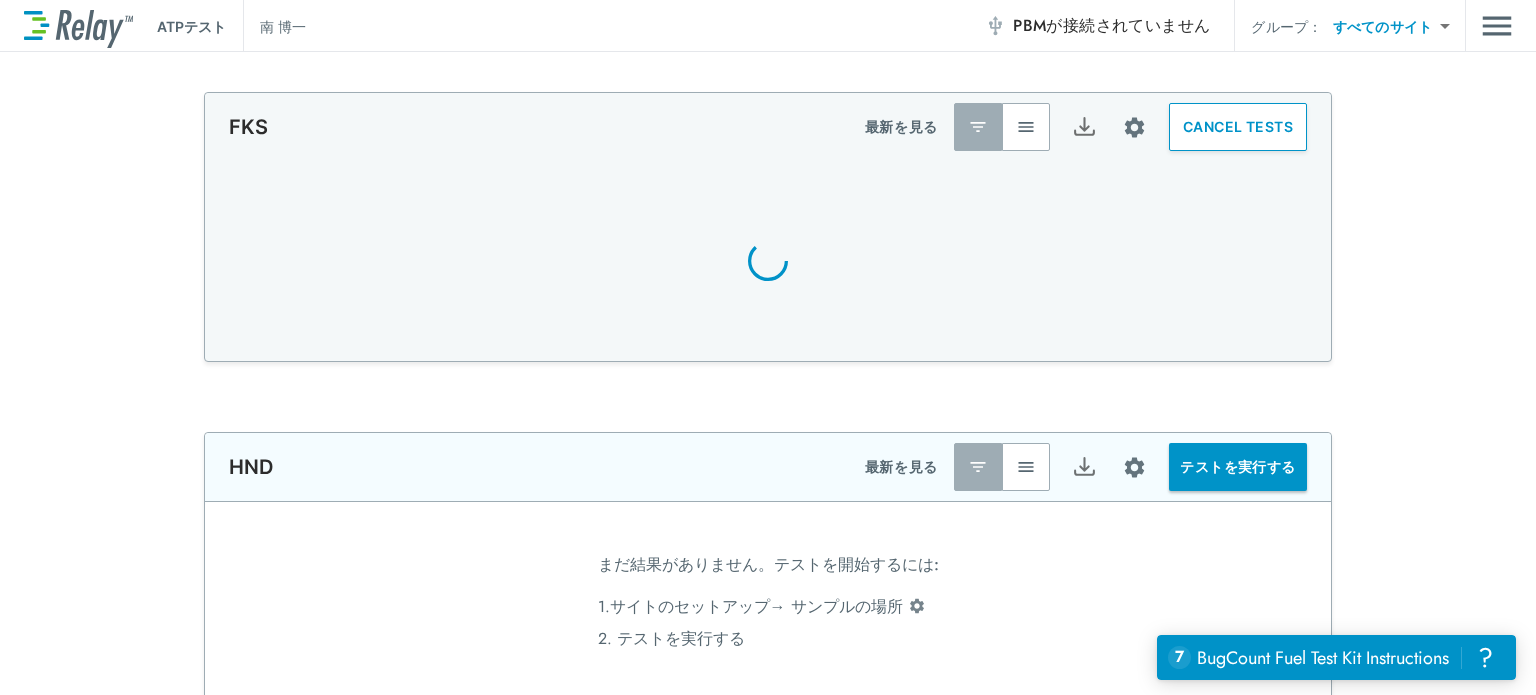 type on "**********" 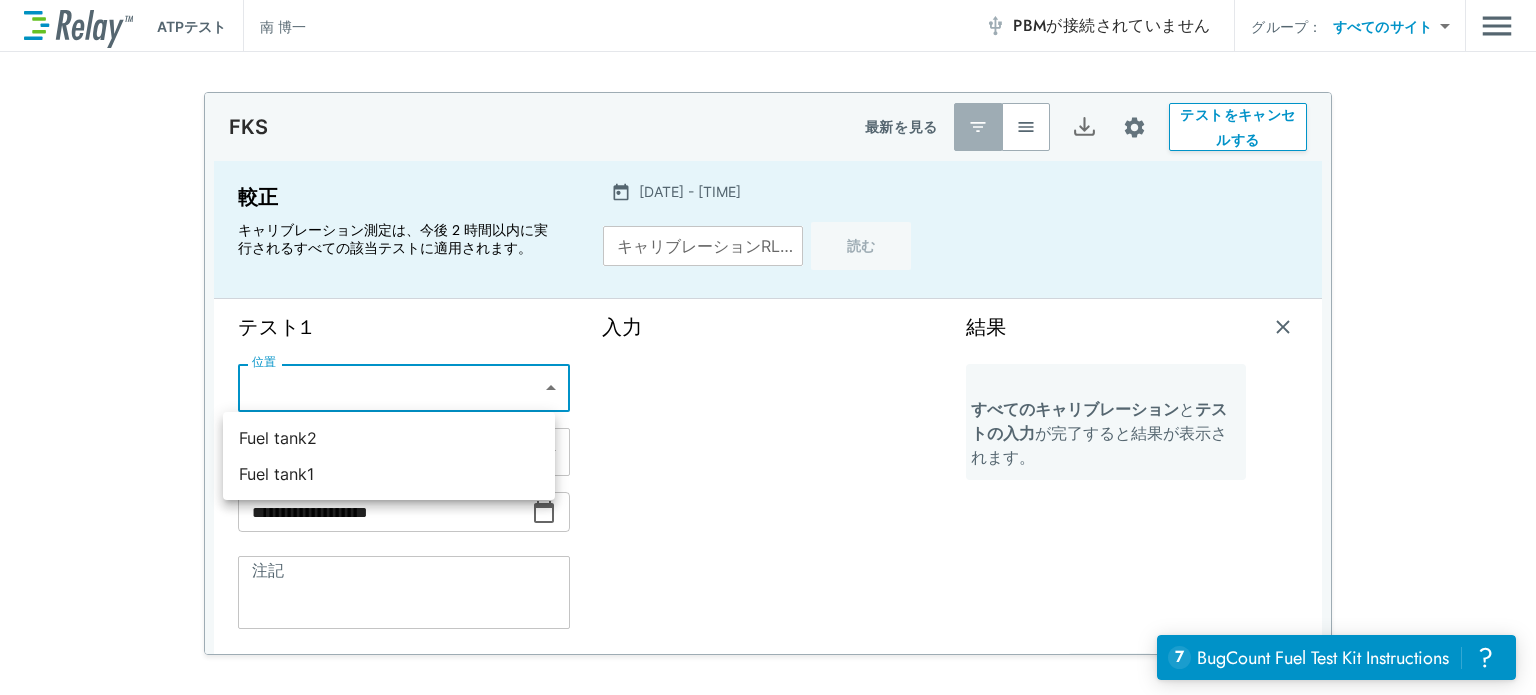 click on "**********" at bounding box center [768, 347] 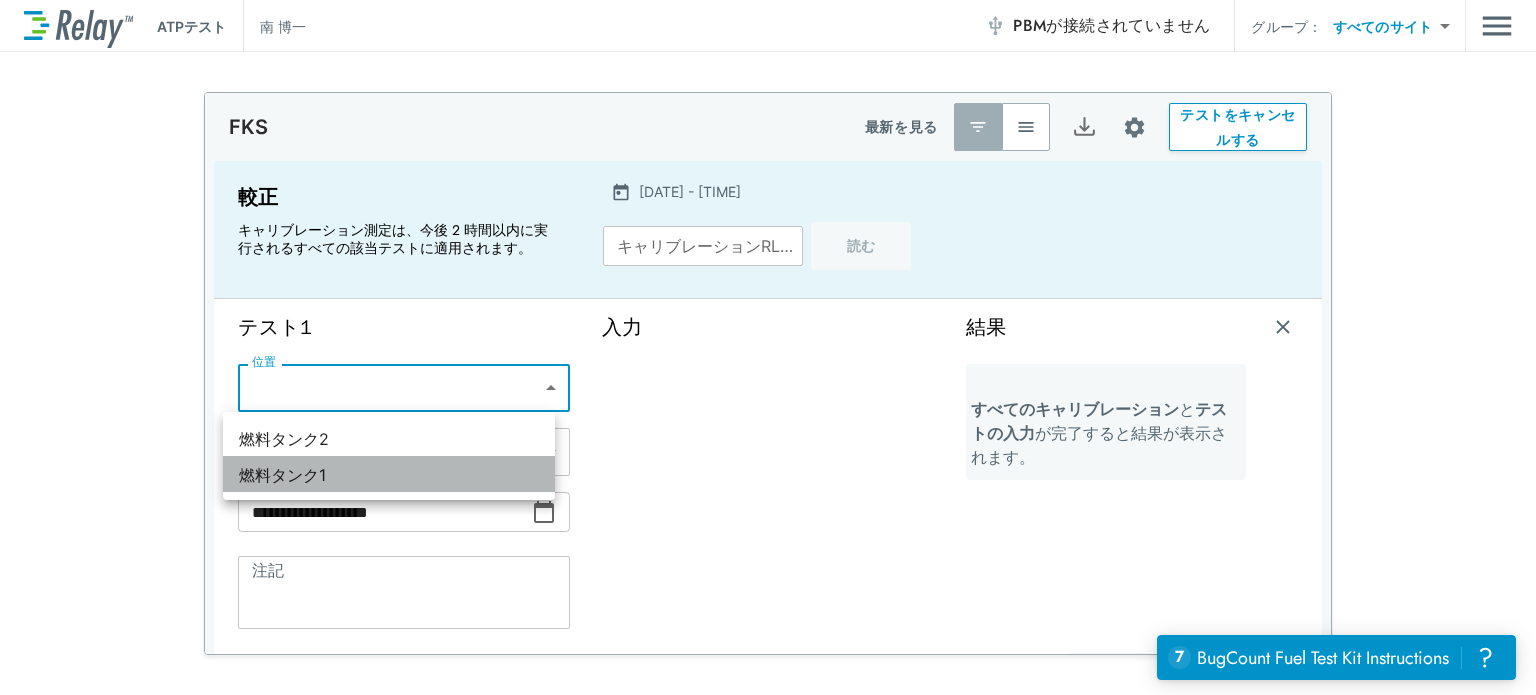 click on "燃料タンク1" at bounding box center (282, 475) 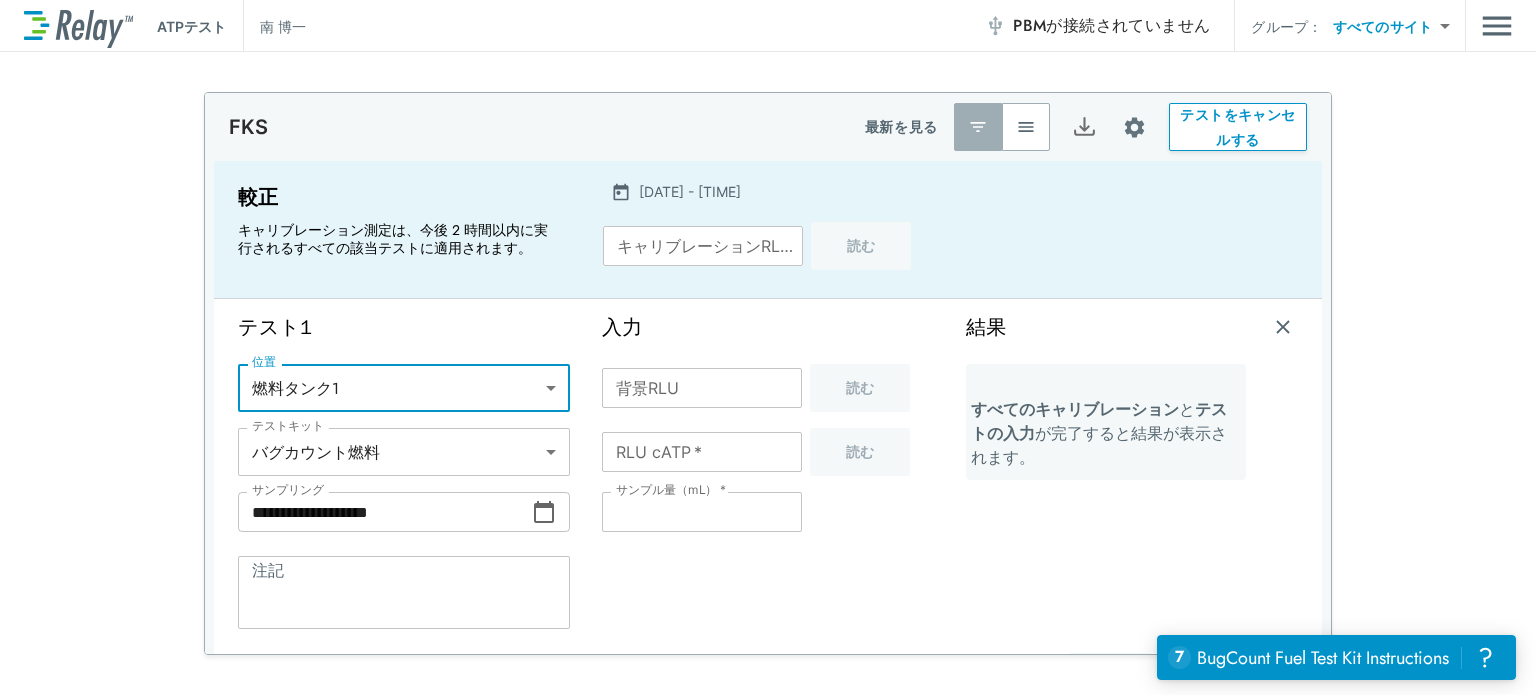 click on "**********" at bounding box center [768, 347] 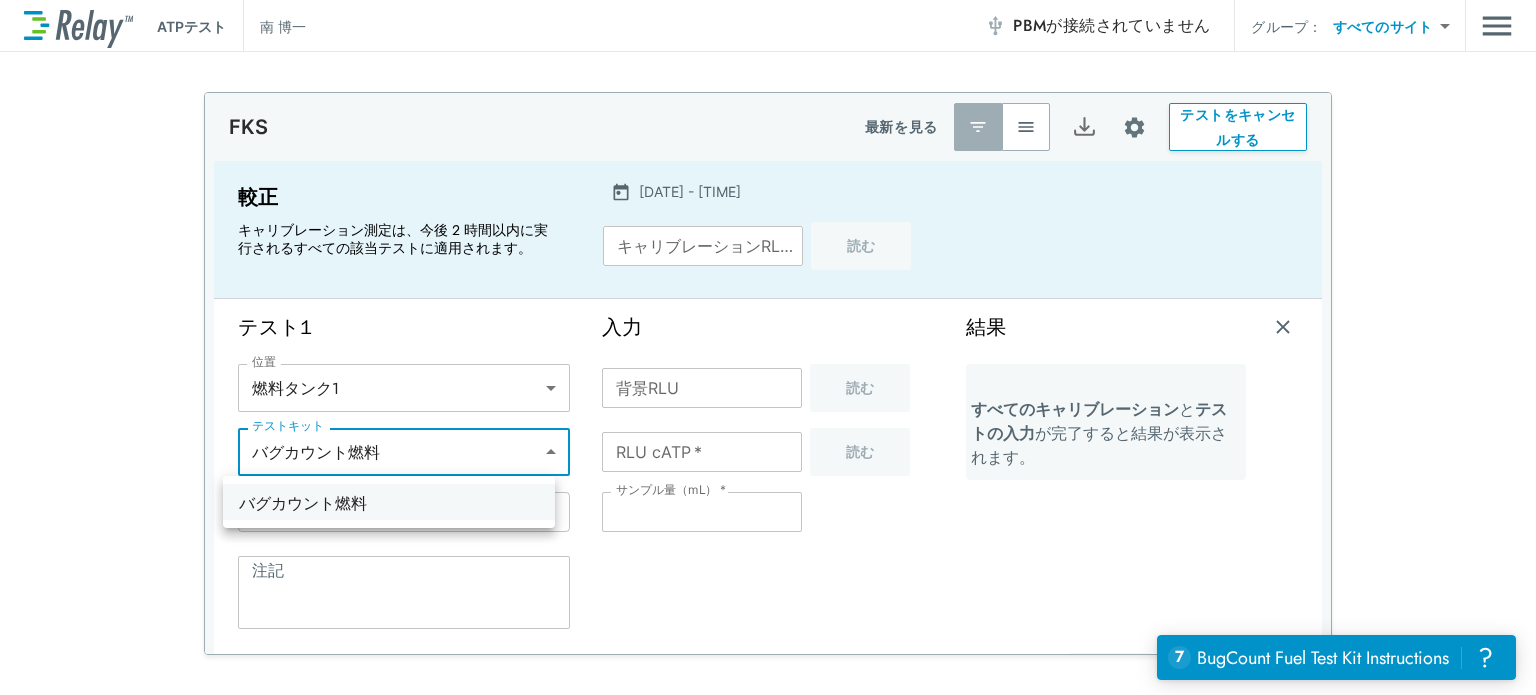 click on "バグカウント燃料" at bounding box center [389, 502] 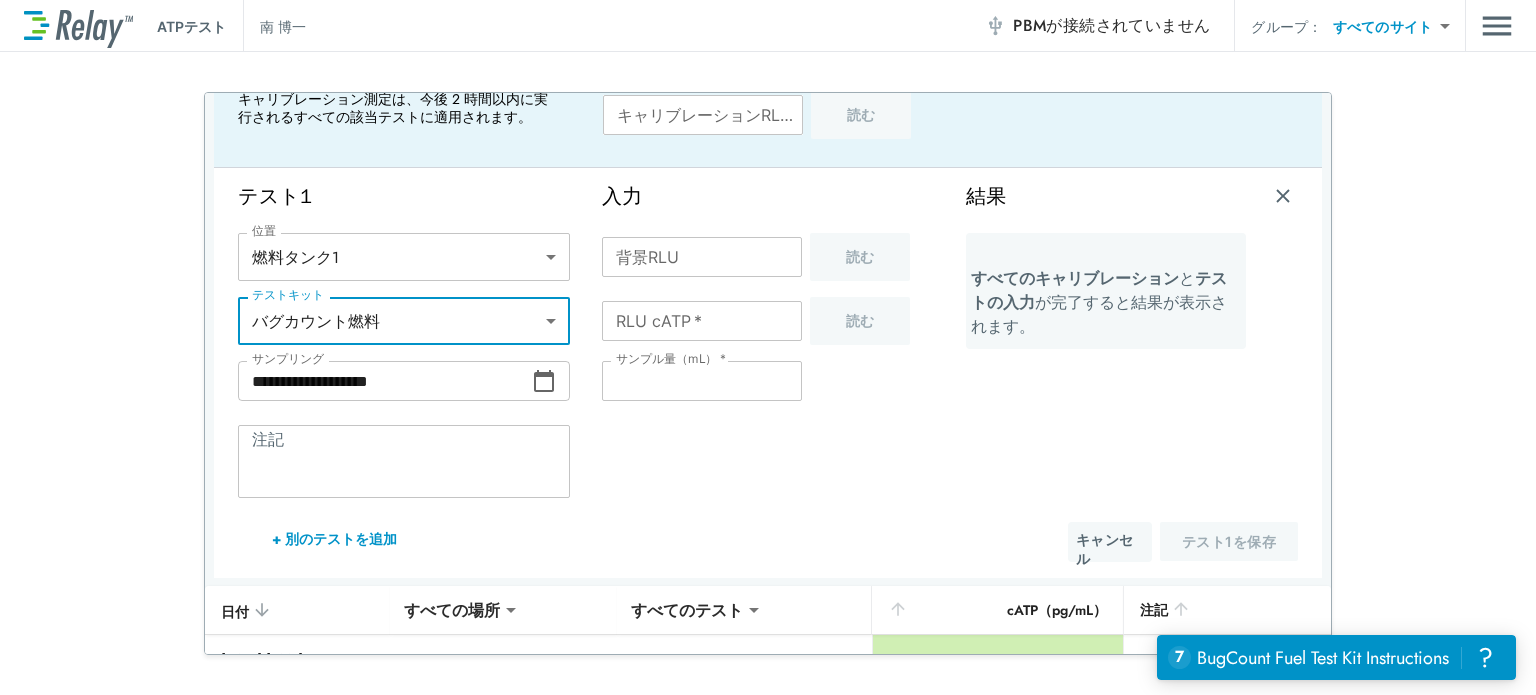 scroll, scrollTop: 160, scrollLeft: 0, axis: vertical 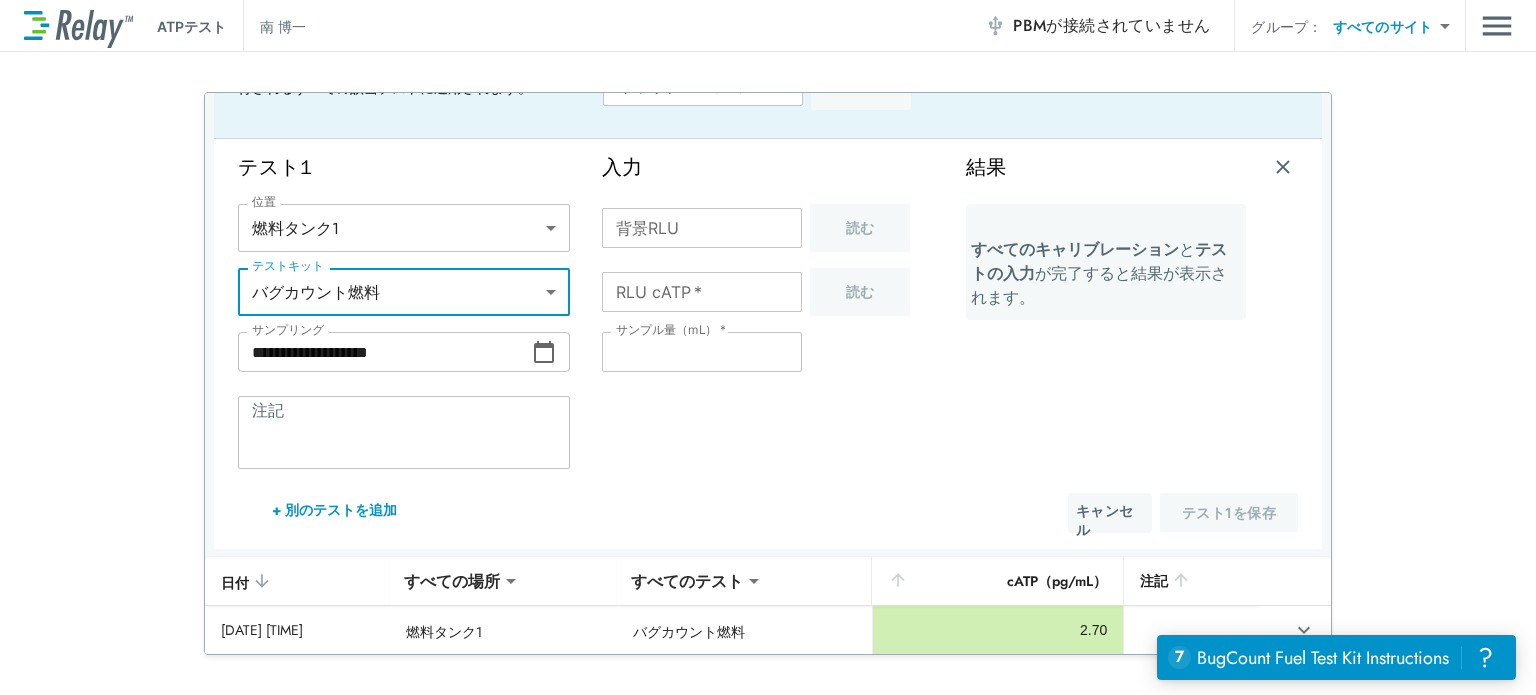 click on "**********" at bounding box center [385, 352] 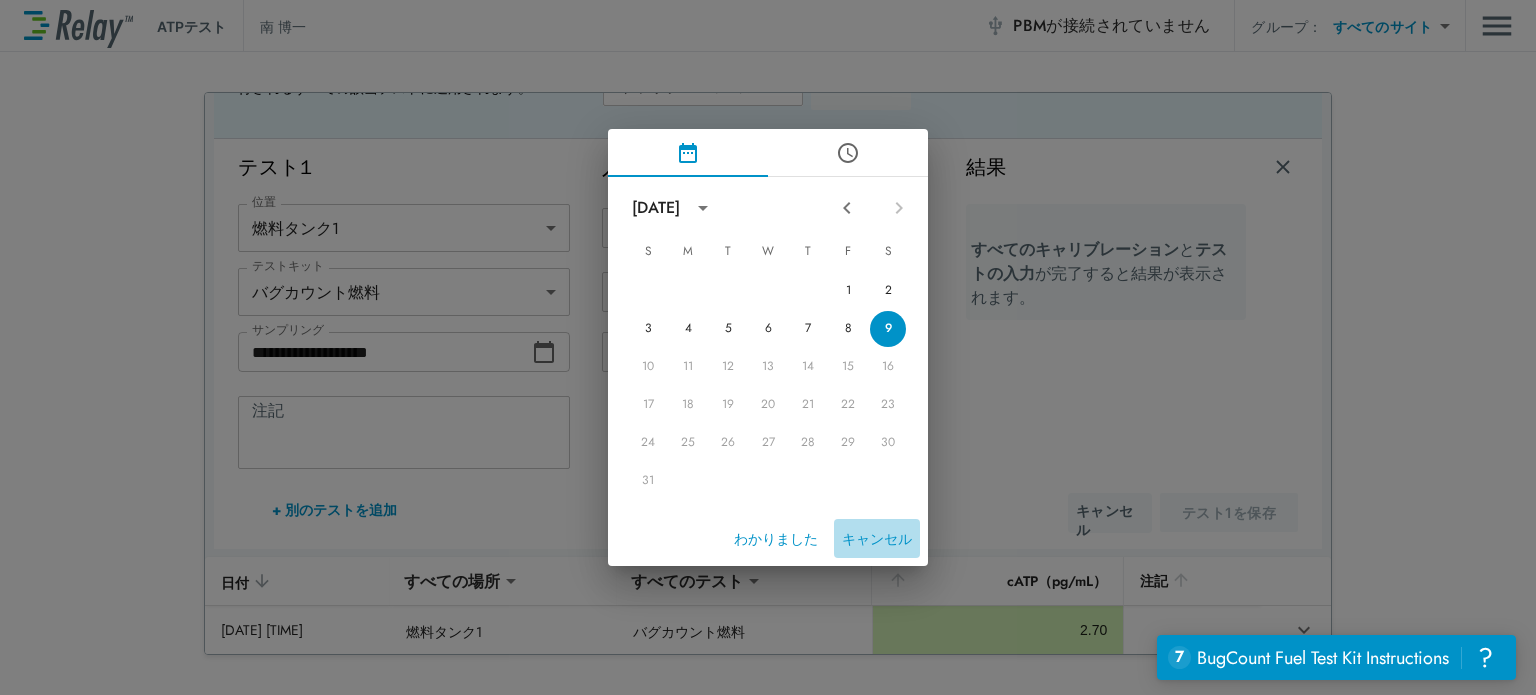 click on "キャンセル" at bounding box center (877, 539) 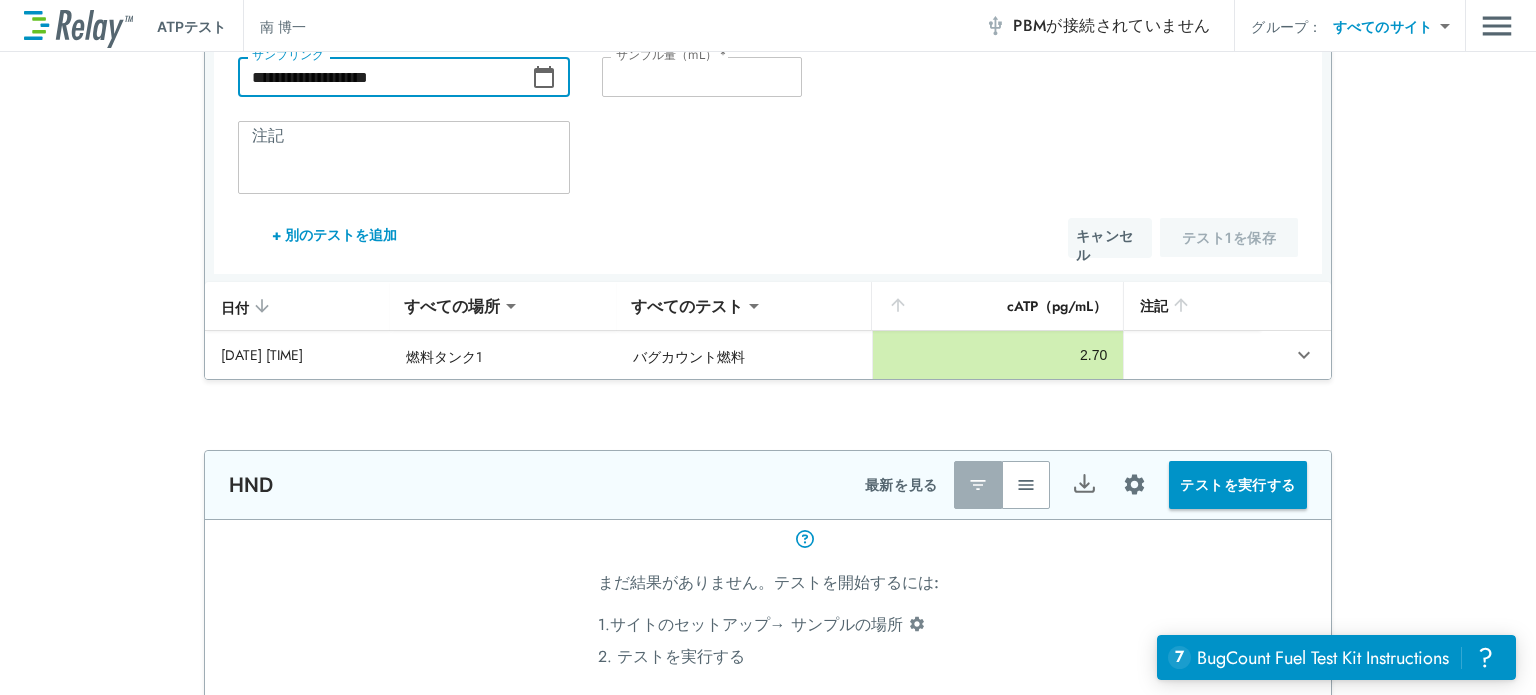 type on "**********" 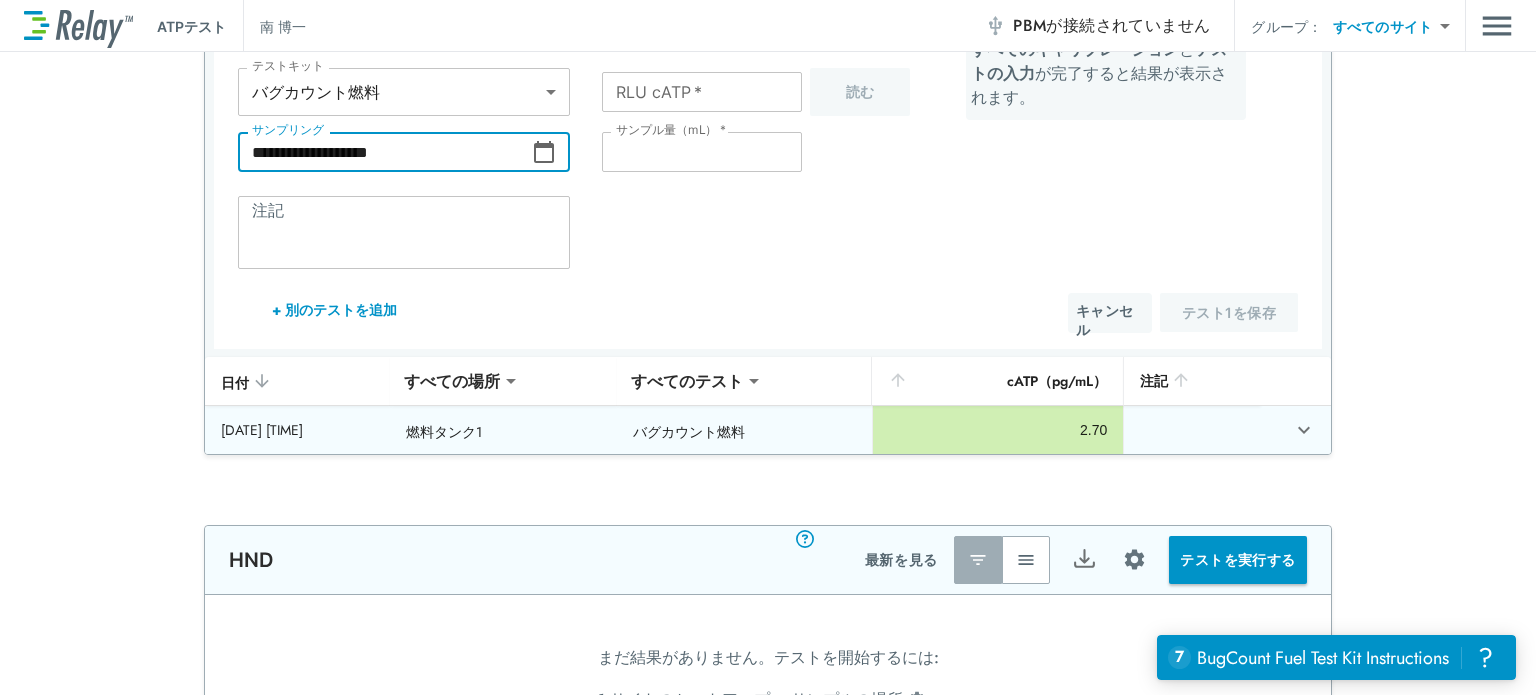 scroll, scrollTop: 0, scrollLeft: 0, axis: both 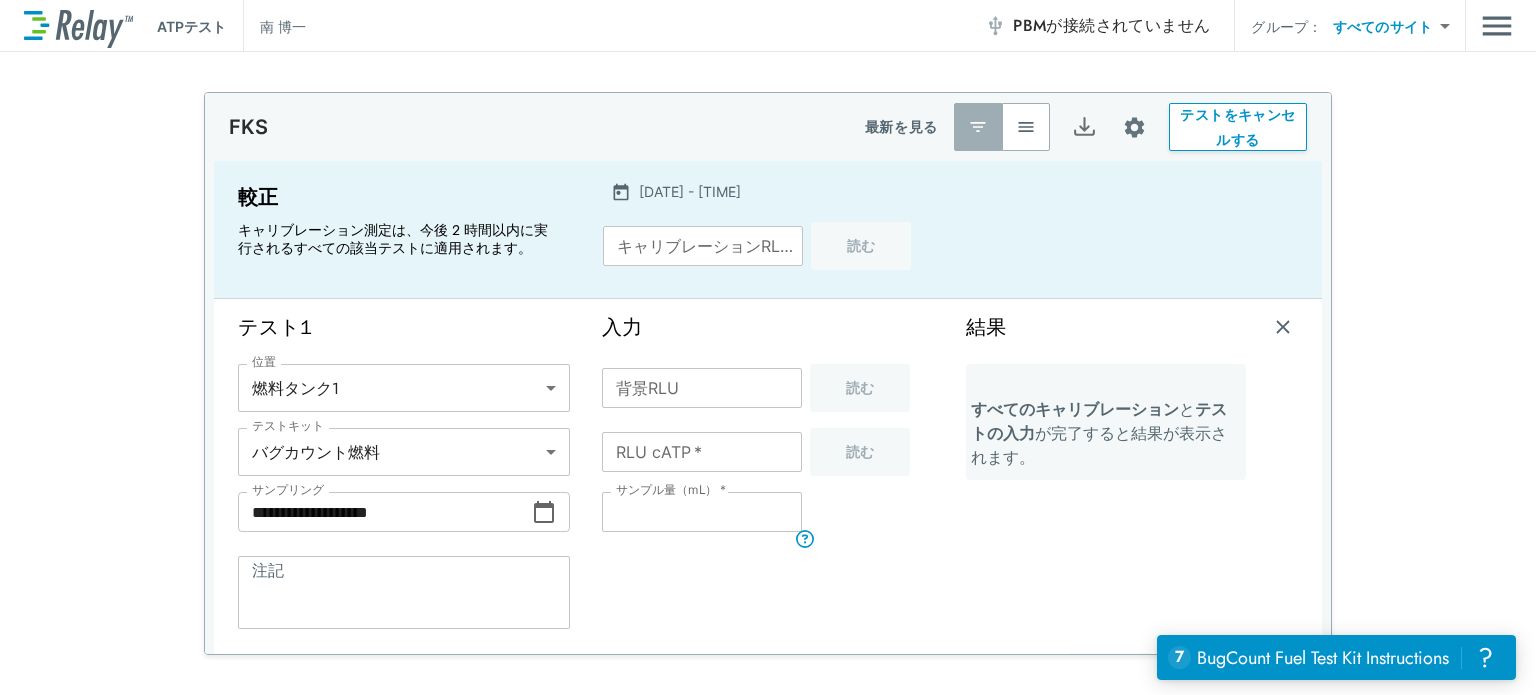 click on "[DATE] - [TIME] キャリブレーションRLU ATP1    * キャリブレーションRLU ATP1    * 読む" at bounding box center (767, 229) 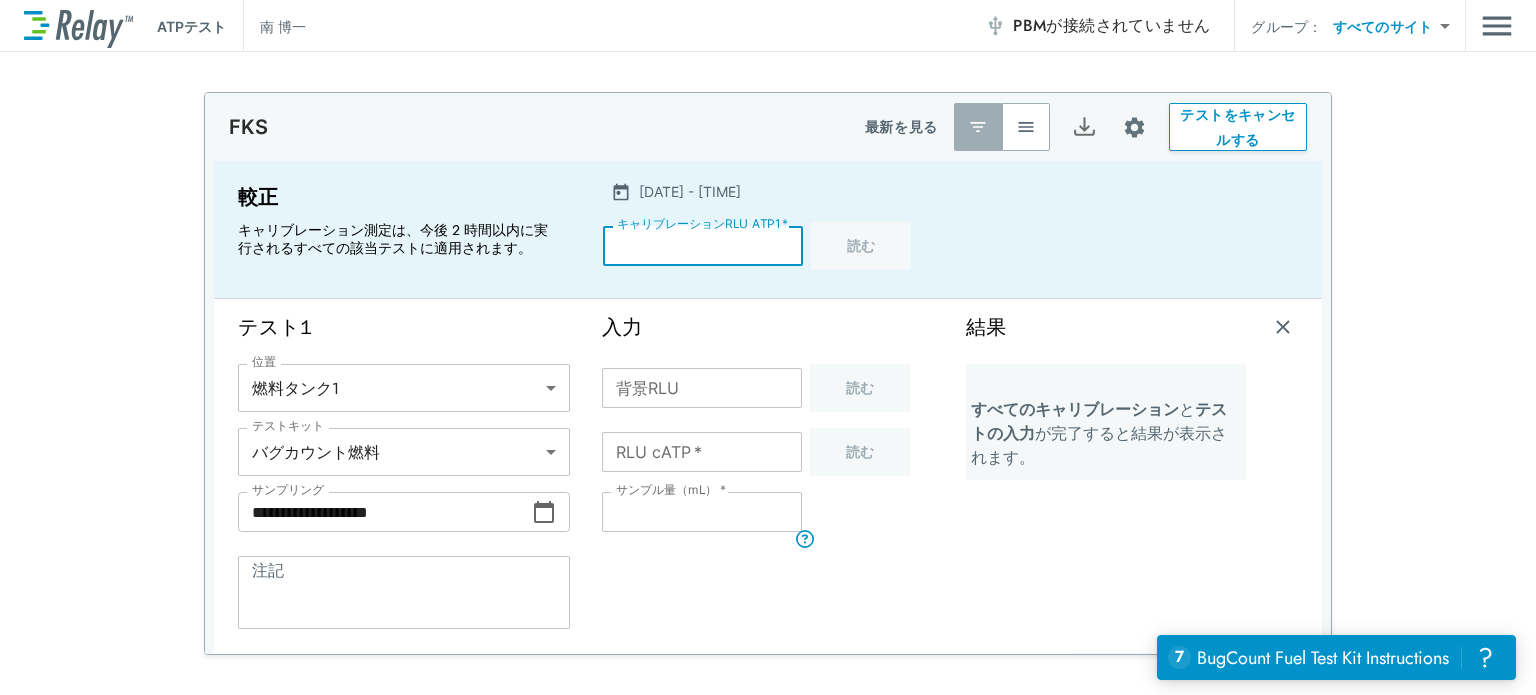 click on "*" at bounding box center [703, 246] 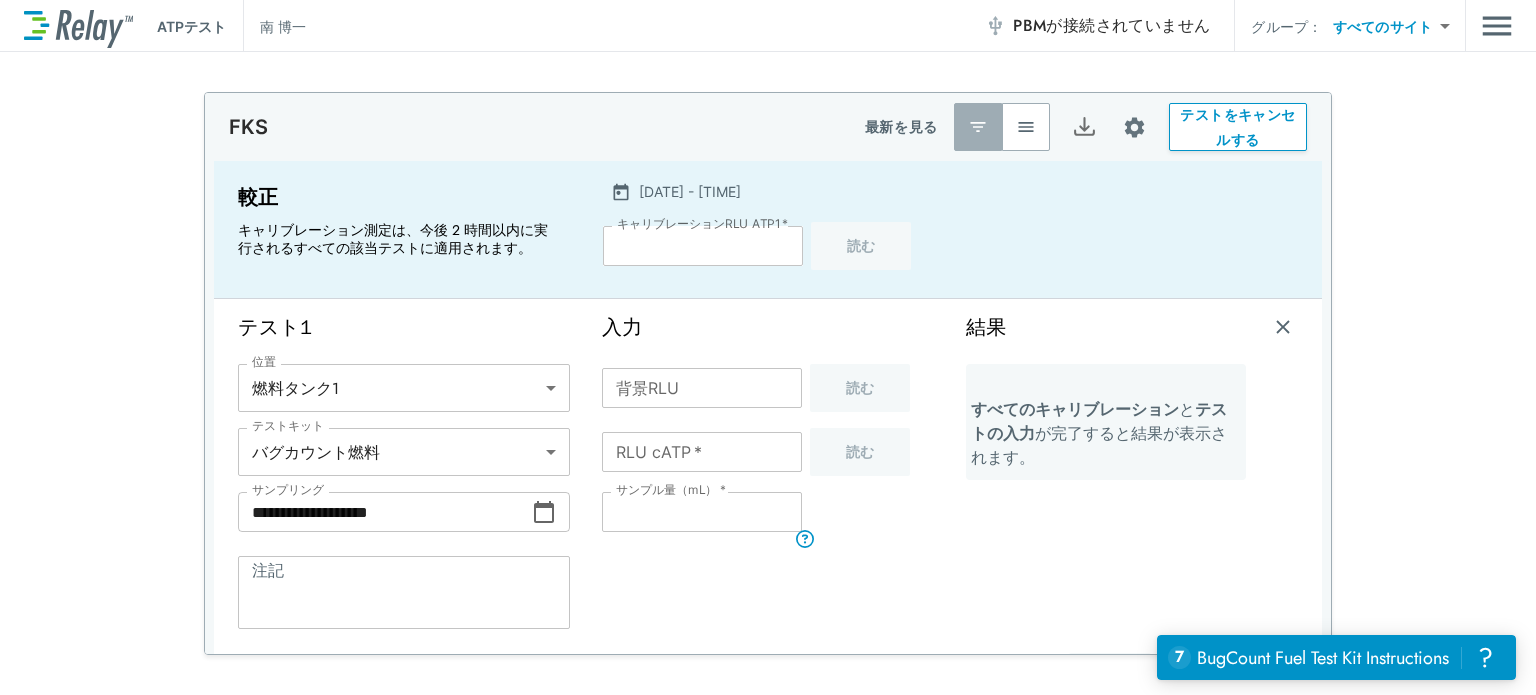 click on "キャリブレーション測定は、今後 2 時間以内に実行されるすべての該当テストに適用されます。" at bounding box center [393, 239] 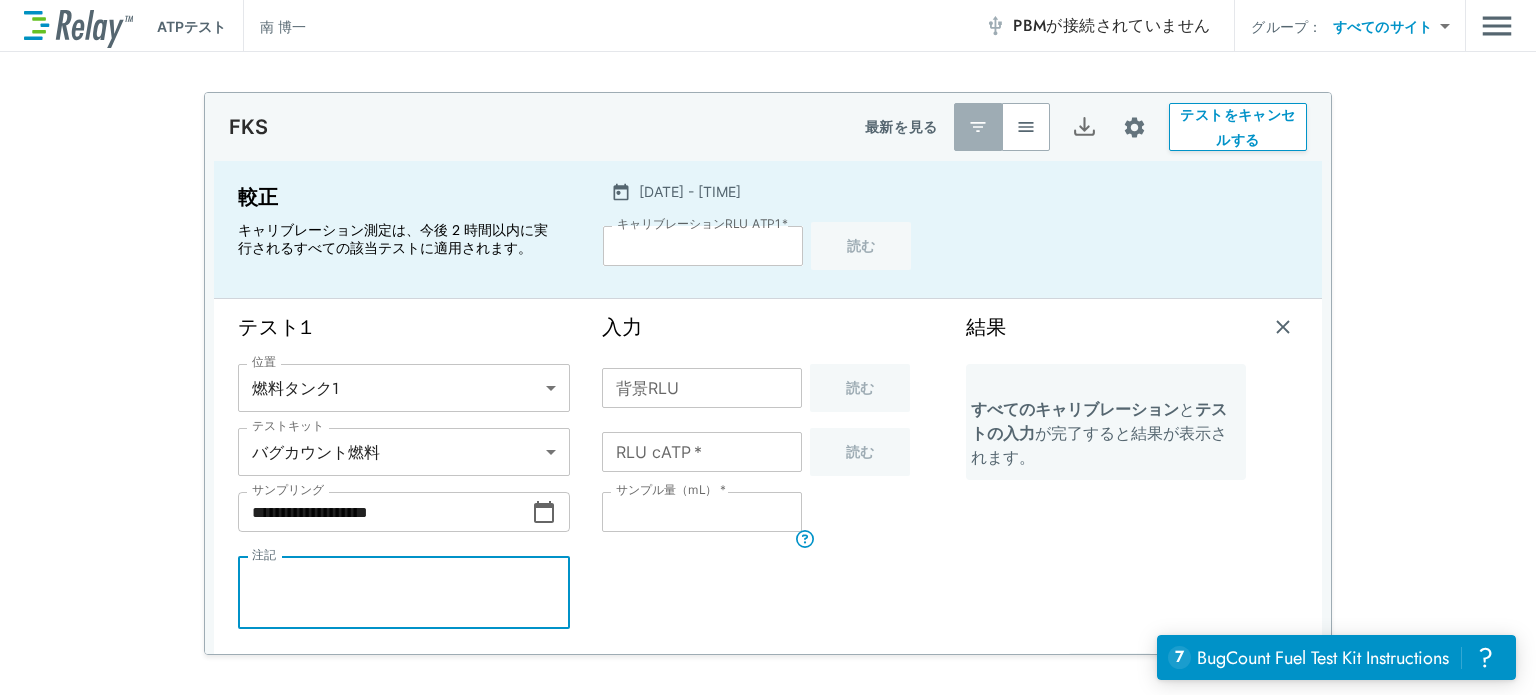 click on "注記" at bounding box center (404, 593) 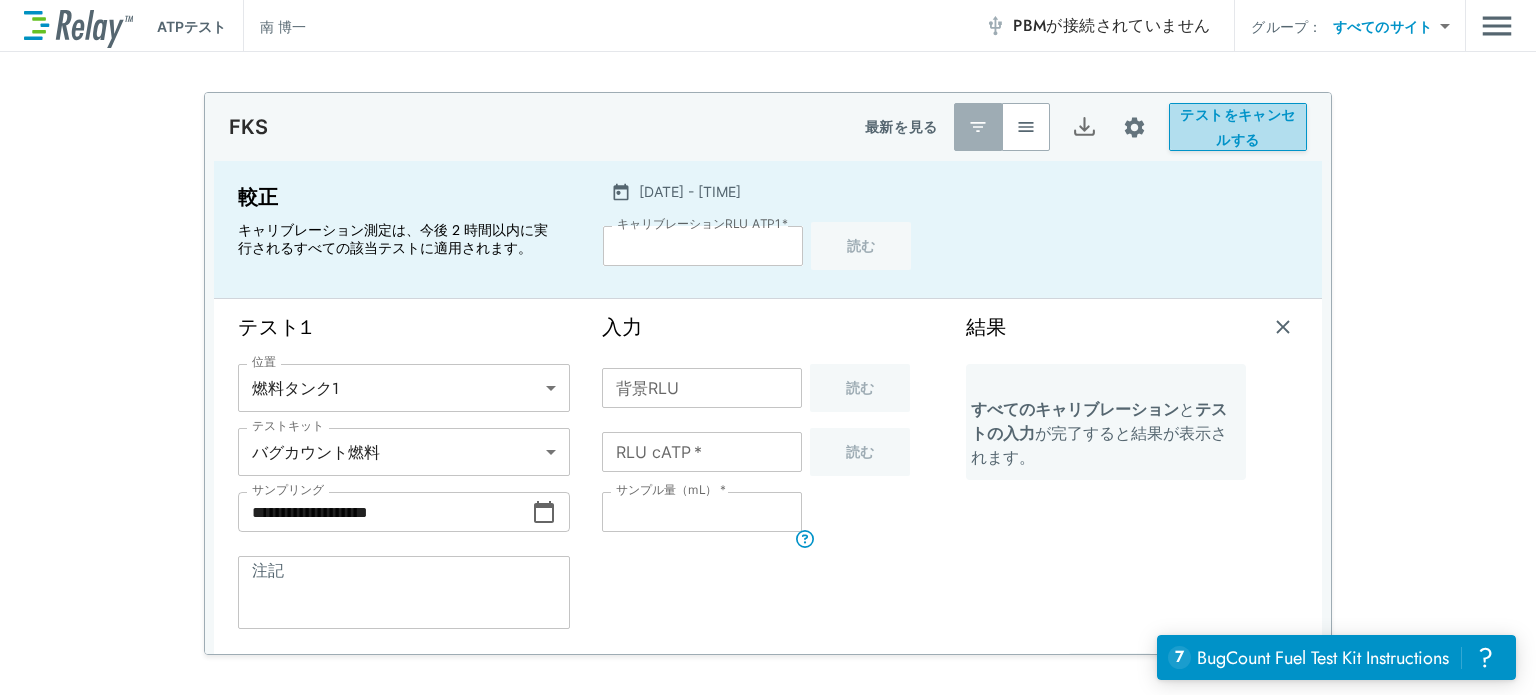 click on "テストをキャンセルする" at bounding box center (1238, 127) 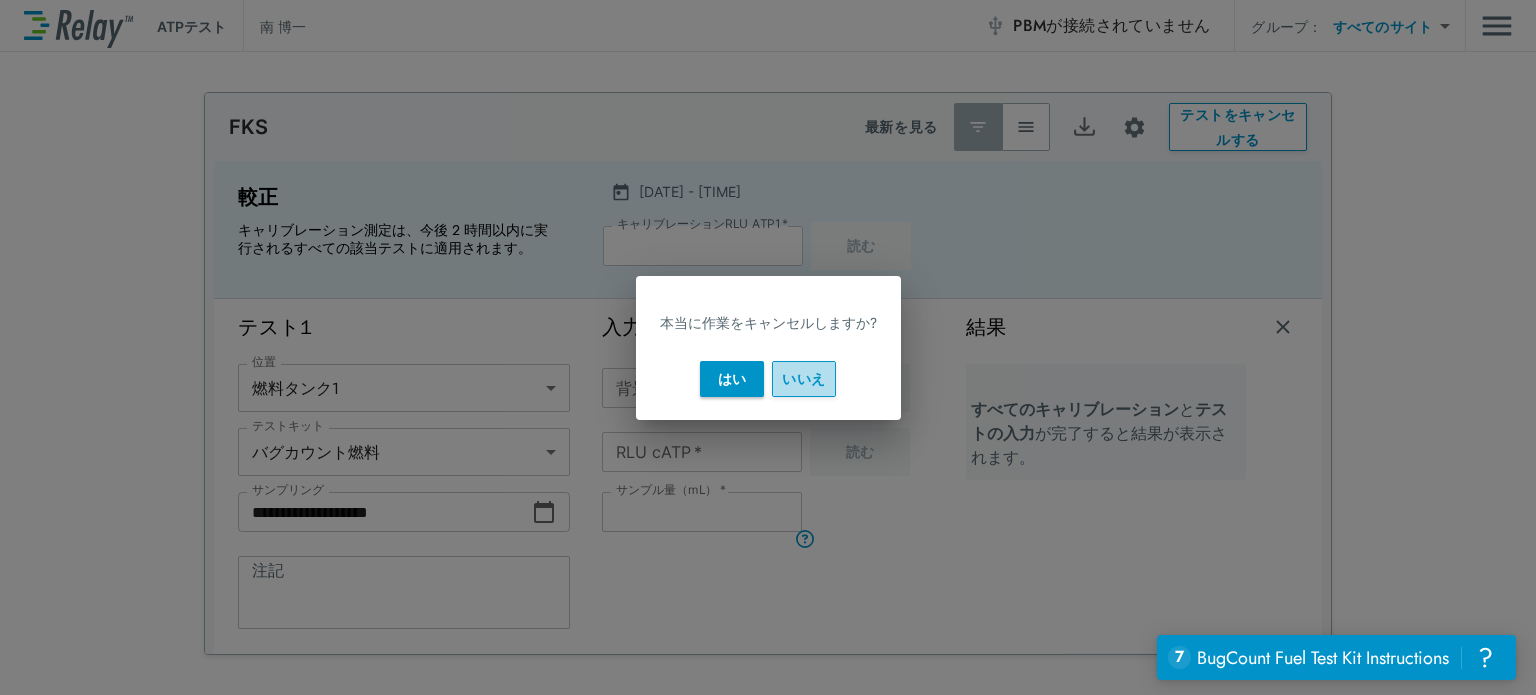 click on "いいえ" at bounding box center [803, 378] 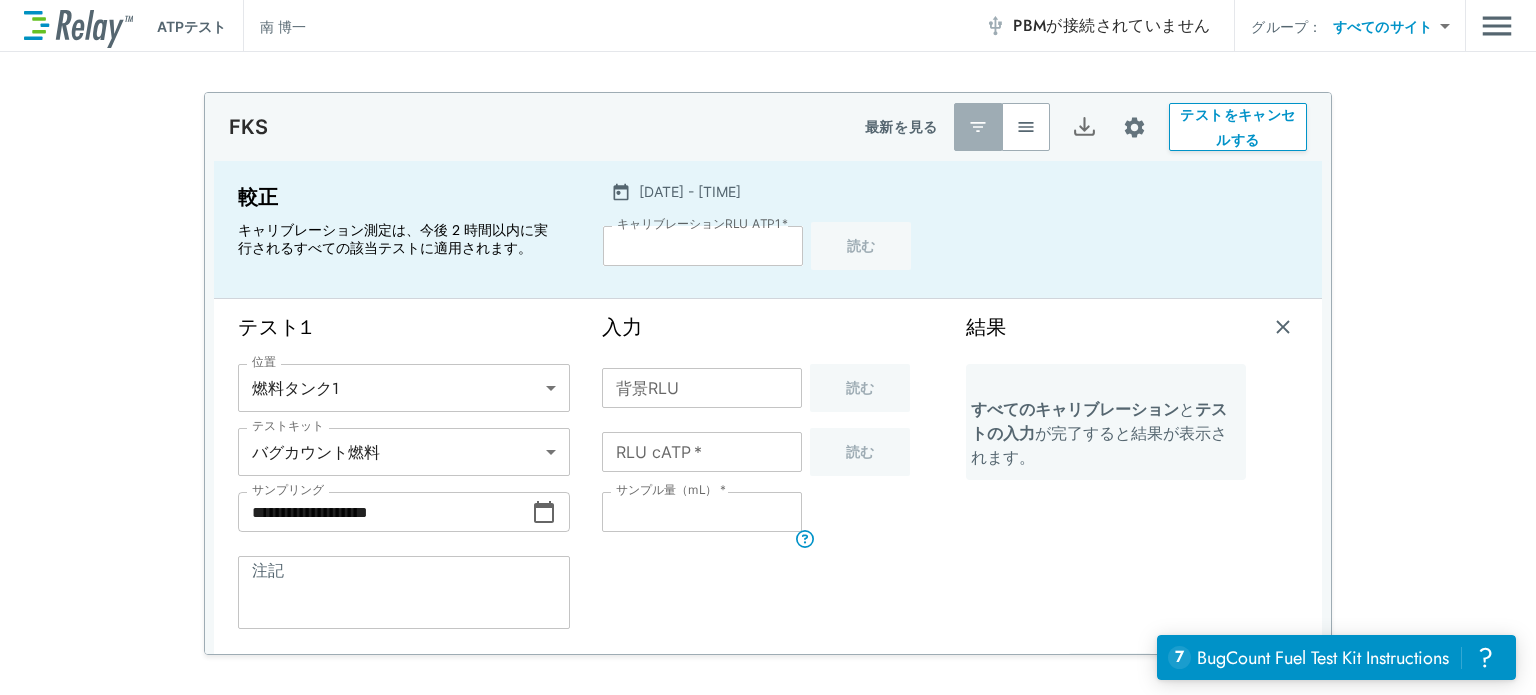 click on "*" at bounding box center [703, 246] 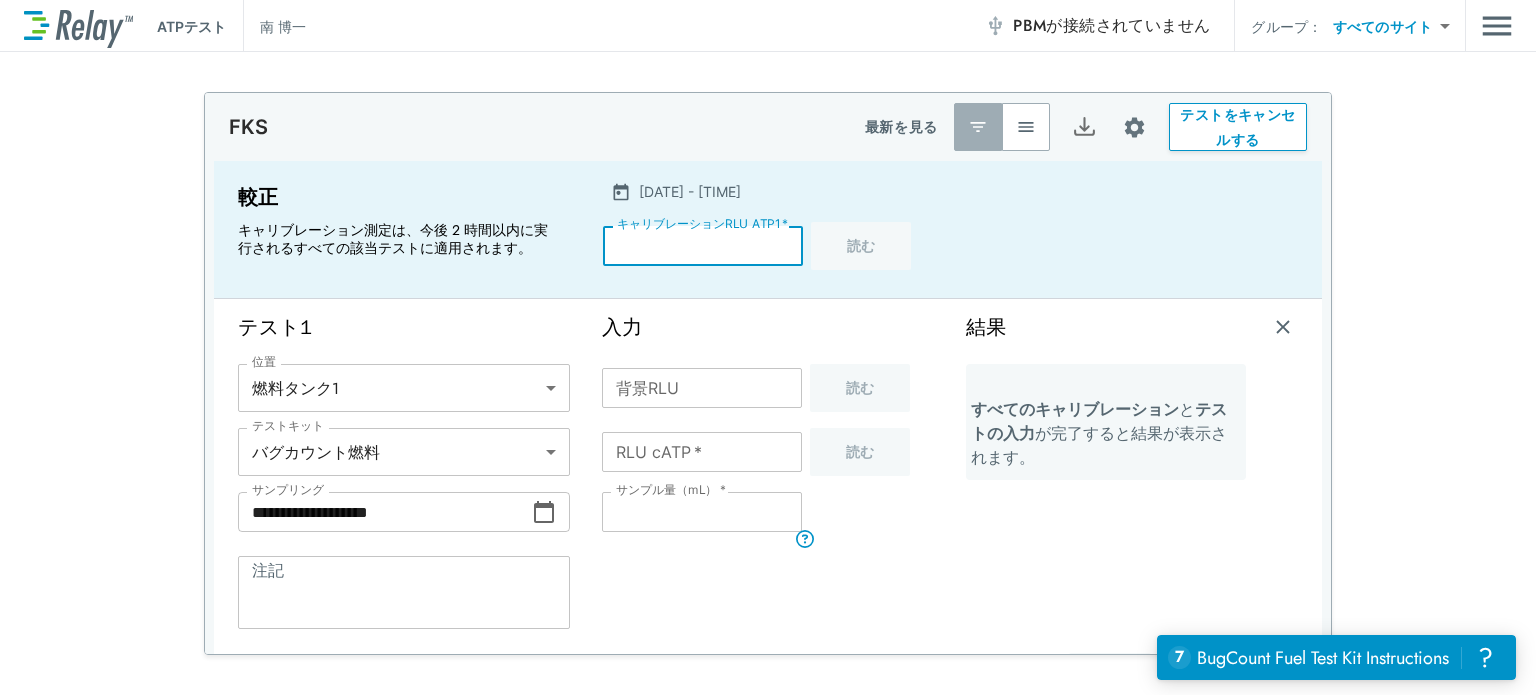 click at bounding box center (1026, 127) 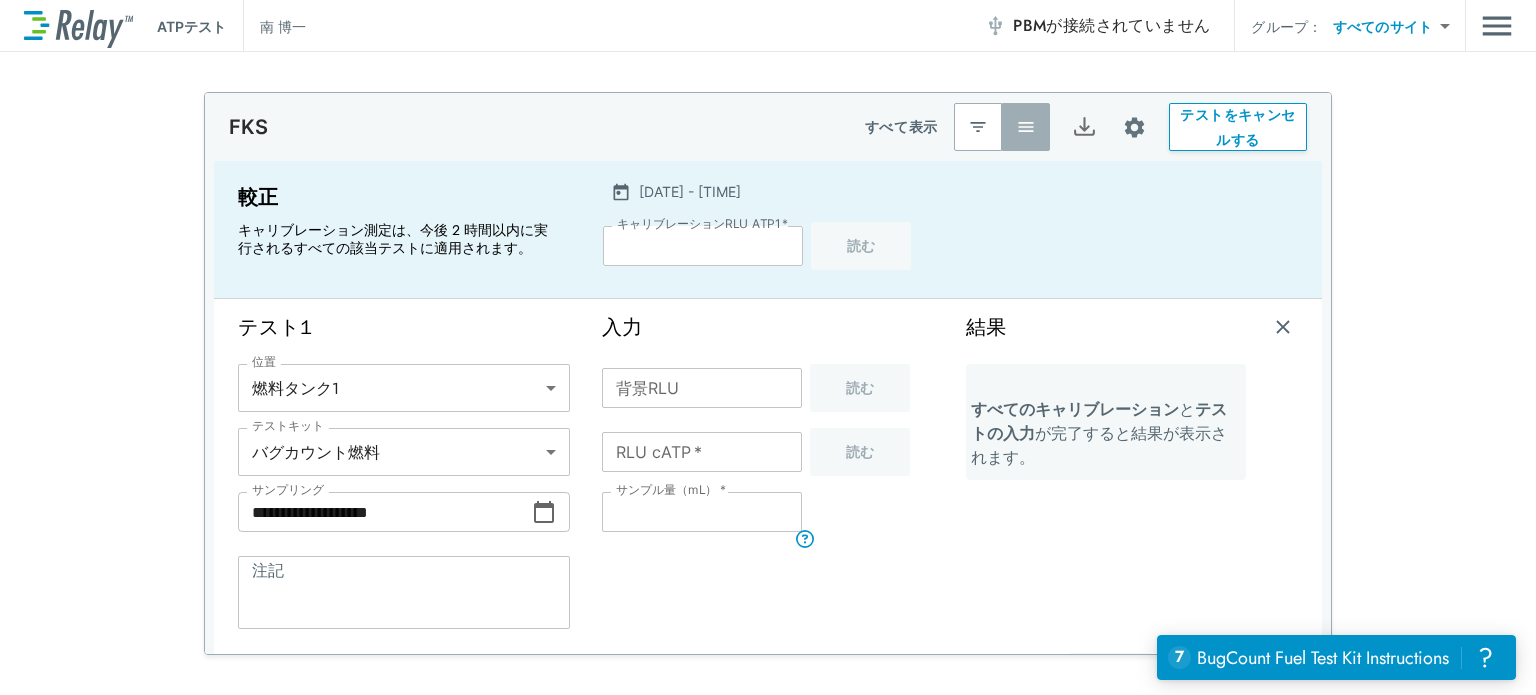 click at bounding box center [978, 127] 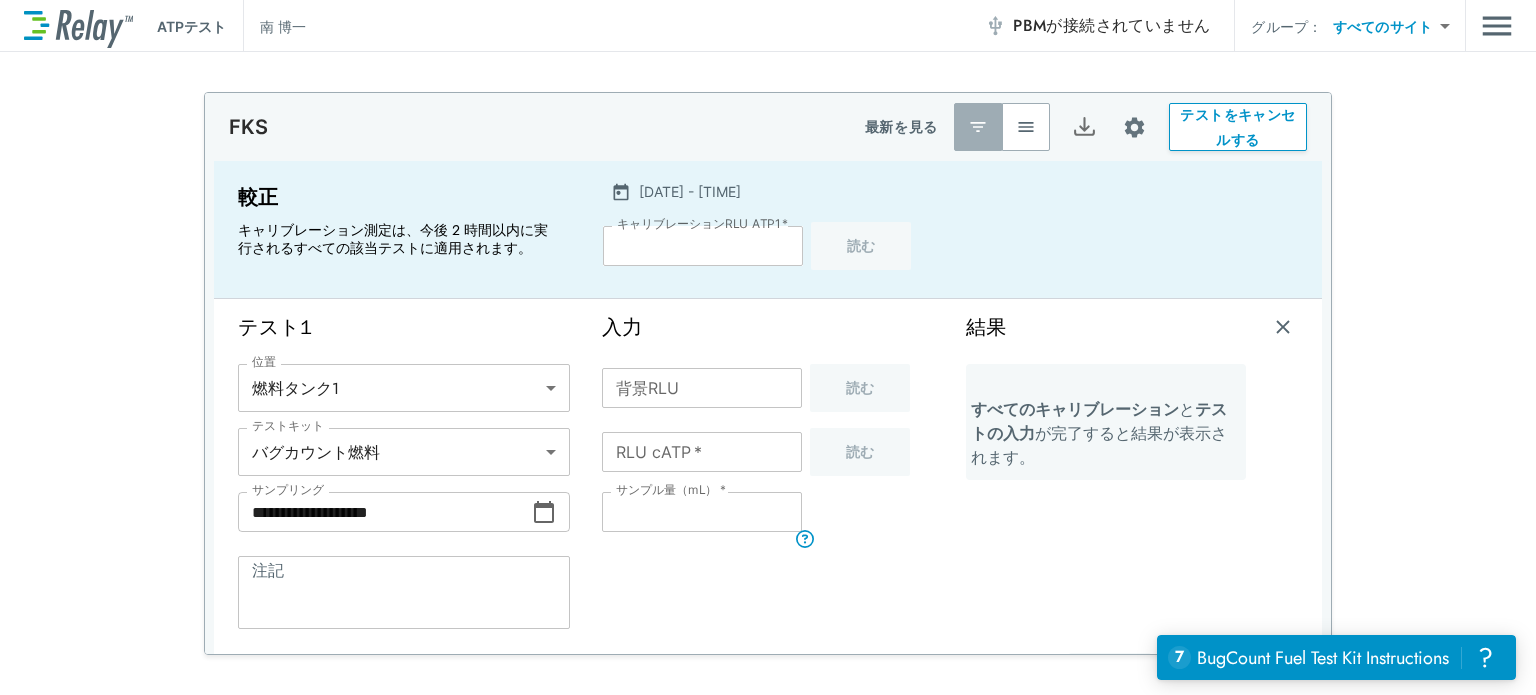 click at bounding box center (1133, 229) 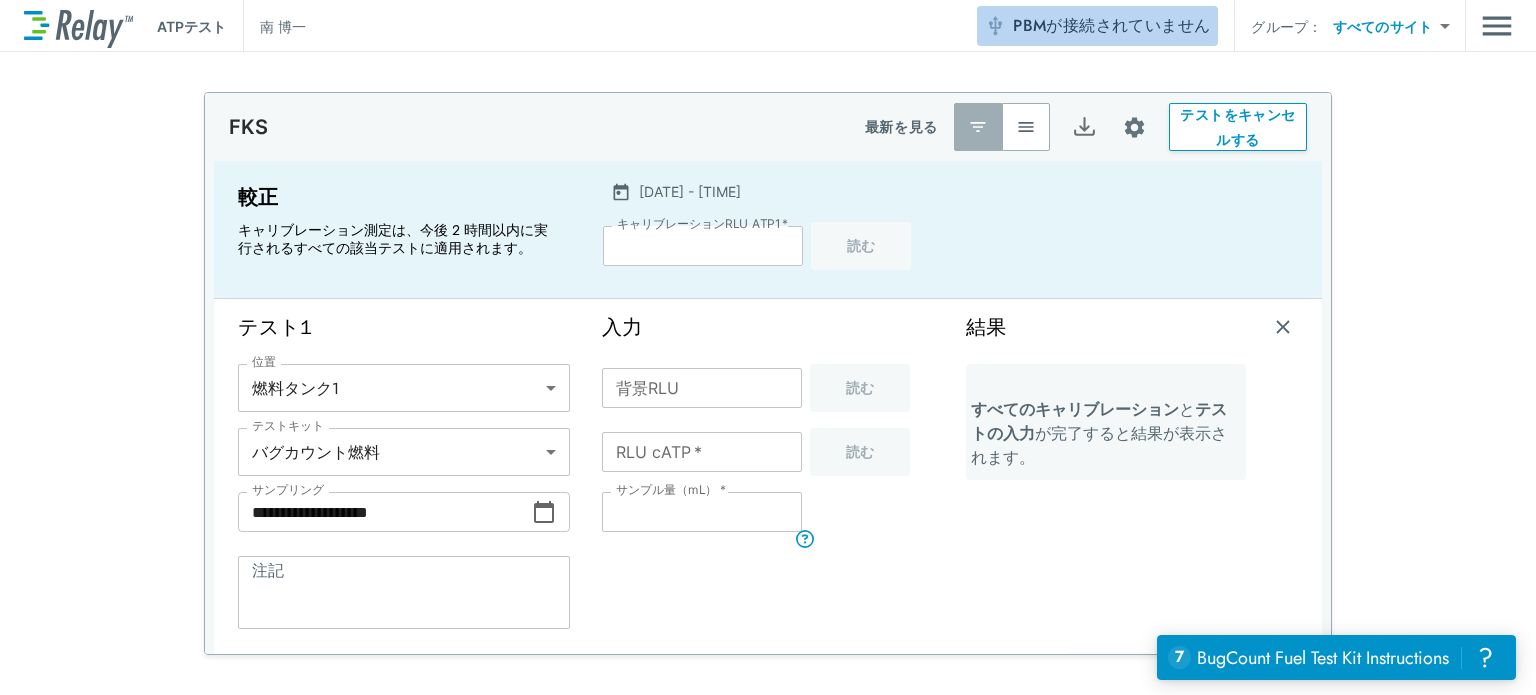 click on "が接続されていません" at bounding box center [1128, 25] 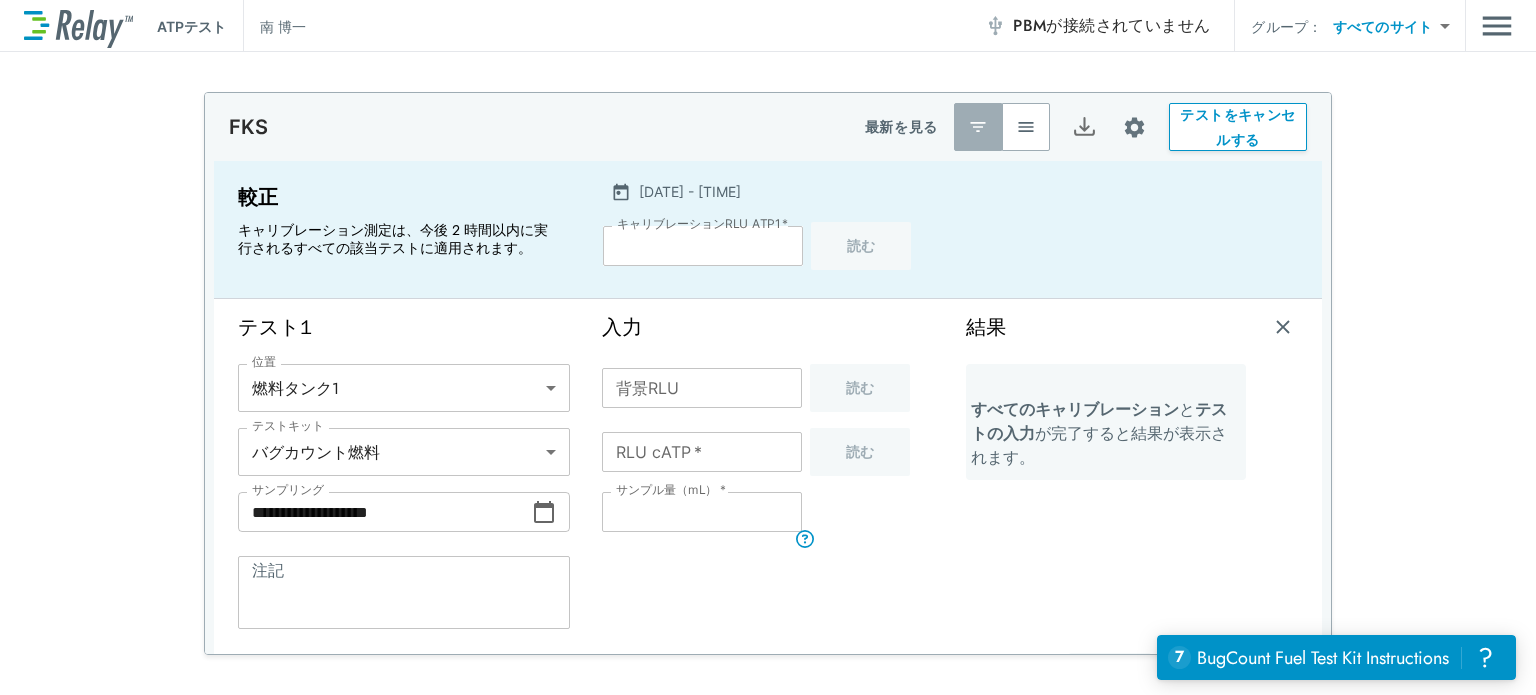 click on "が接続されていません" at bounding box center (1128, 25) 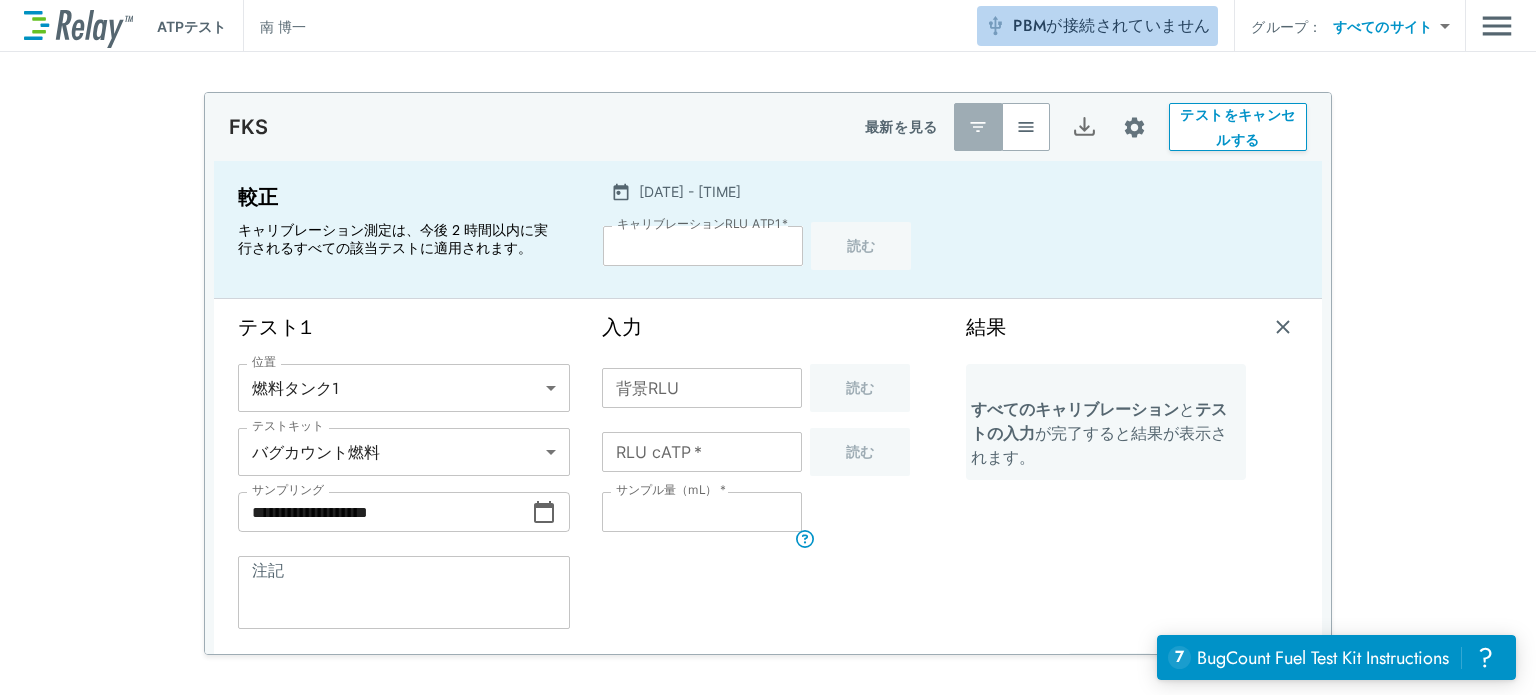 click on "が接続されていません" at bounding box center (1128, 25) 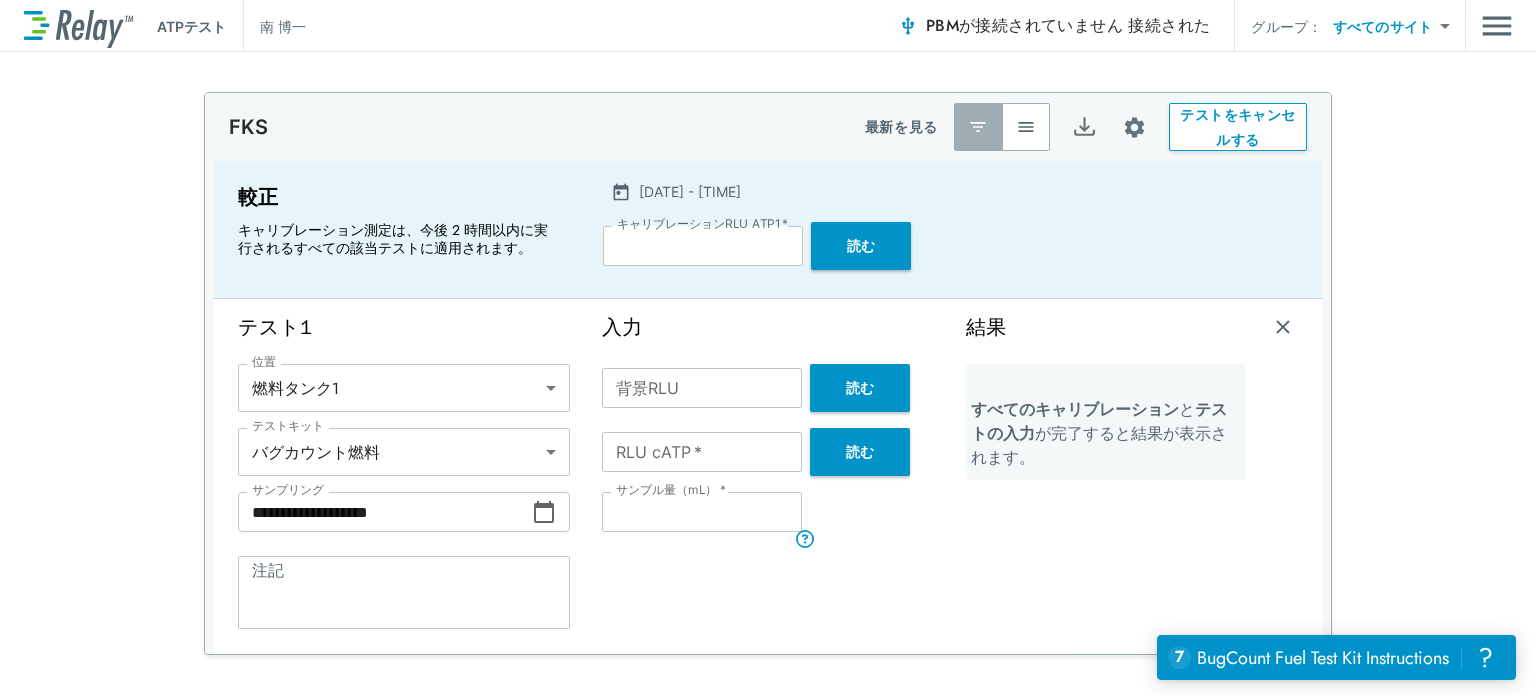 click on "読む" at bounding box center [861, 245] 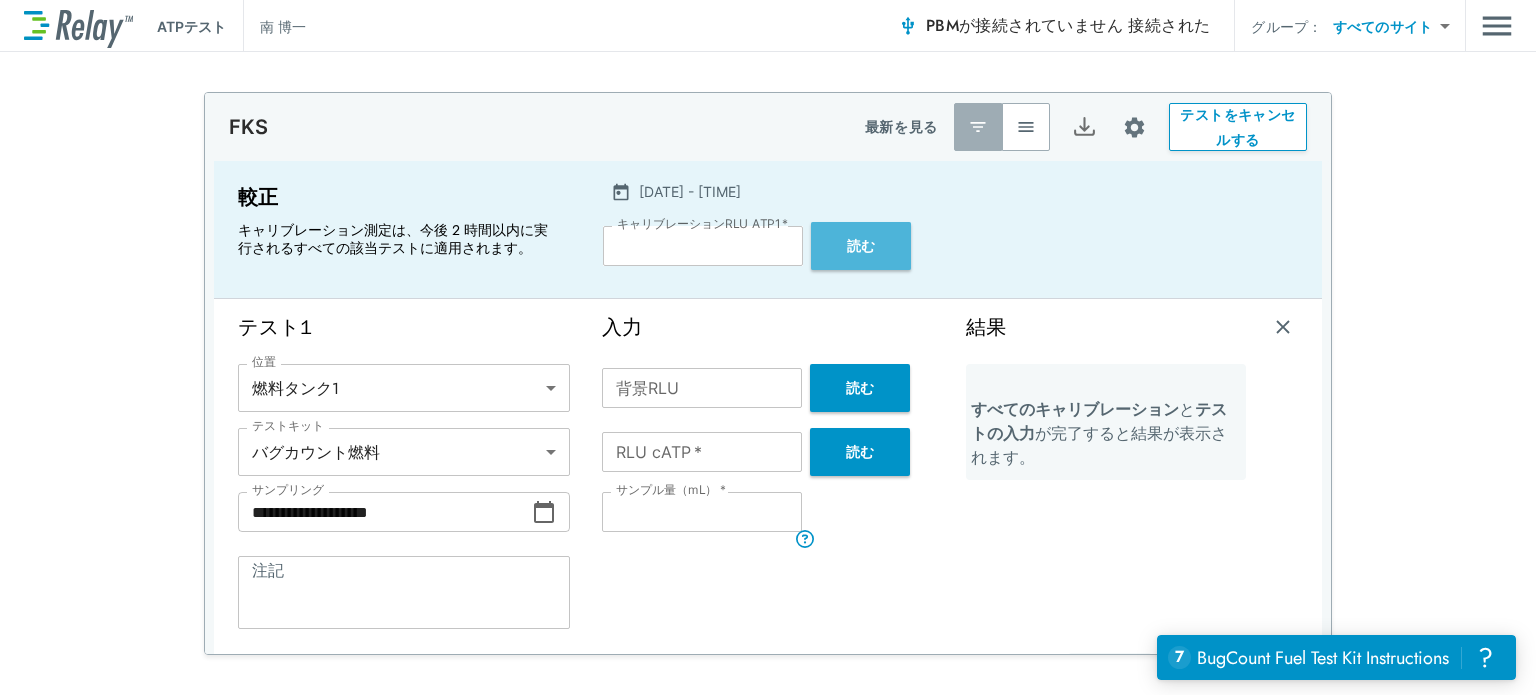 click on "読む" at bounding box center [861, 245] 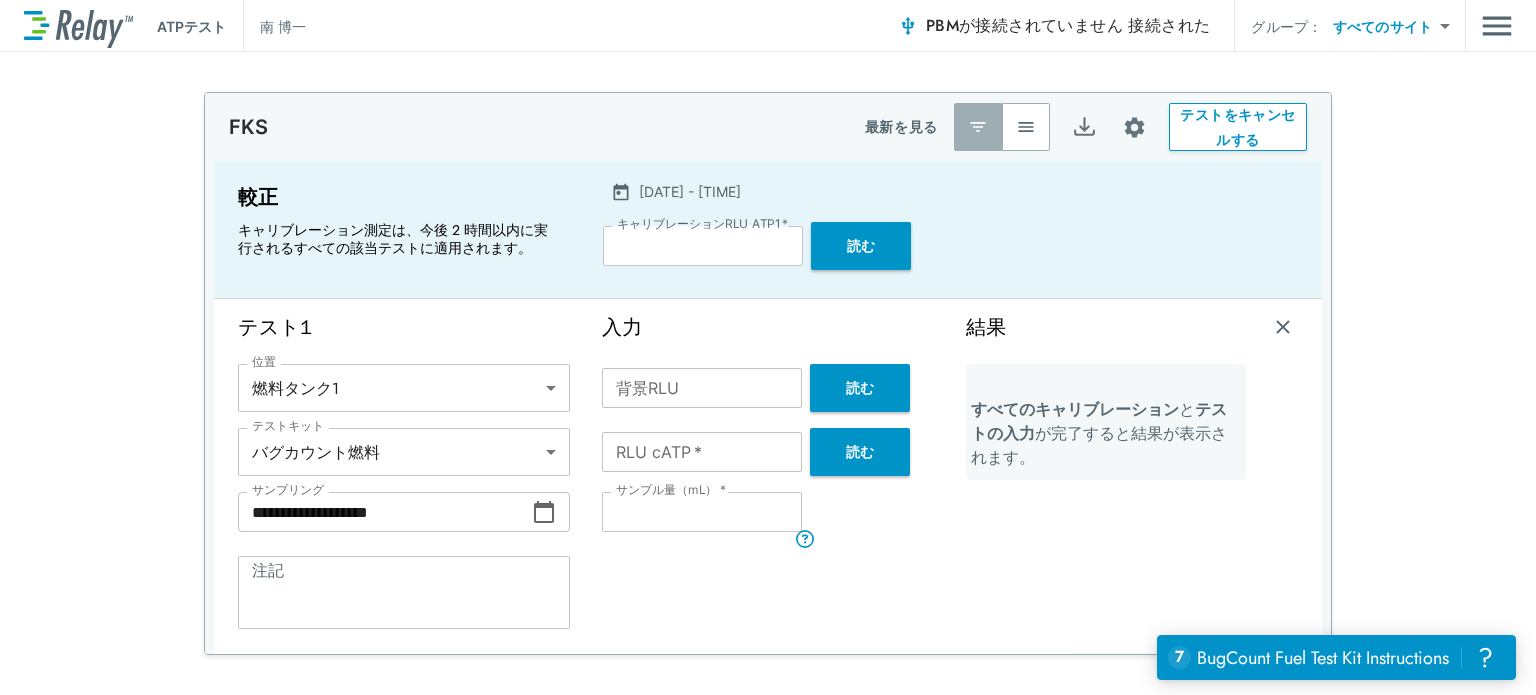 click on "読む" at bounding box center (861, 245) 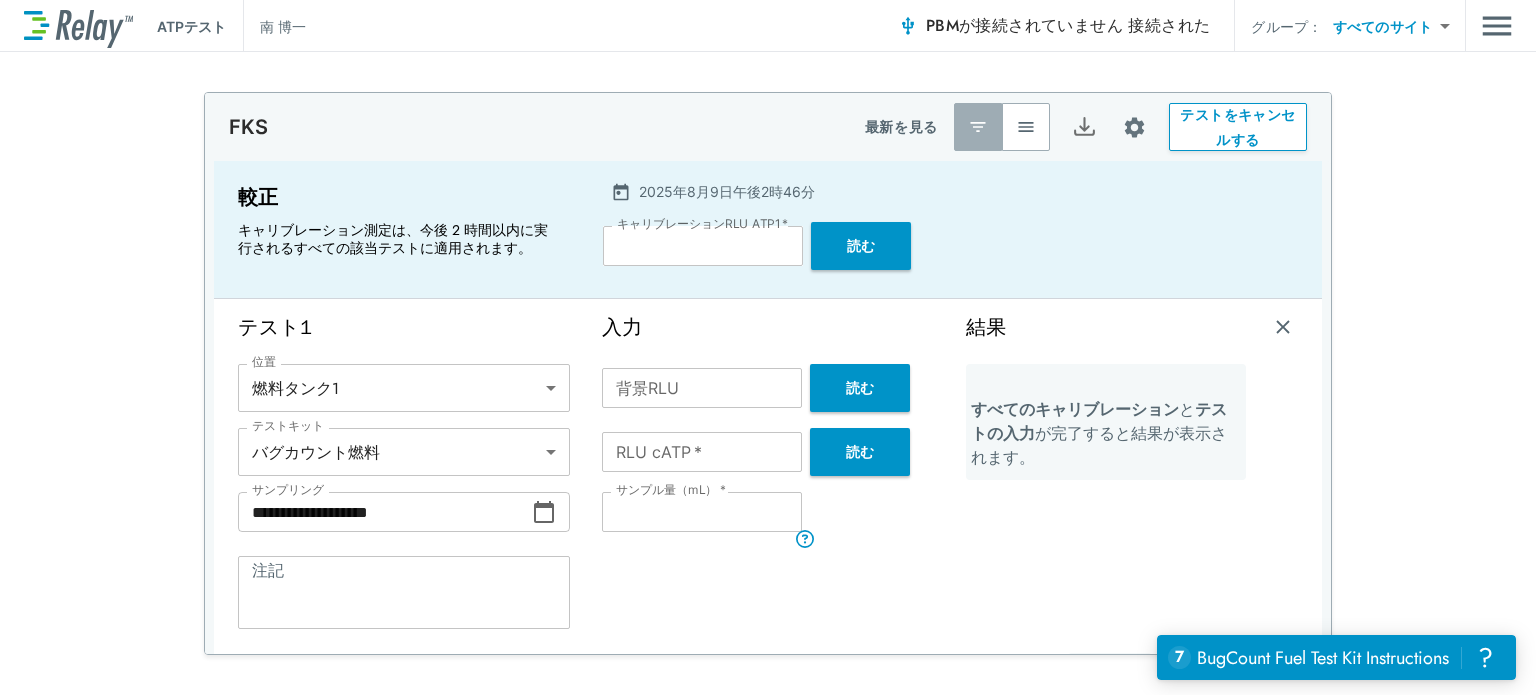 click on "読む" at bounding box center [861, 246] 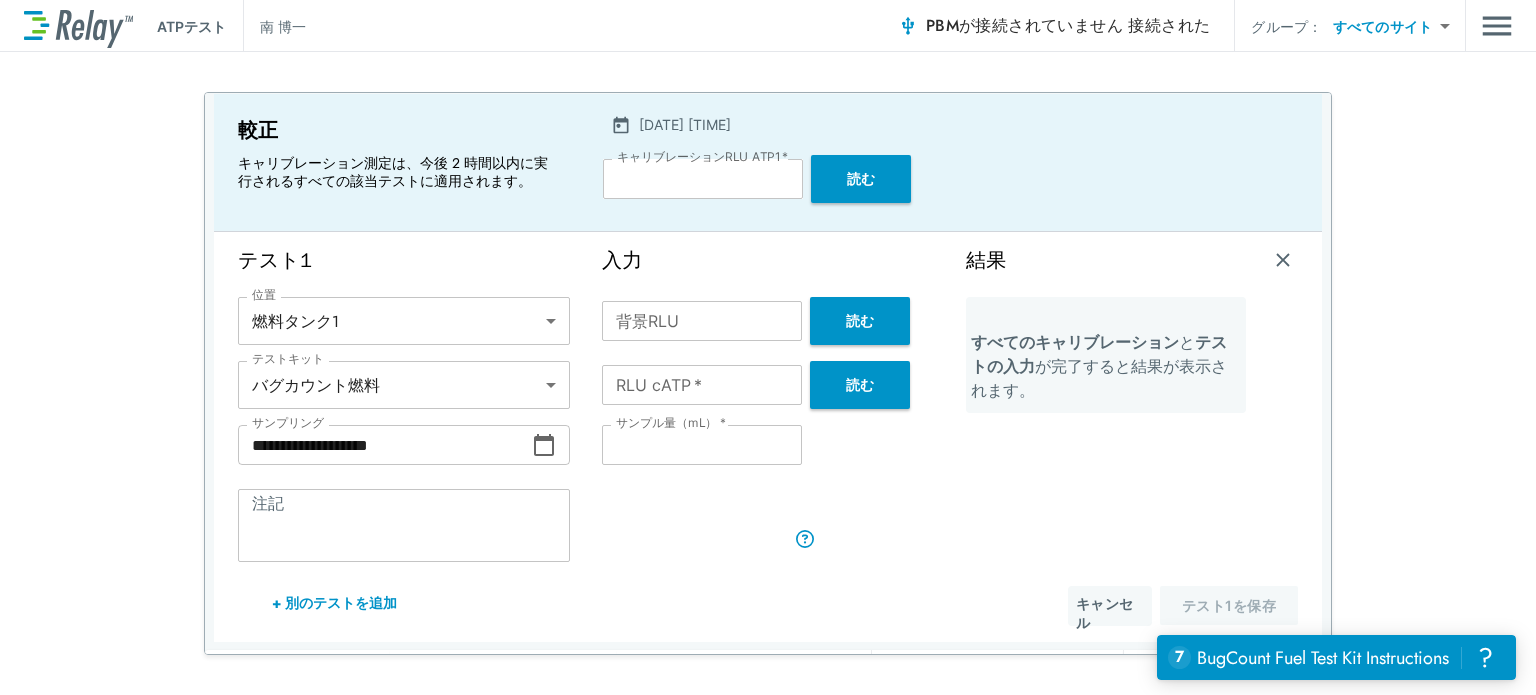 scroll, scrollTop: 160, scrollLeft: 0, axis: vertical 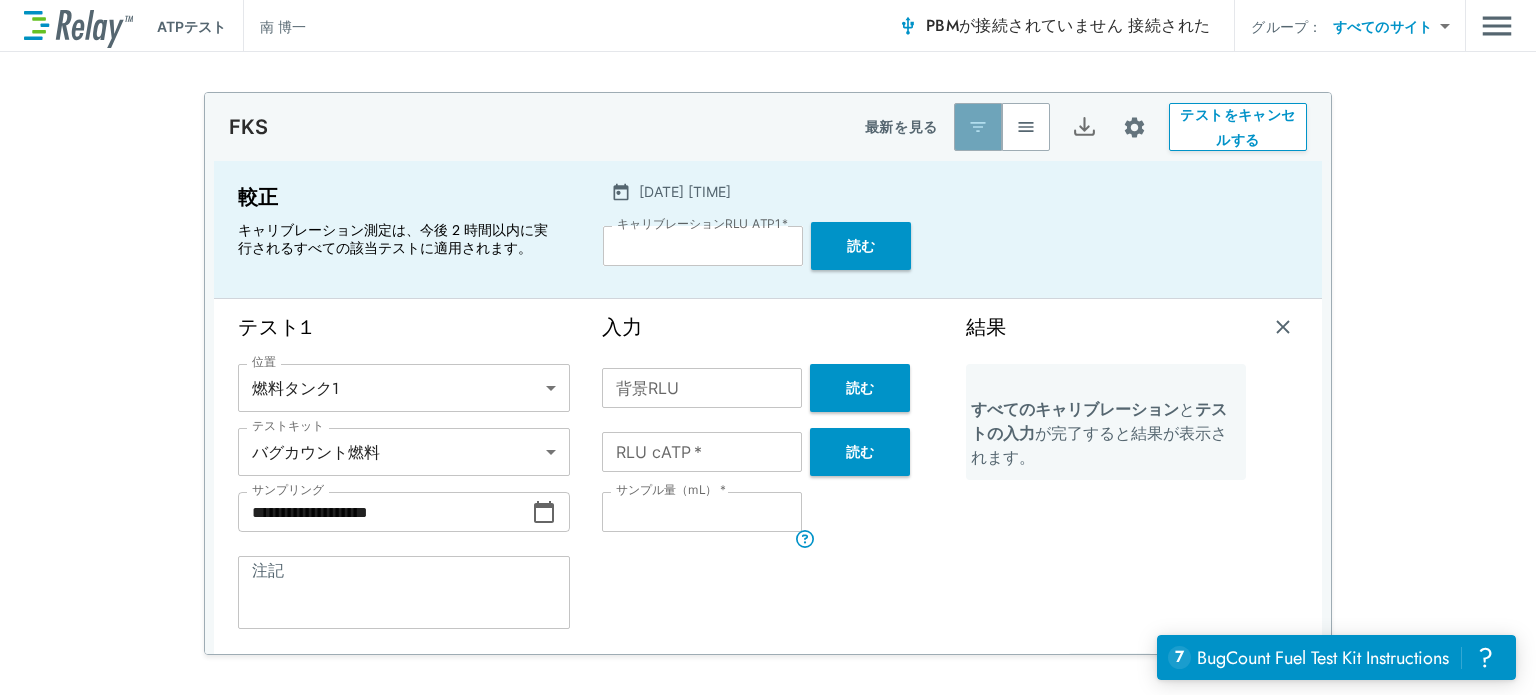 click at bounding box center (978, 127) 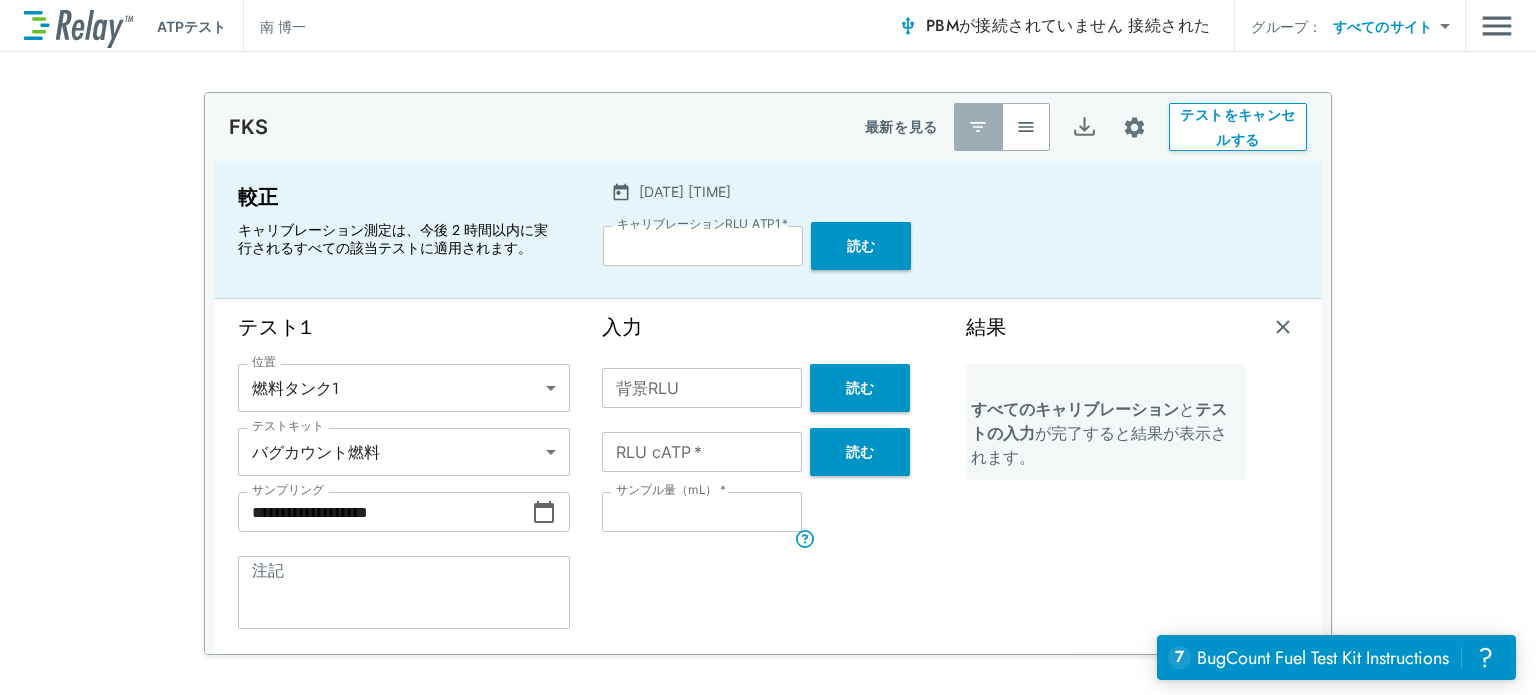click at bounding box center [1026, 127] 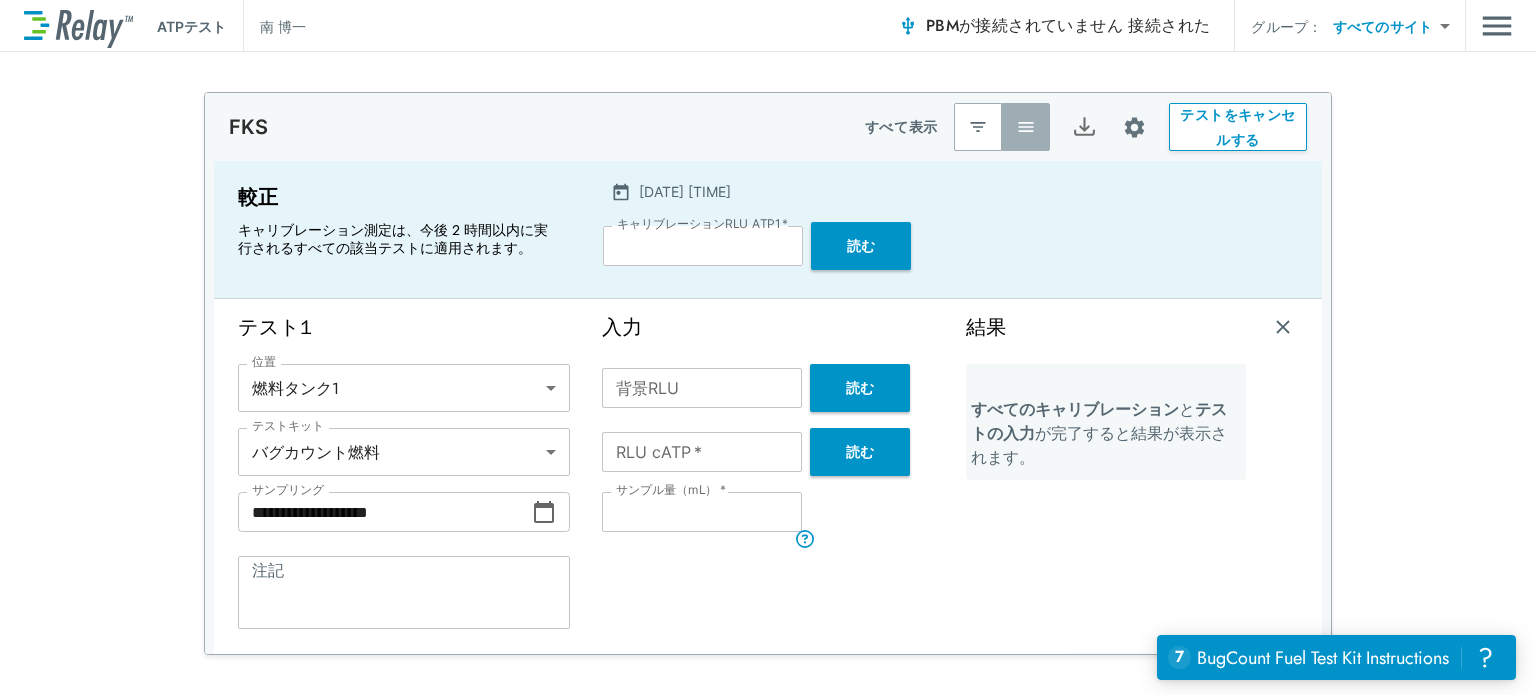 click at bounding box center (978, 127) 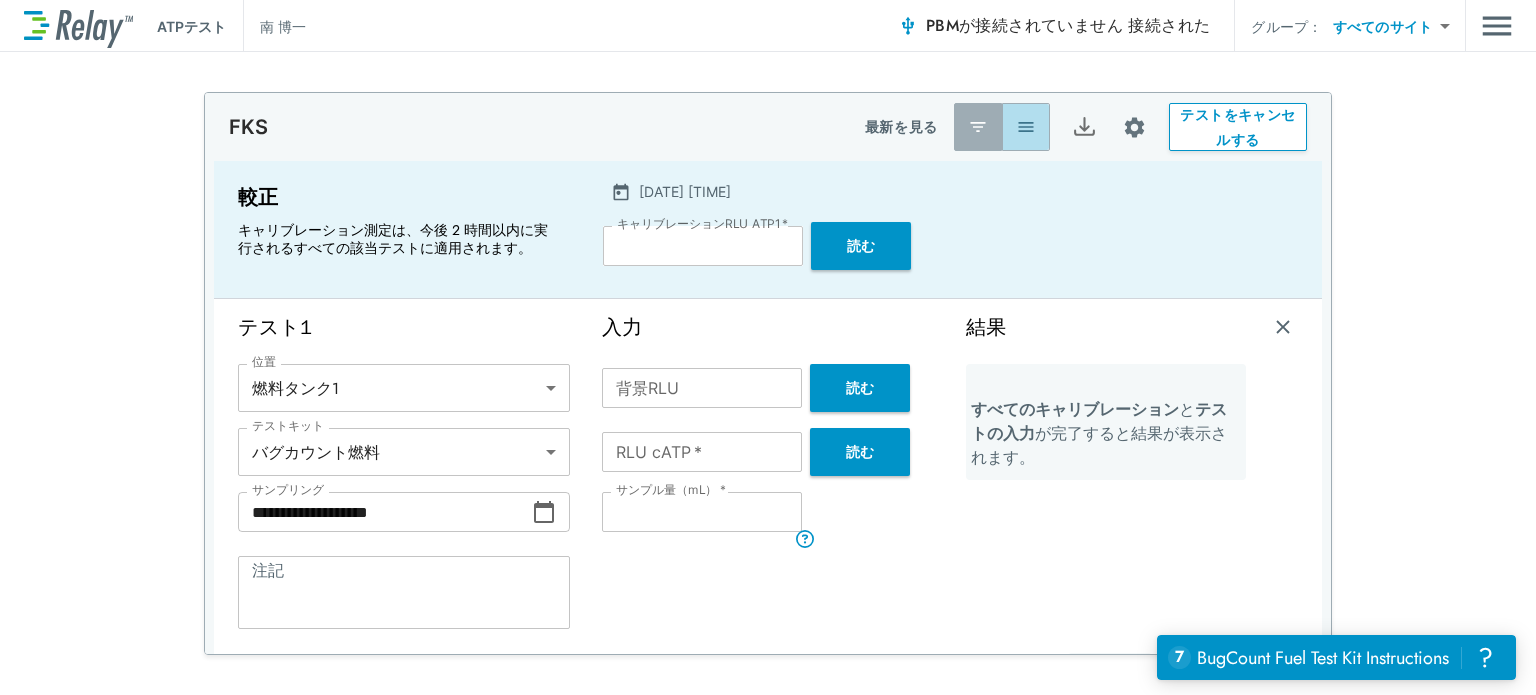 click at bounding box center [1026, 127] 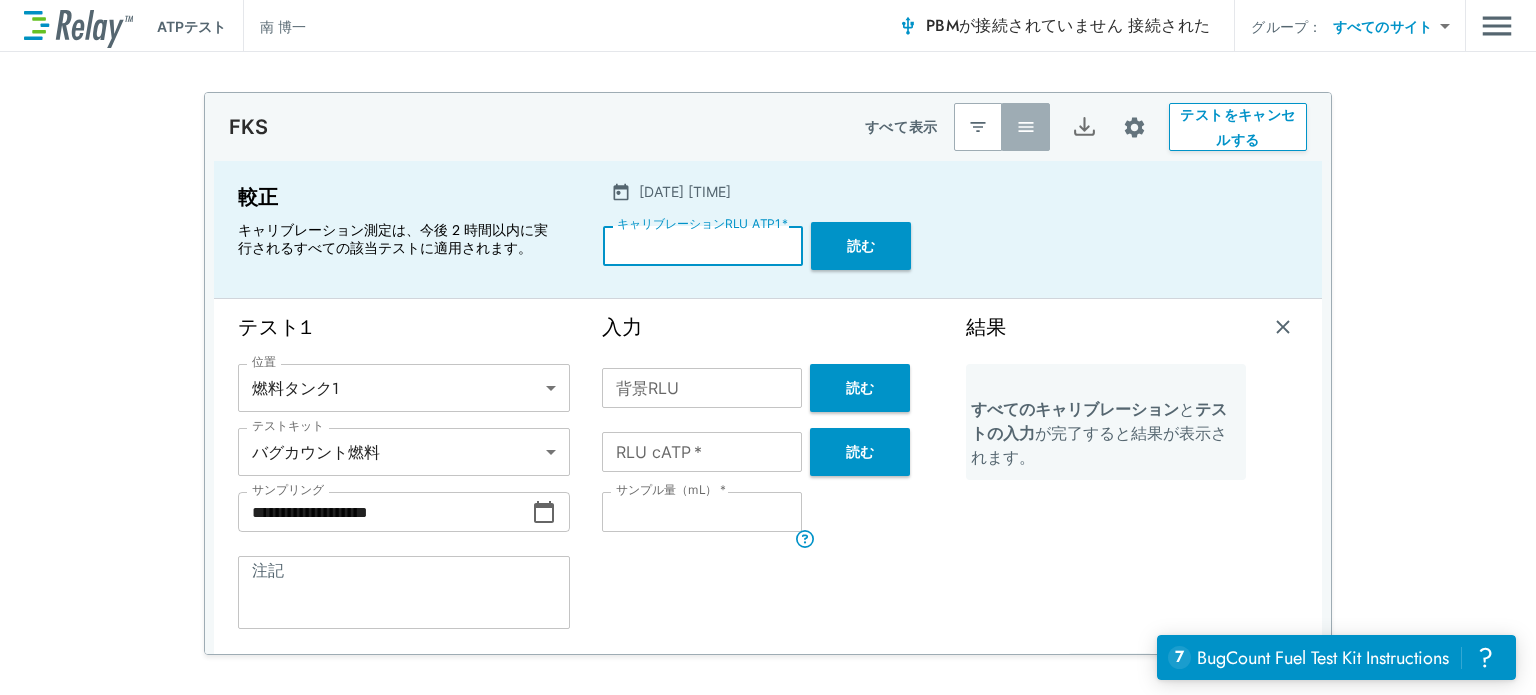 click on "*****" at bounding box center (703, 246) 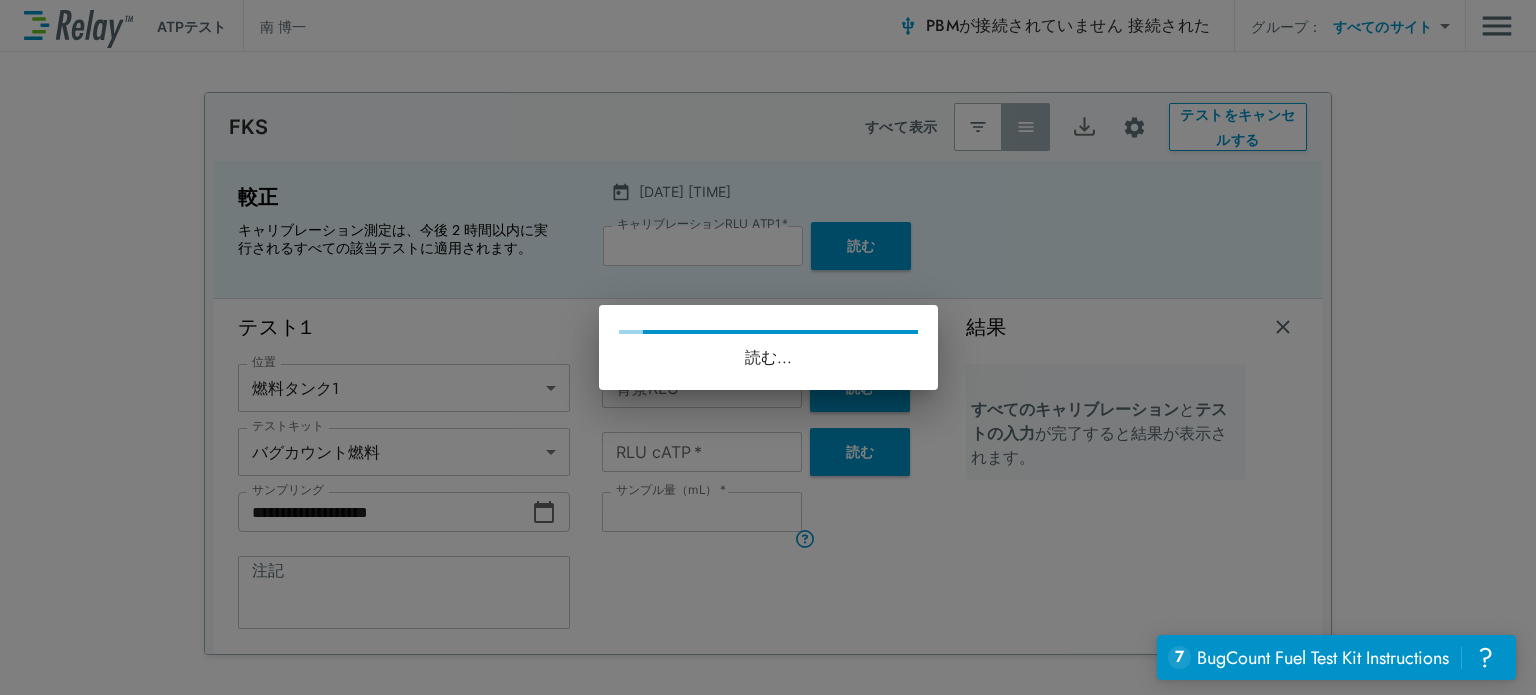 type on "*****" 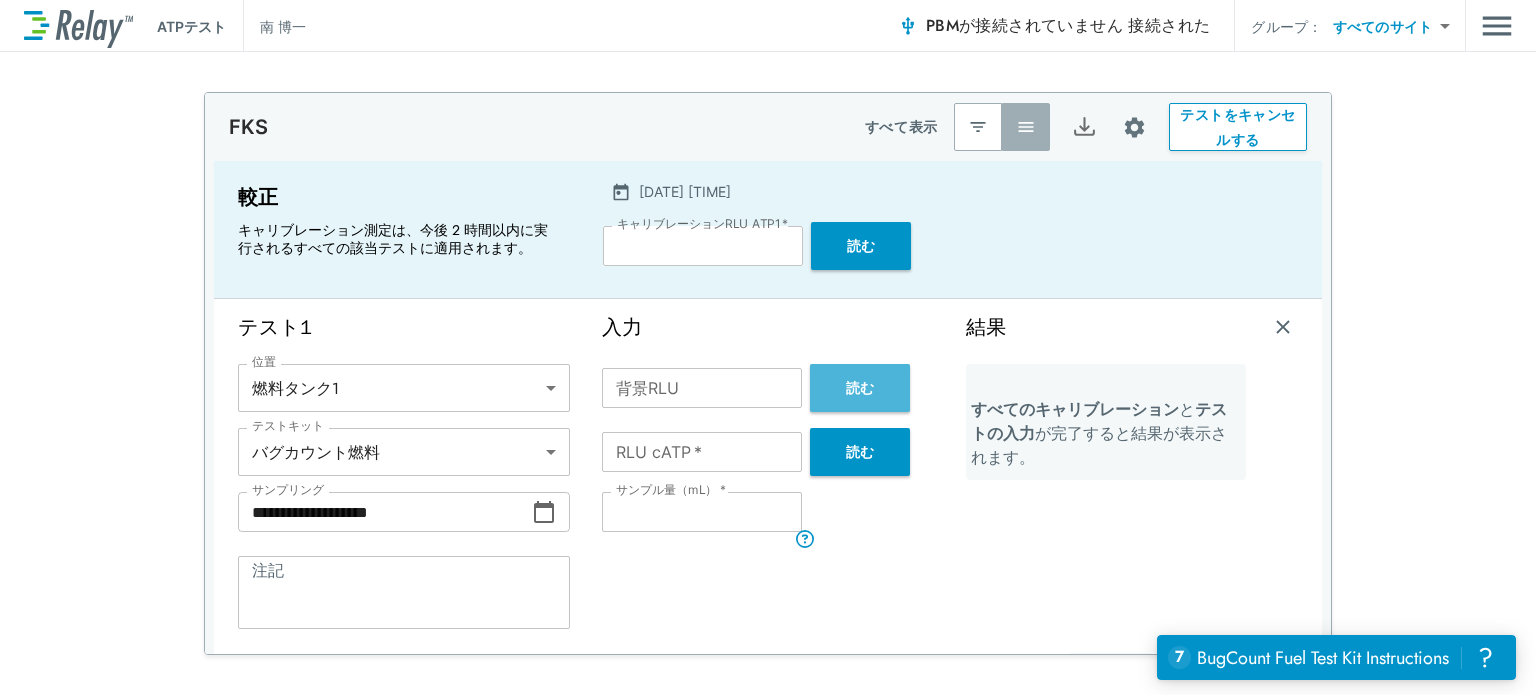 click on "読む" at bounding box center (860, 388) 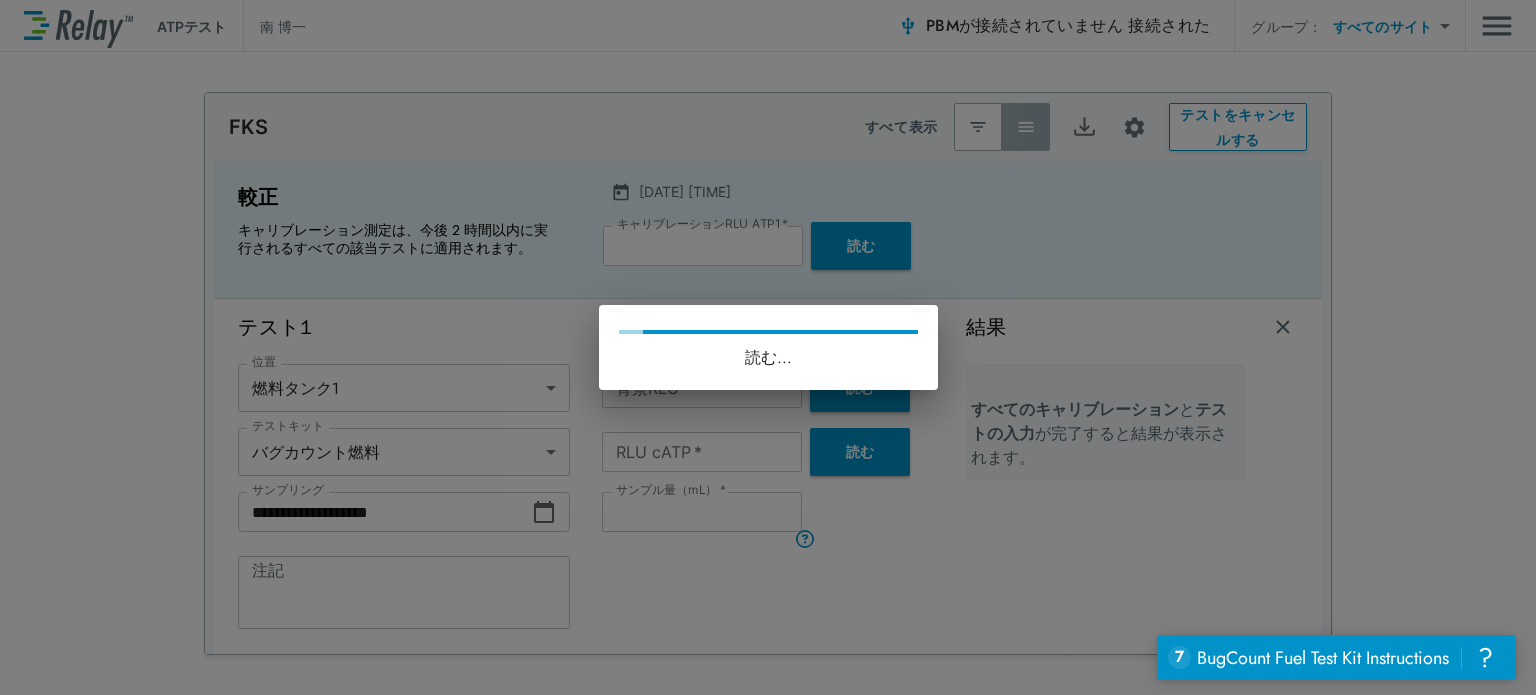 type on "**" 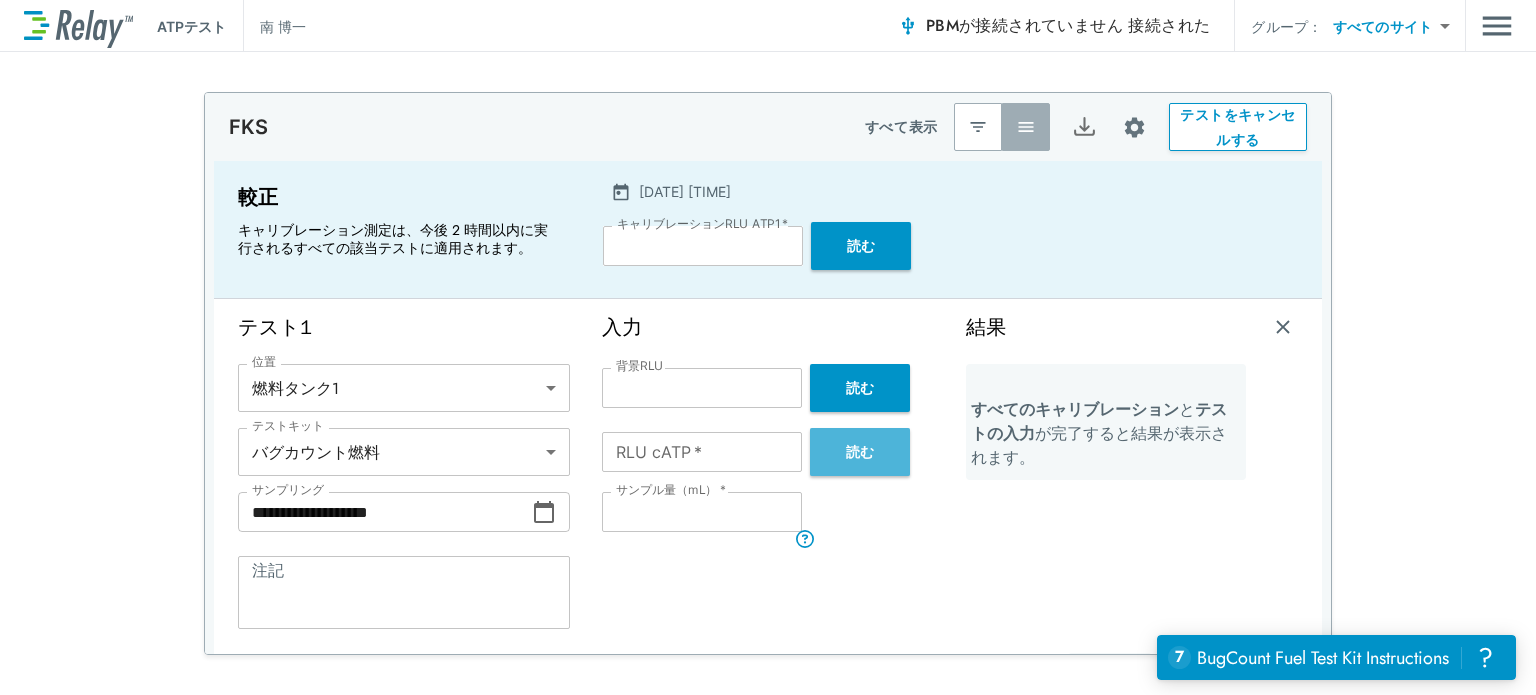 click on "読む" at bounding box center [860, 451] 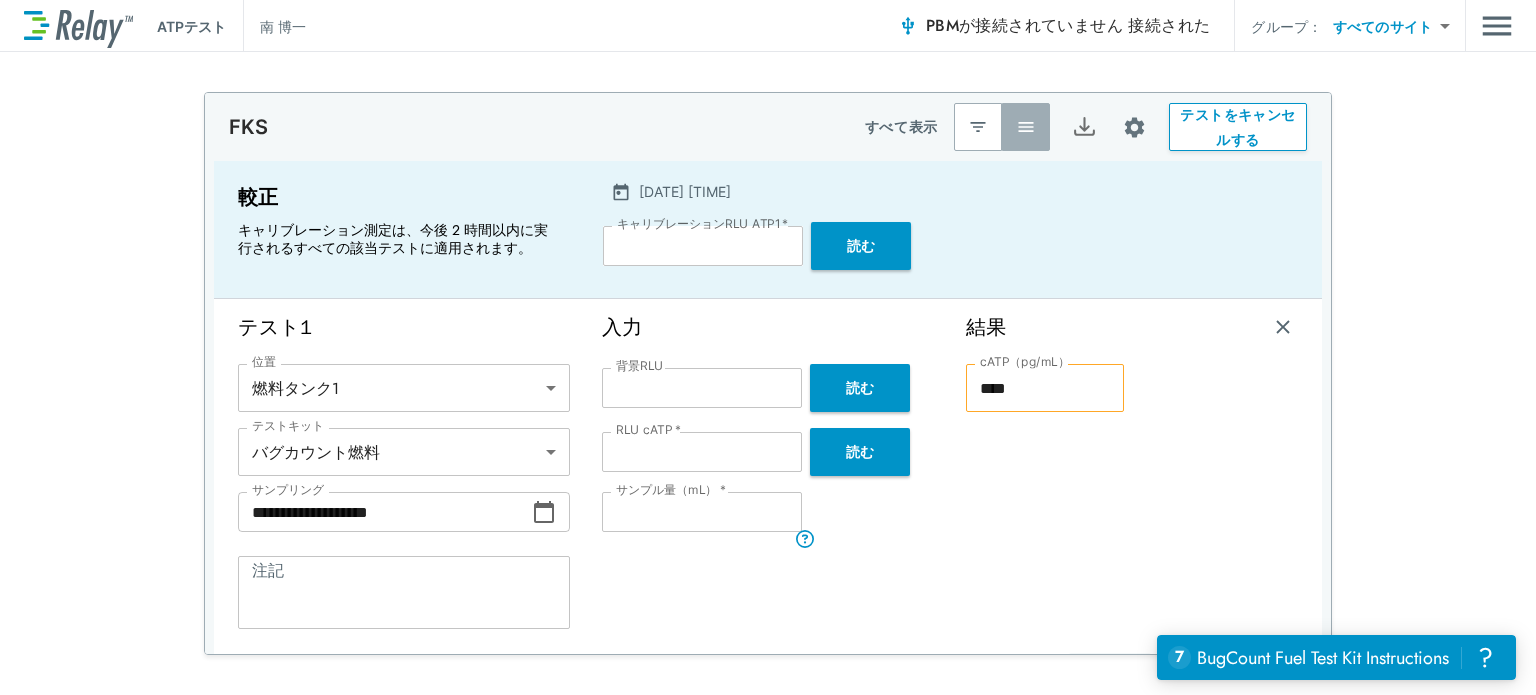 click on "読む" at bounding box center (860, 451) 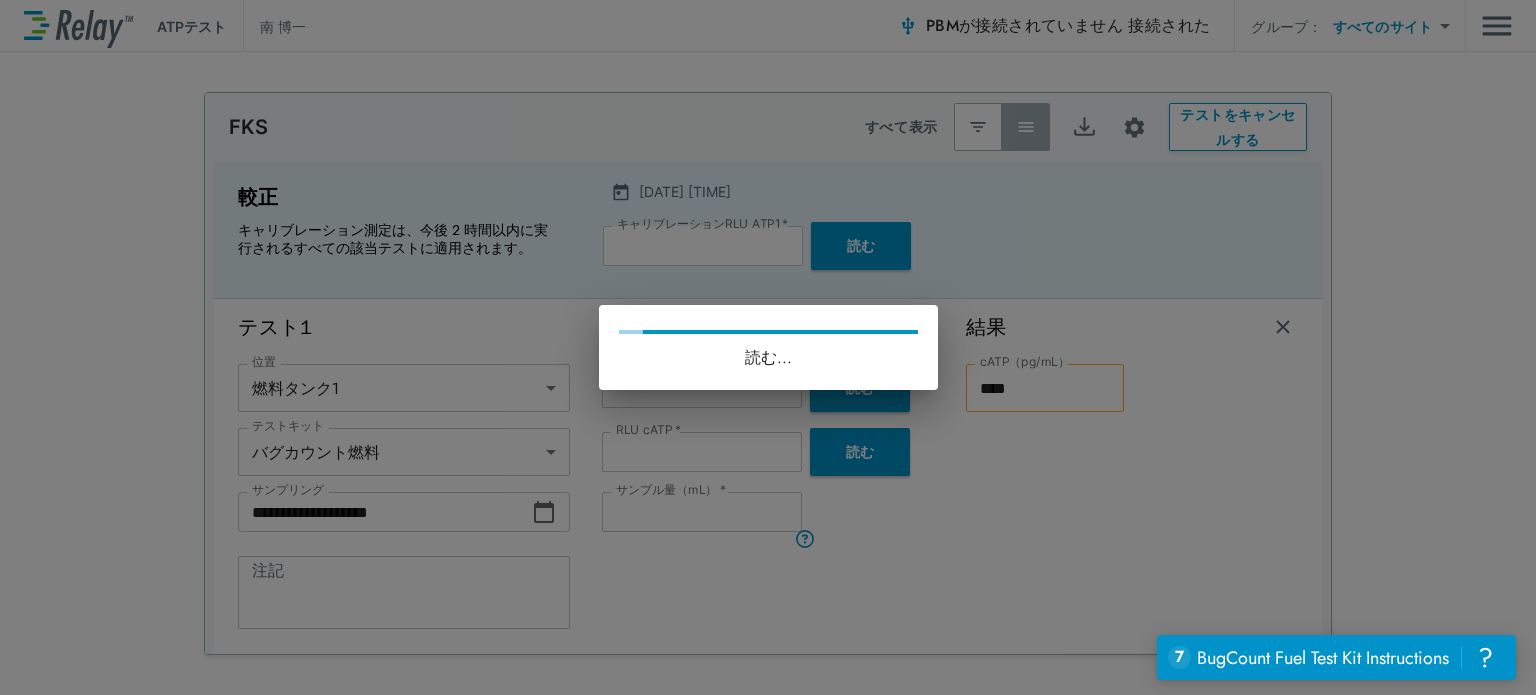 type on "***" 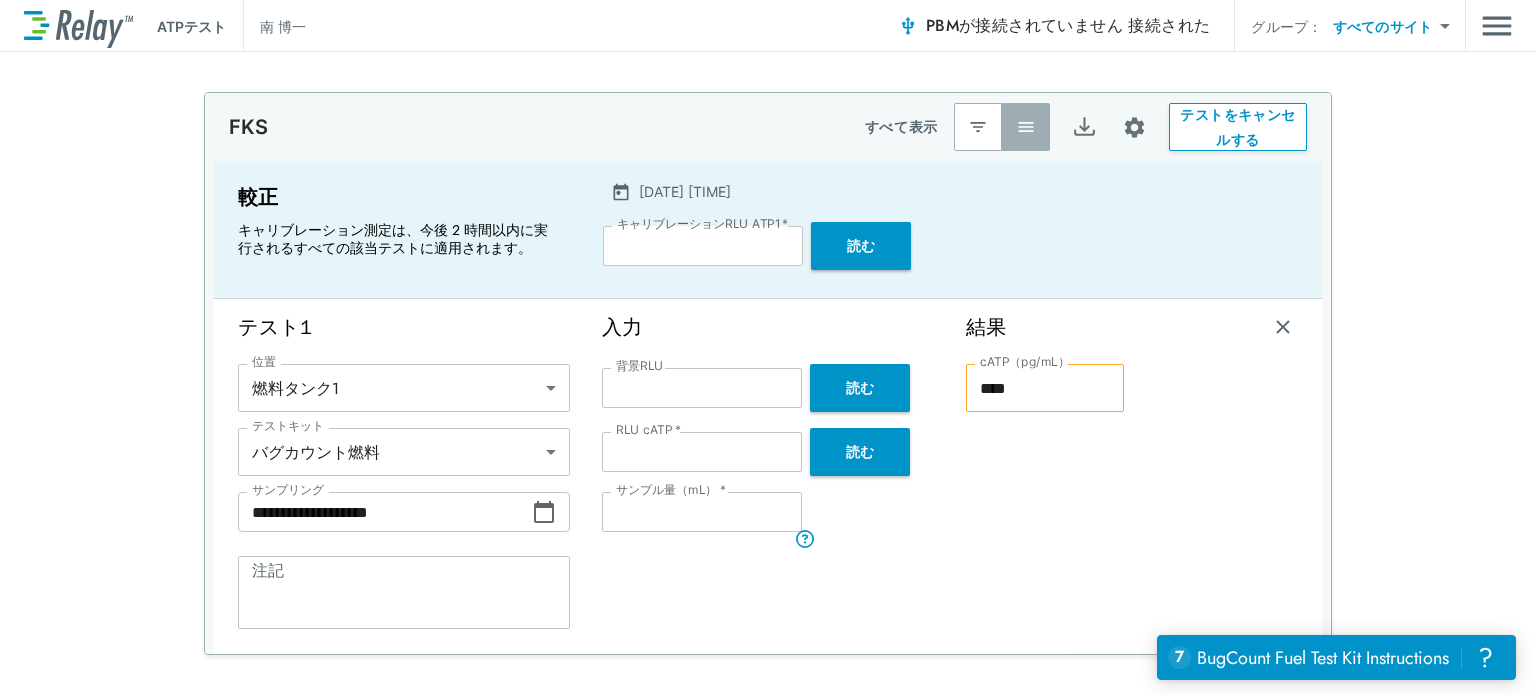 type on "****" 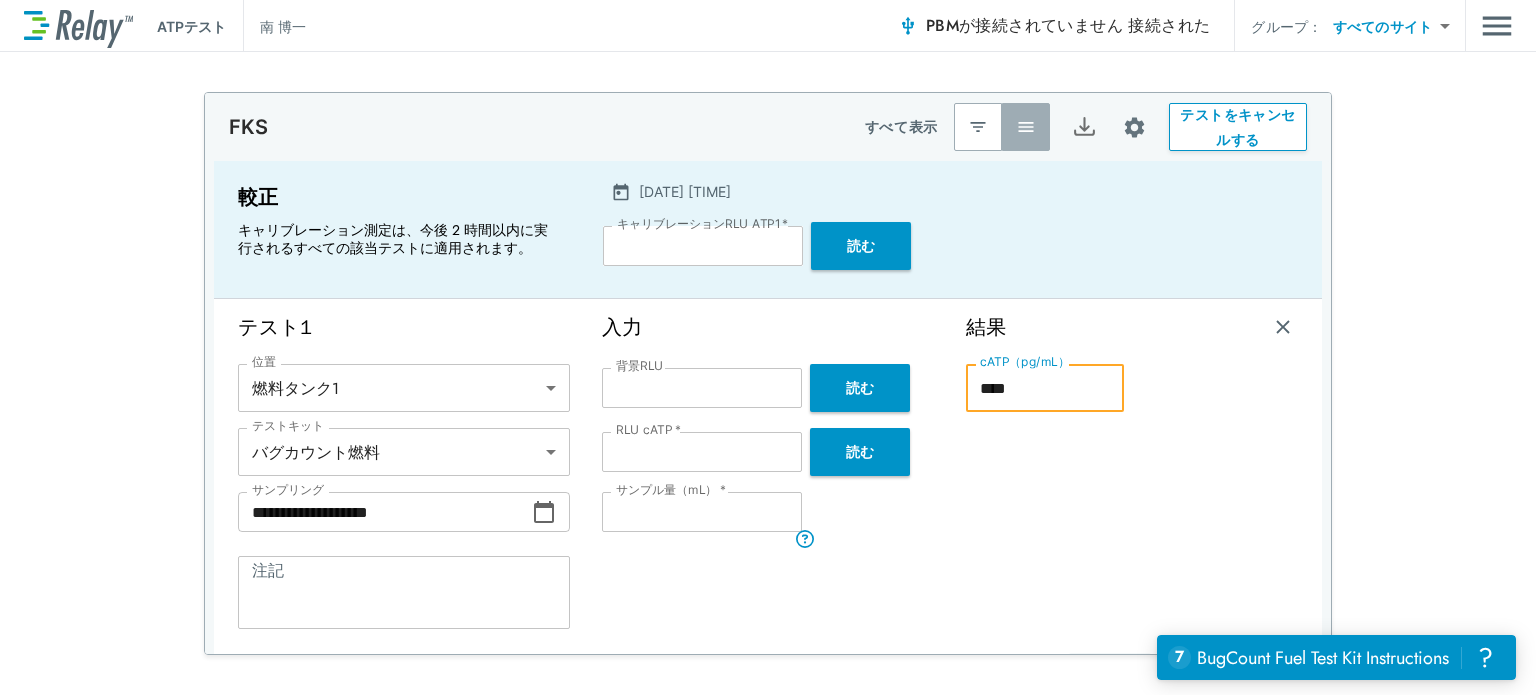 click on "****" at bounding box center [1045, 388] 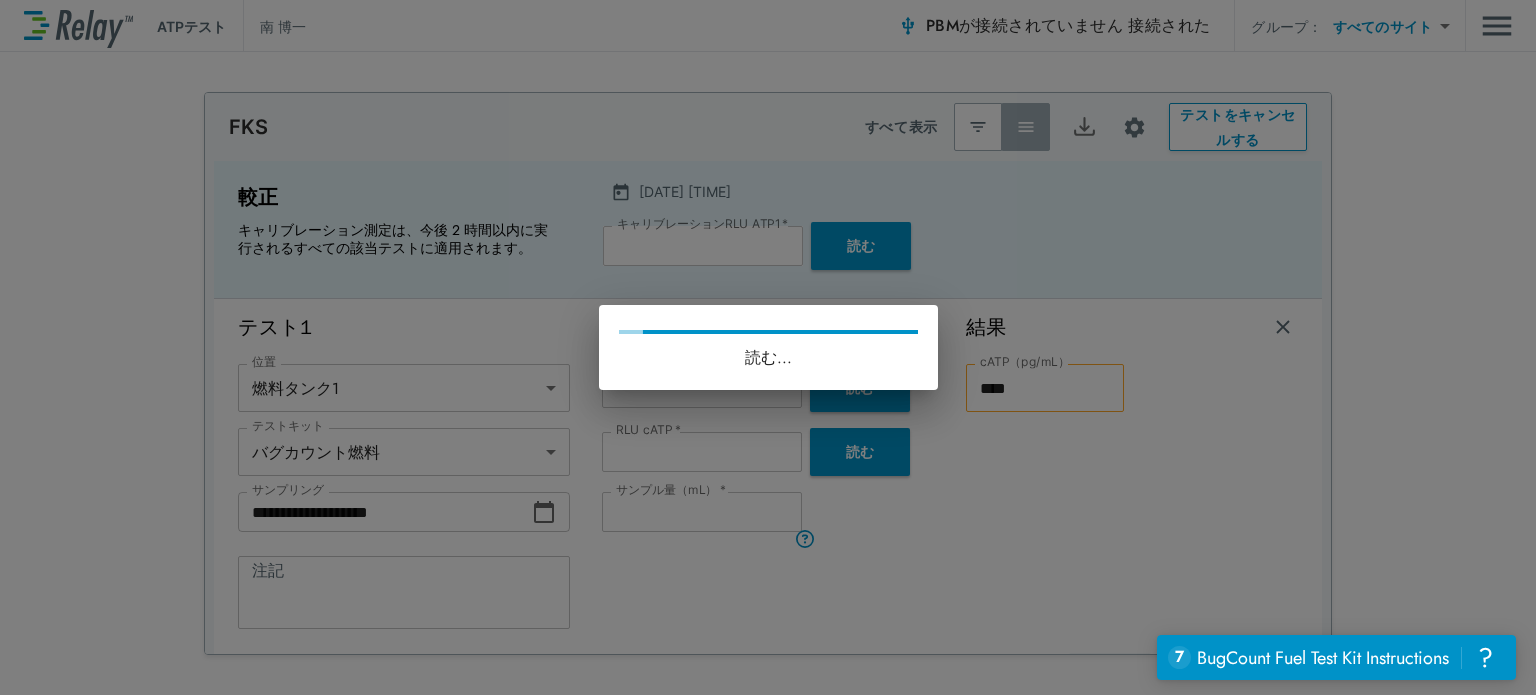 type on "*****" 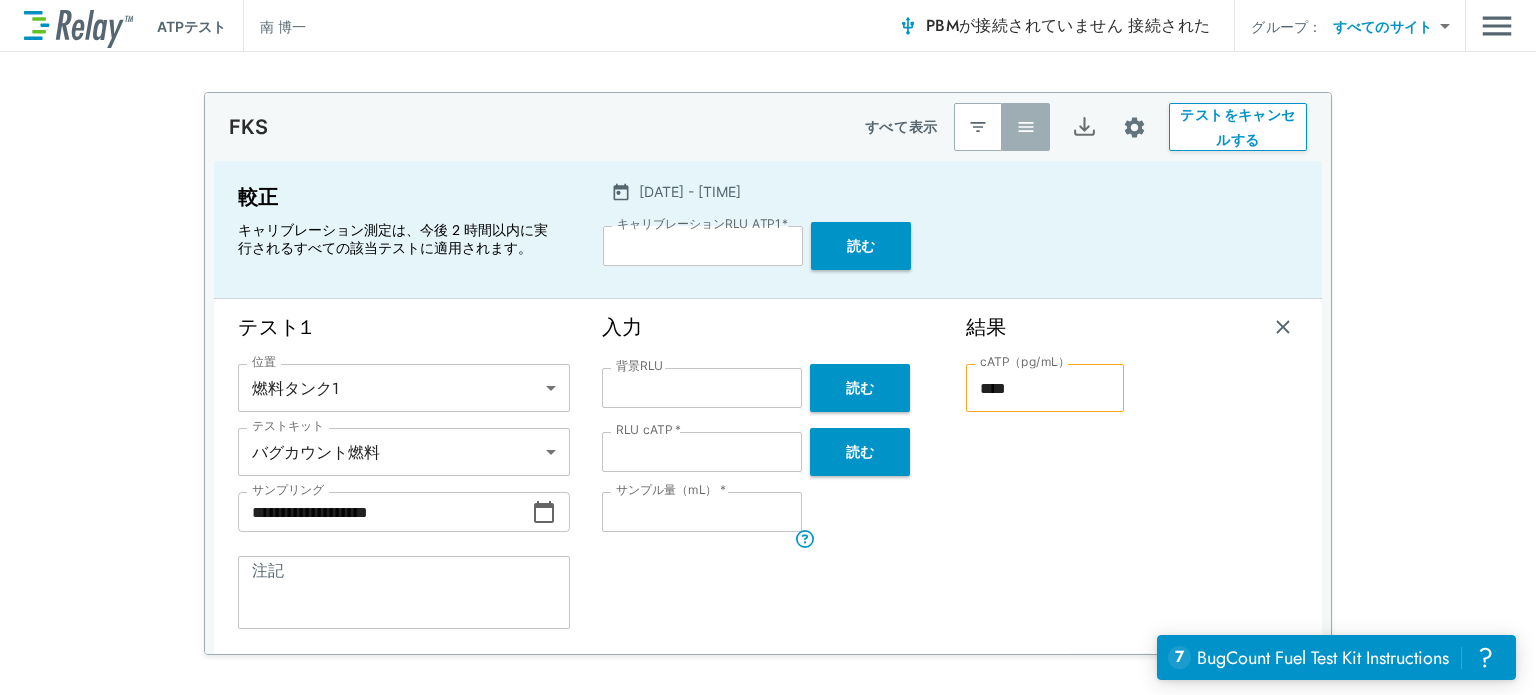 click on "読む" at bounding box center (860, 388) 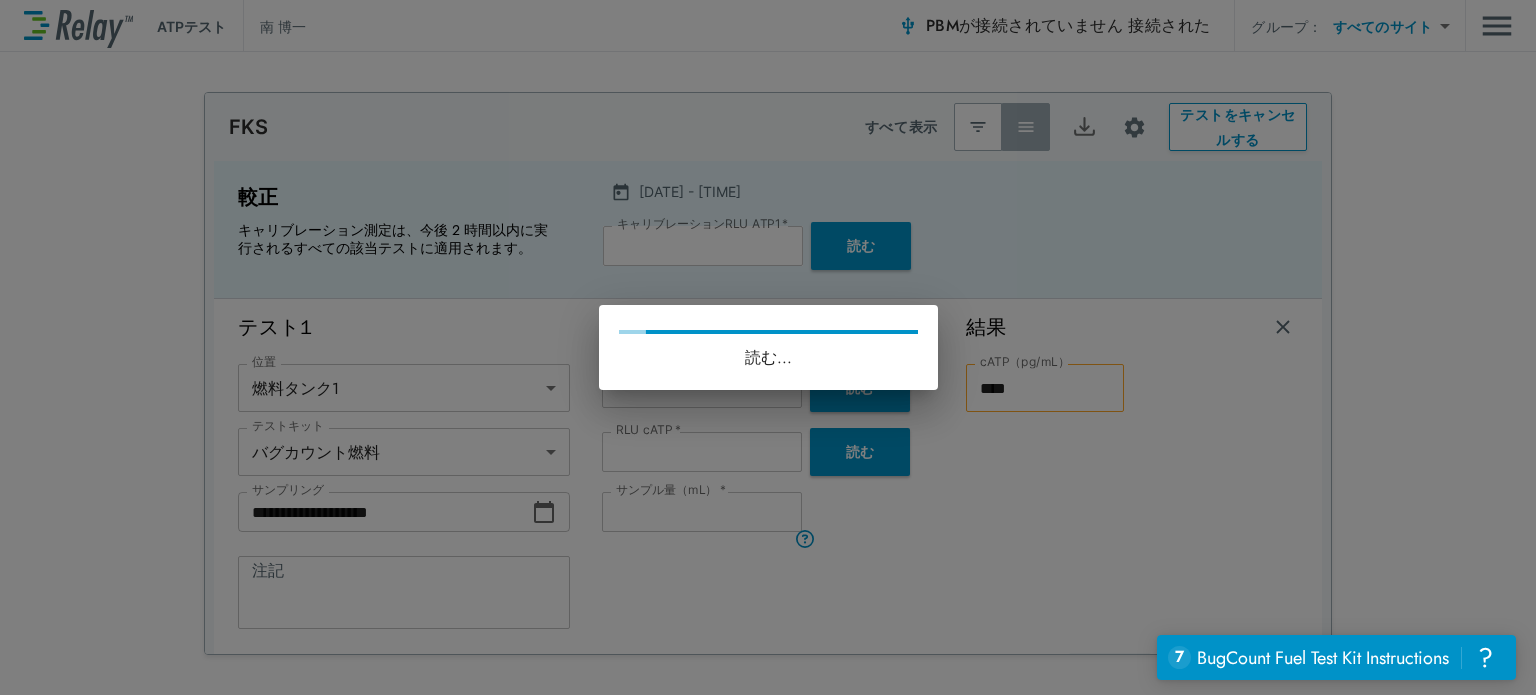type on "***" 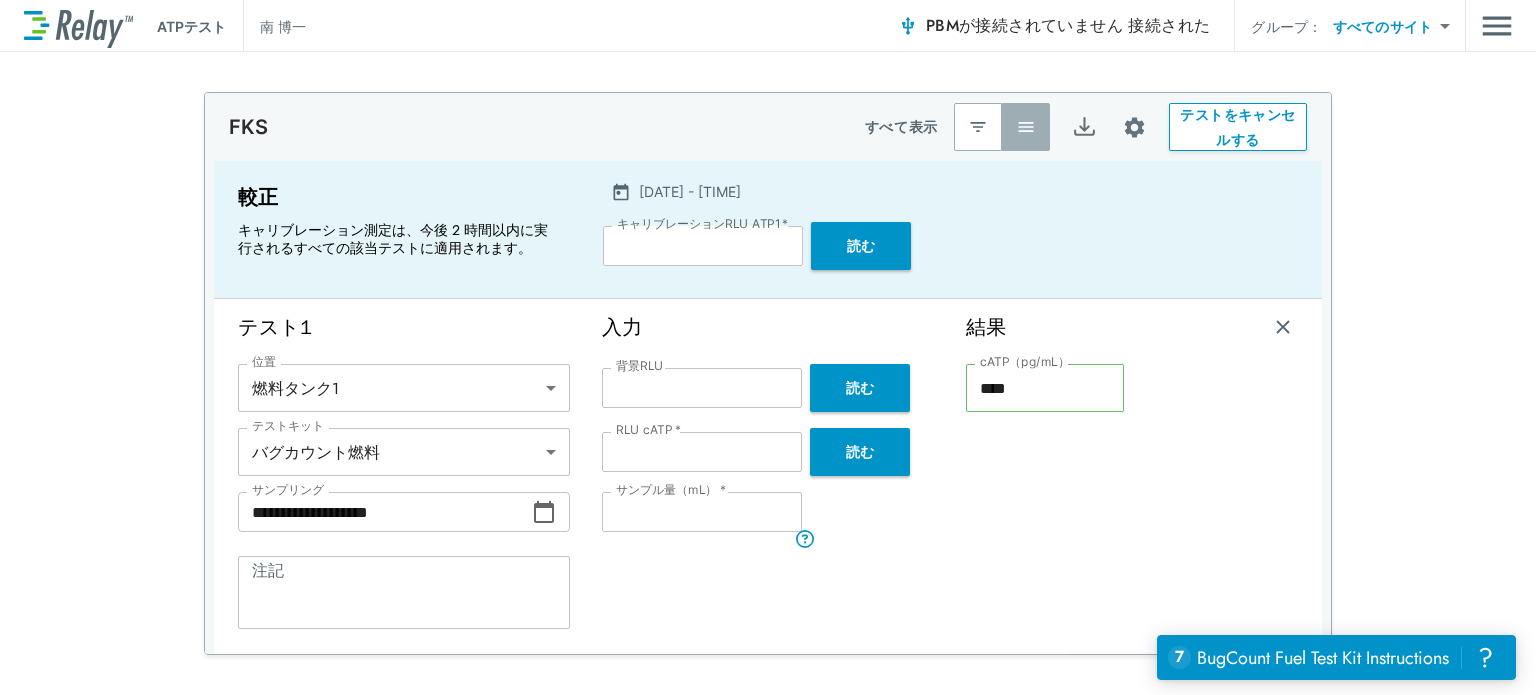 click on "読む" at bounding box center [860, 388] 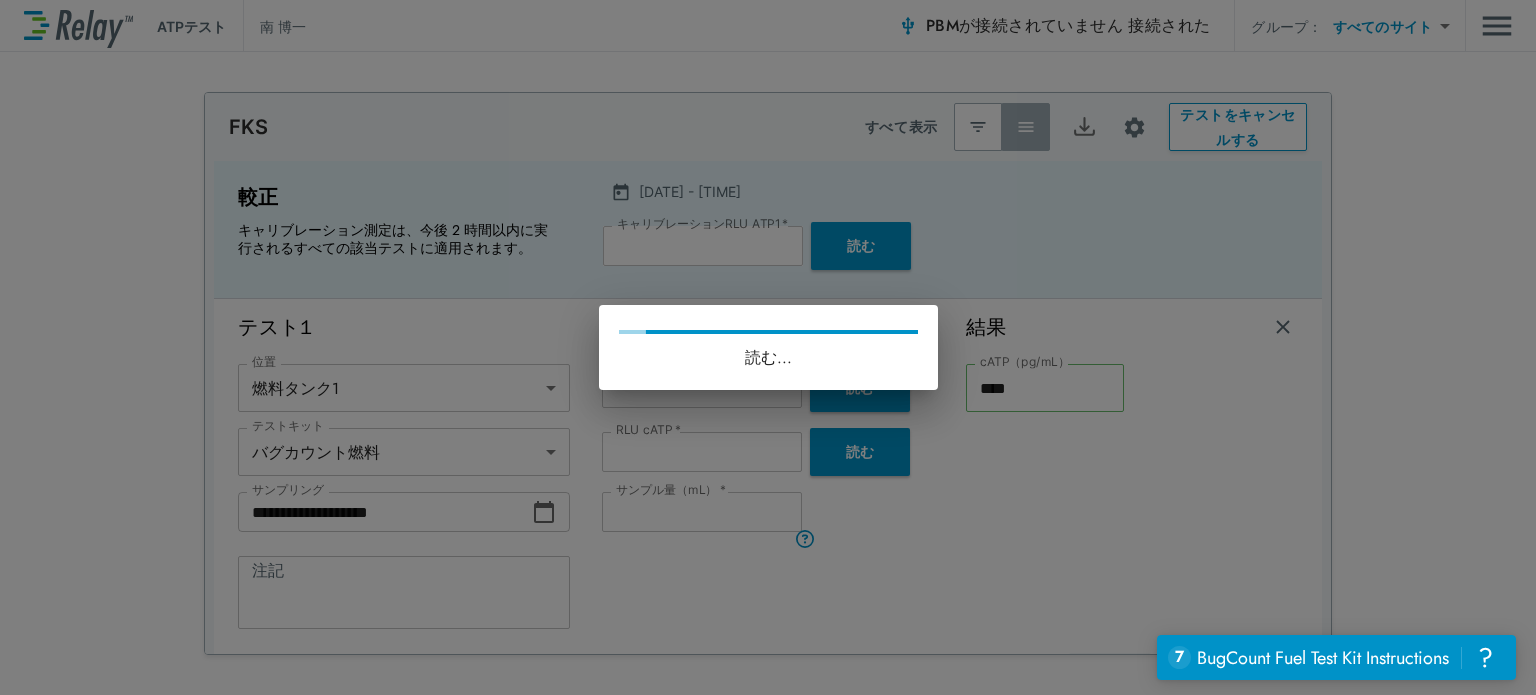 type on "***" 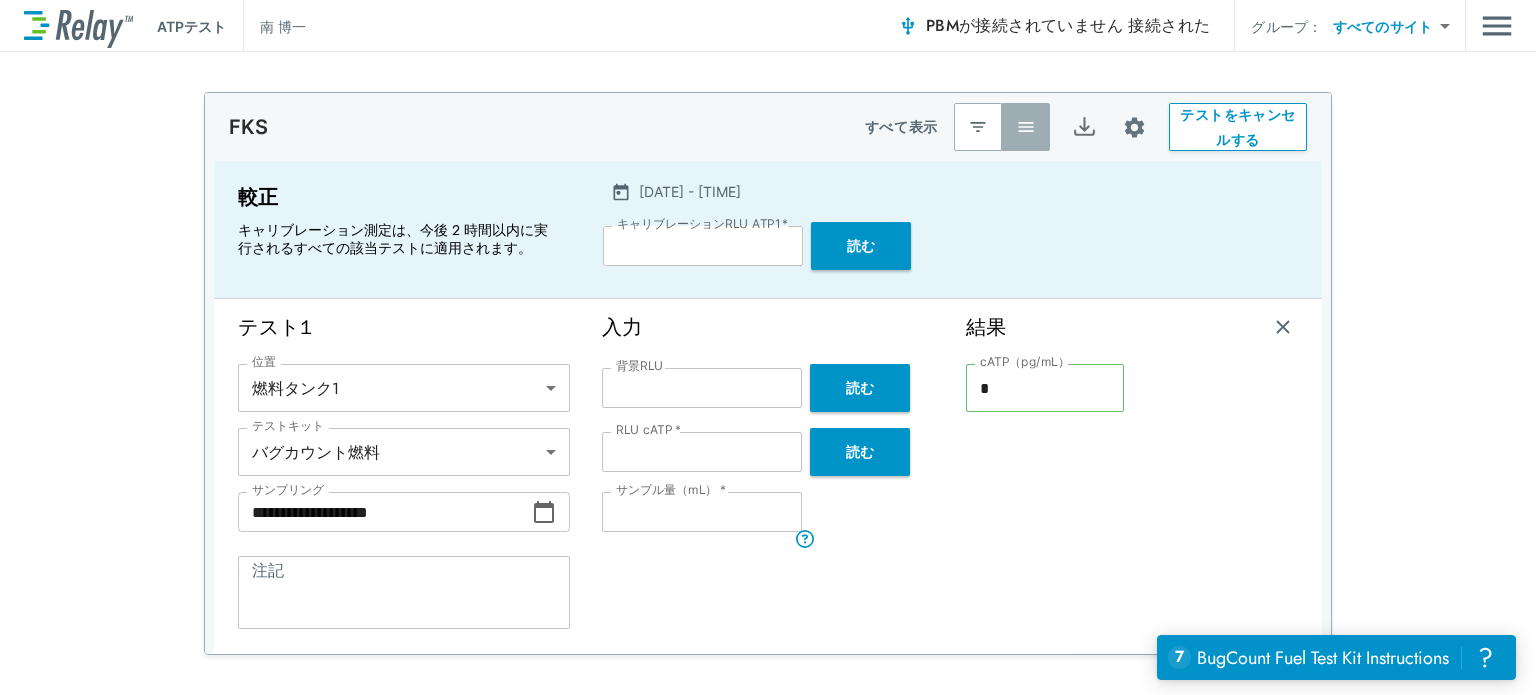 click on "読む" at bounding box center [860, 388] 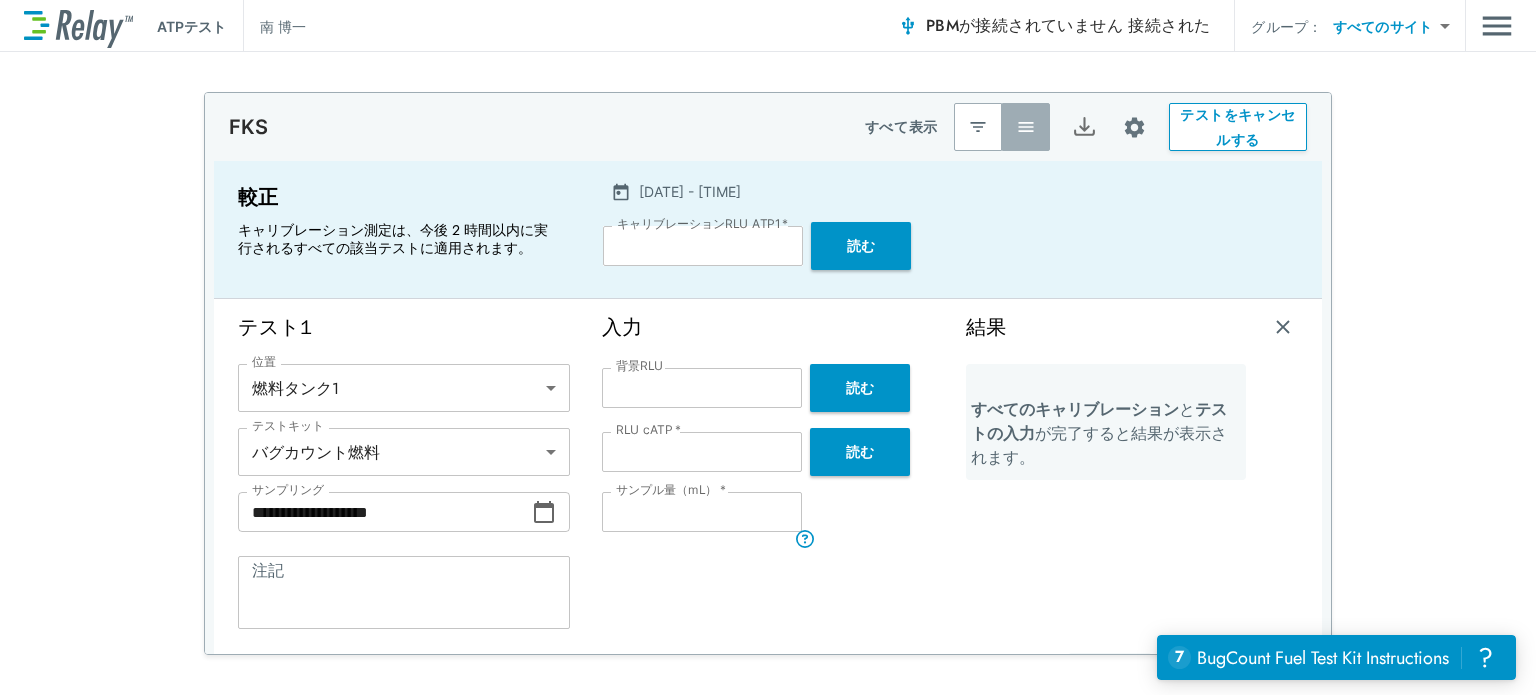 click on "読む" at bounding box center [860, 388] 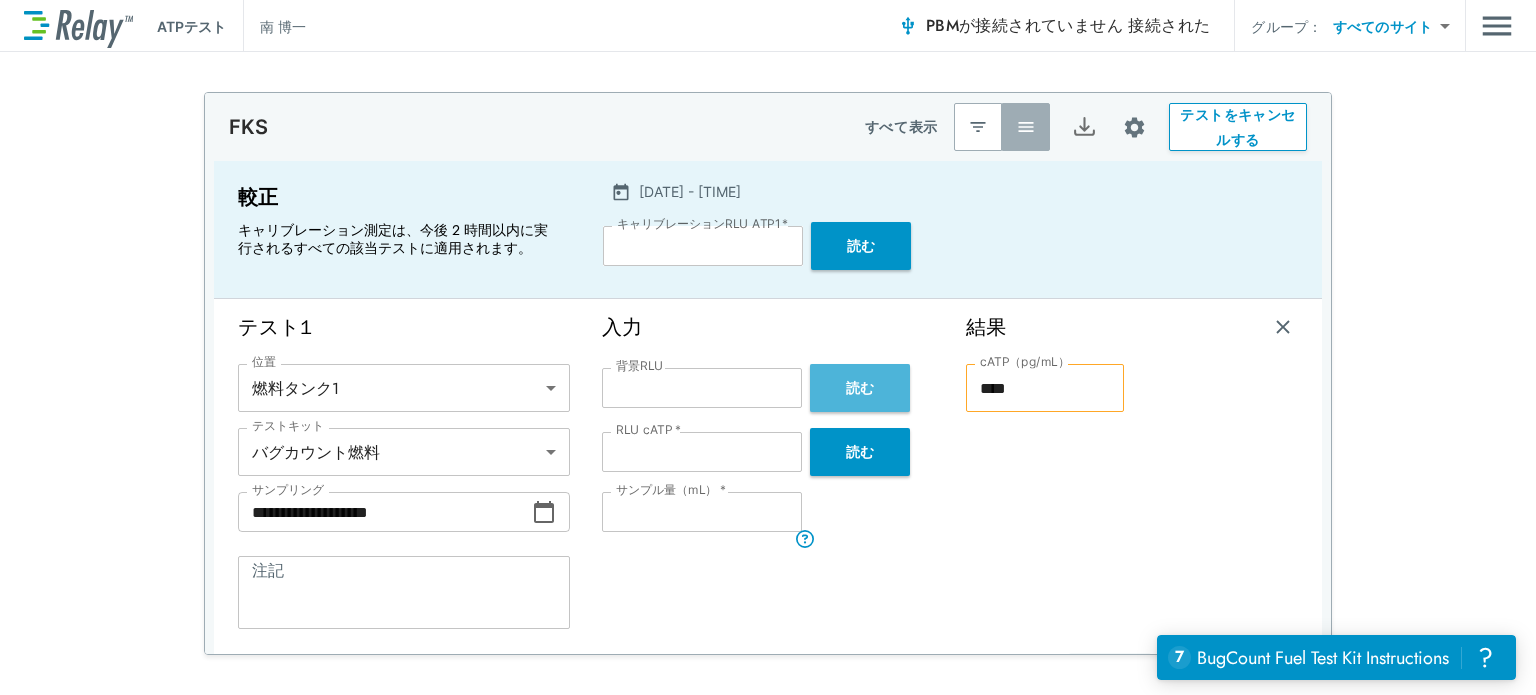 click on "読む" at bounding box center (860, 388) 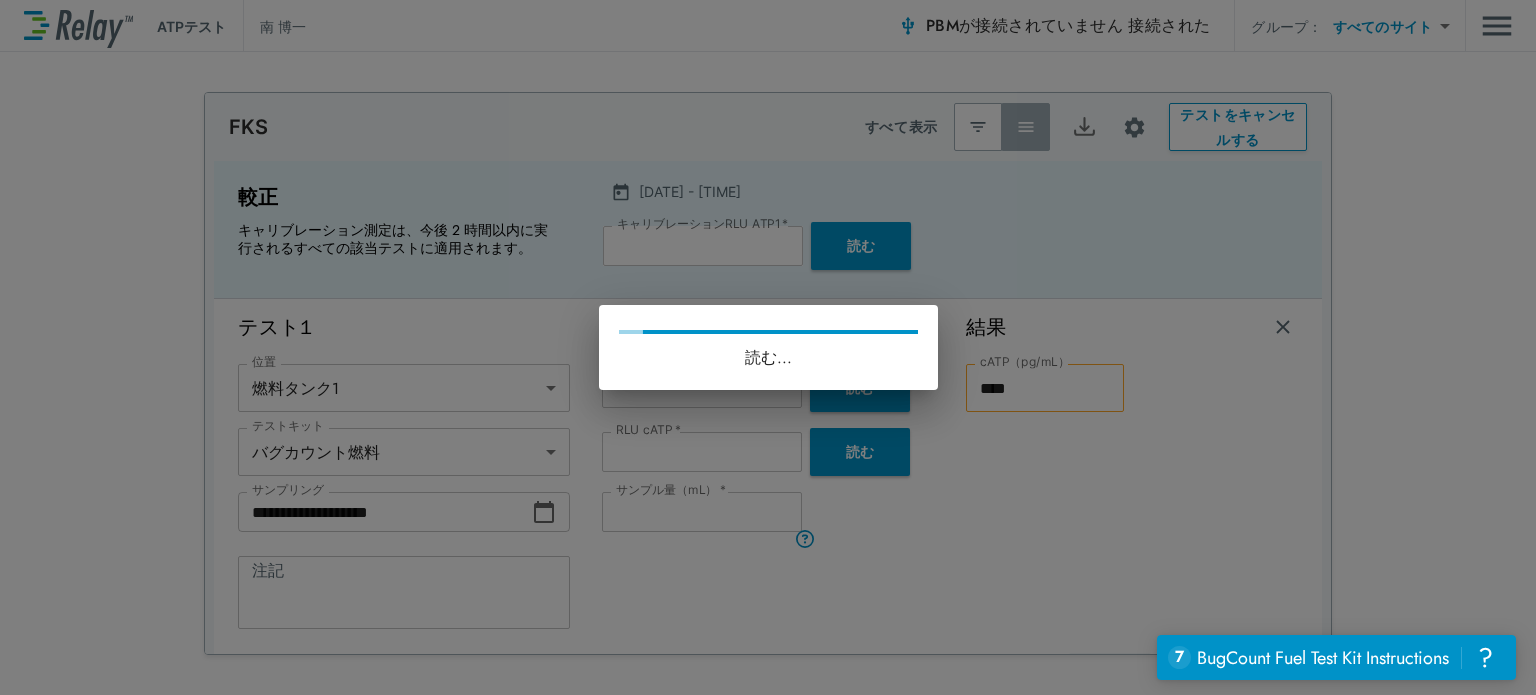 type on "***" 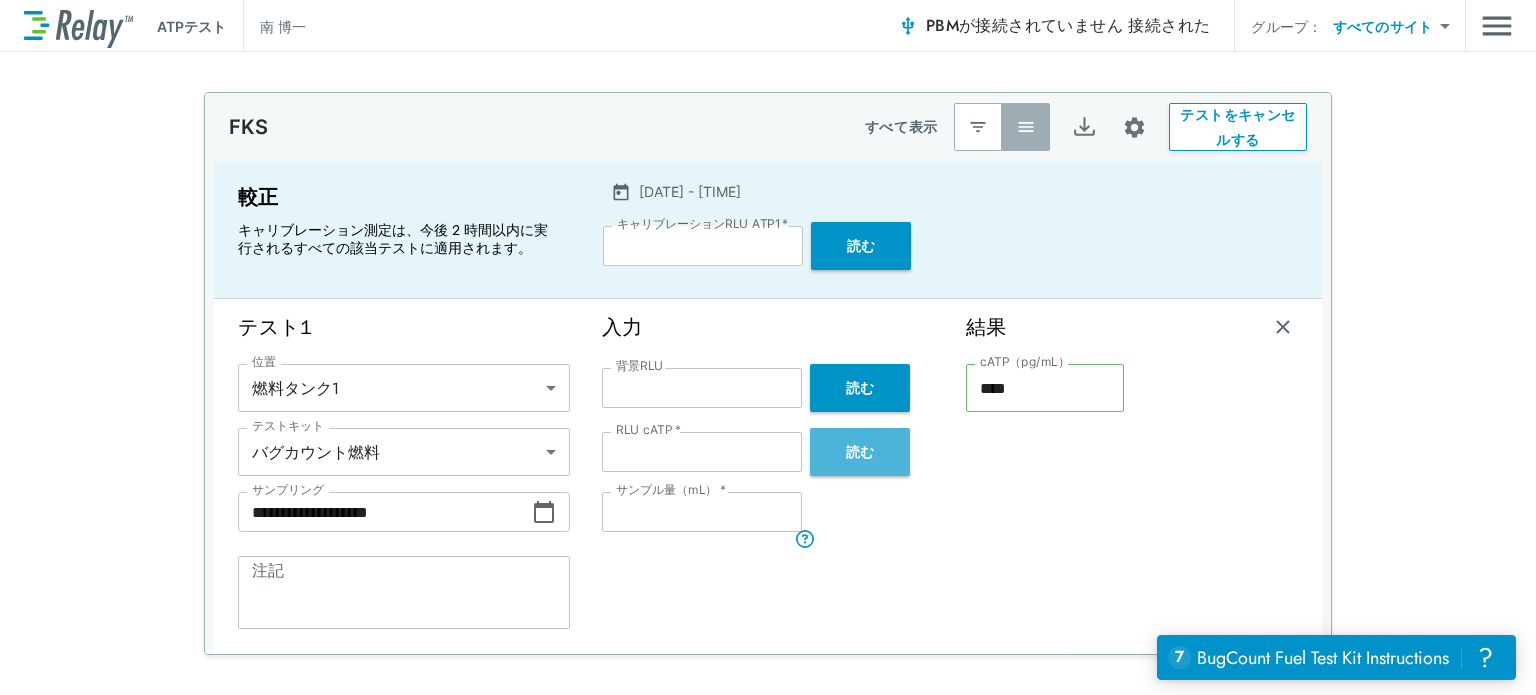 click on "読む" at bounding box center [860, 451] 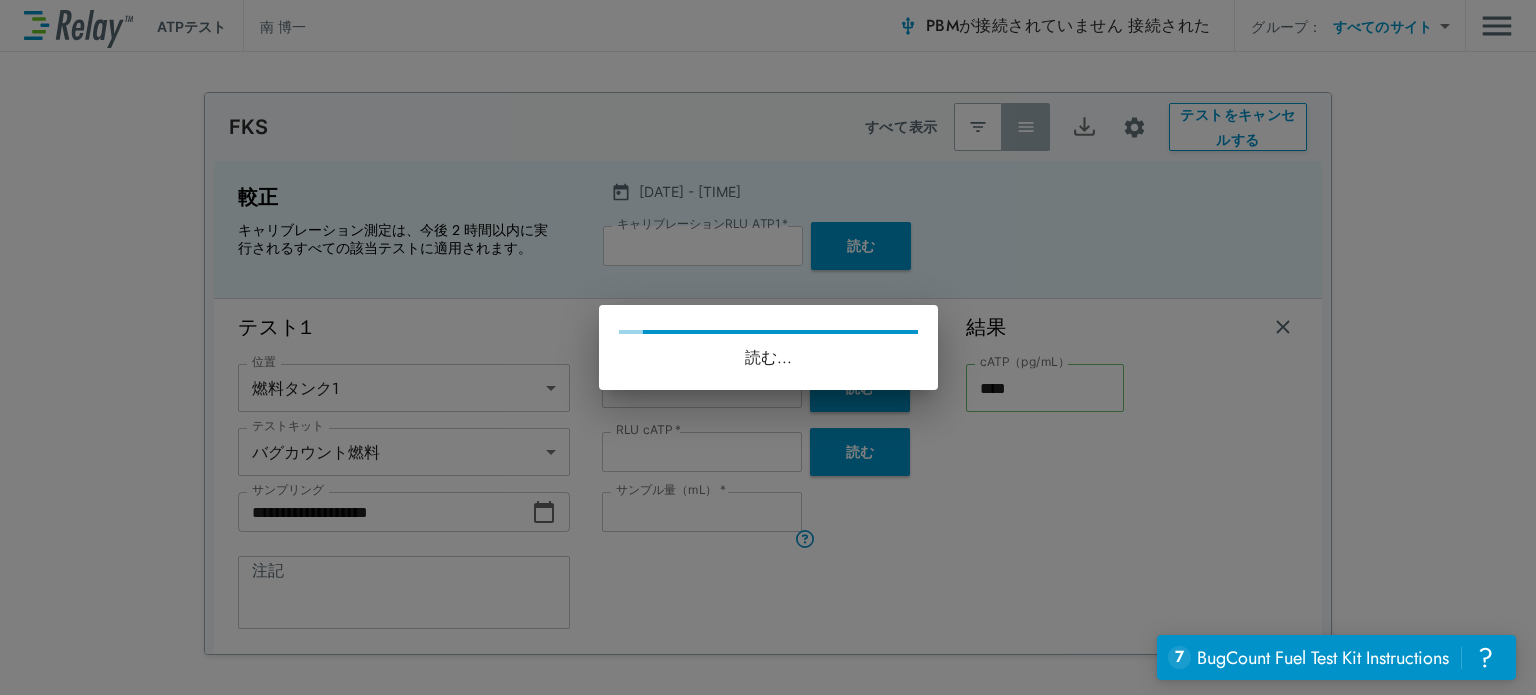 type on "***" 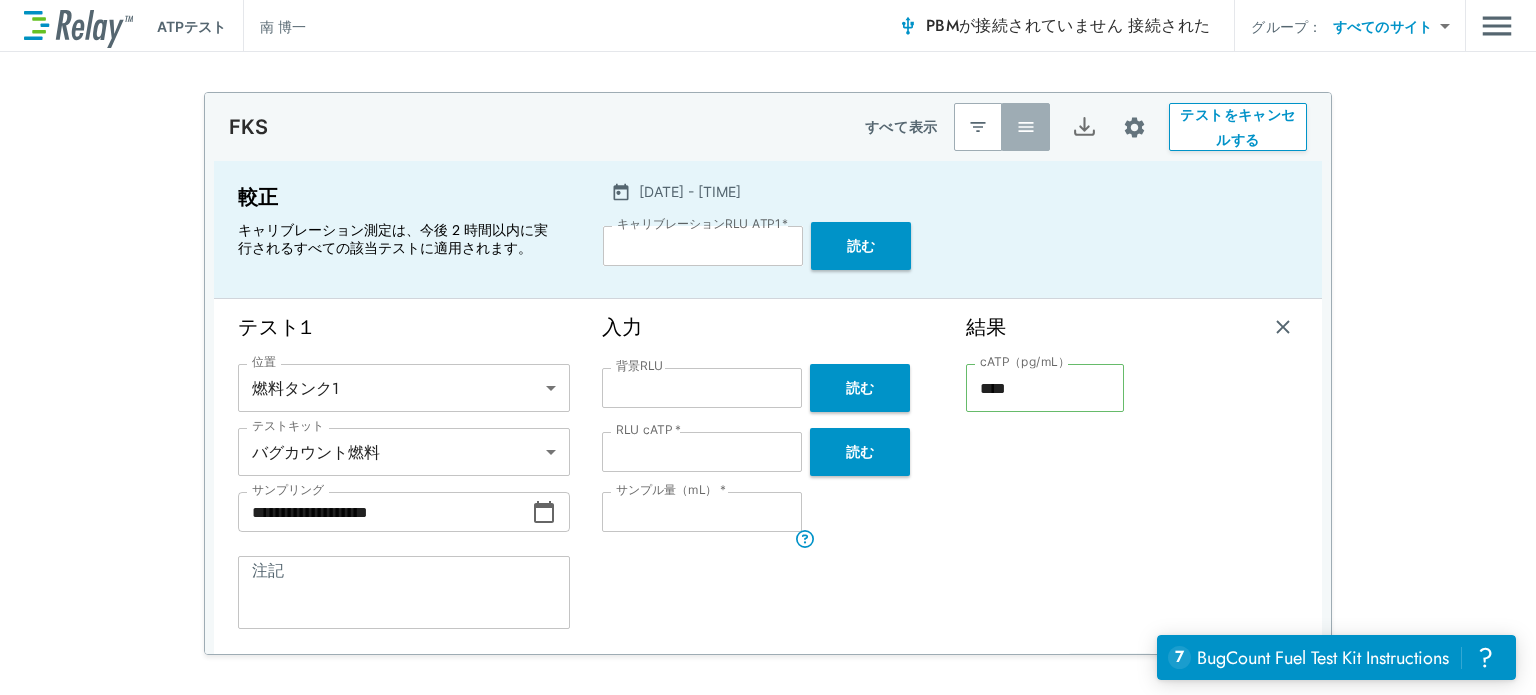 type on "****" 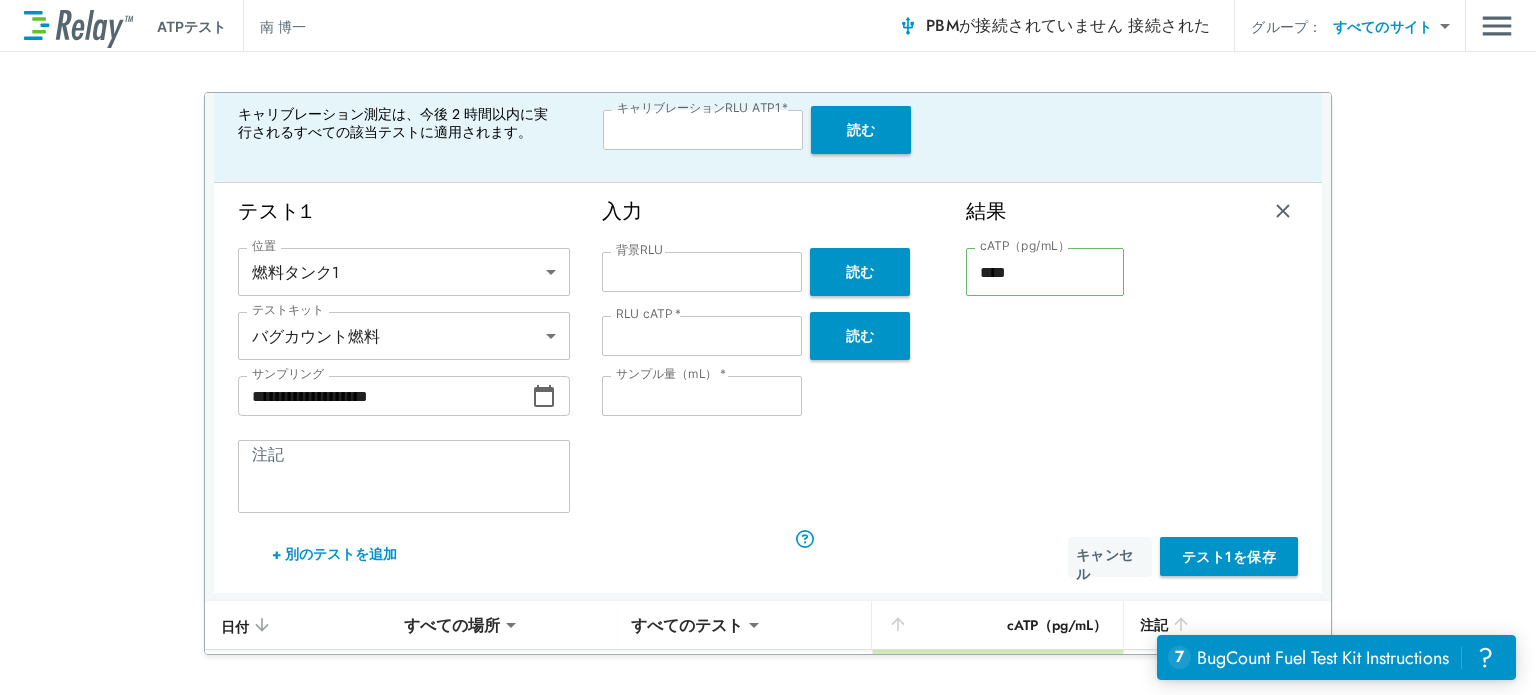 scroll, scrollTop: 160, scrollLeft: 0, axis: vertical 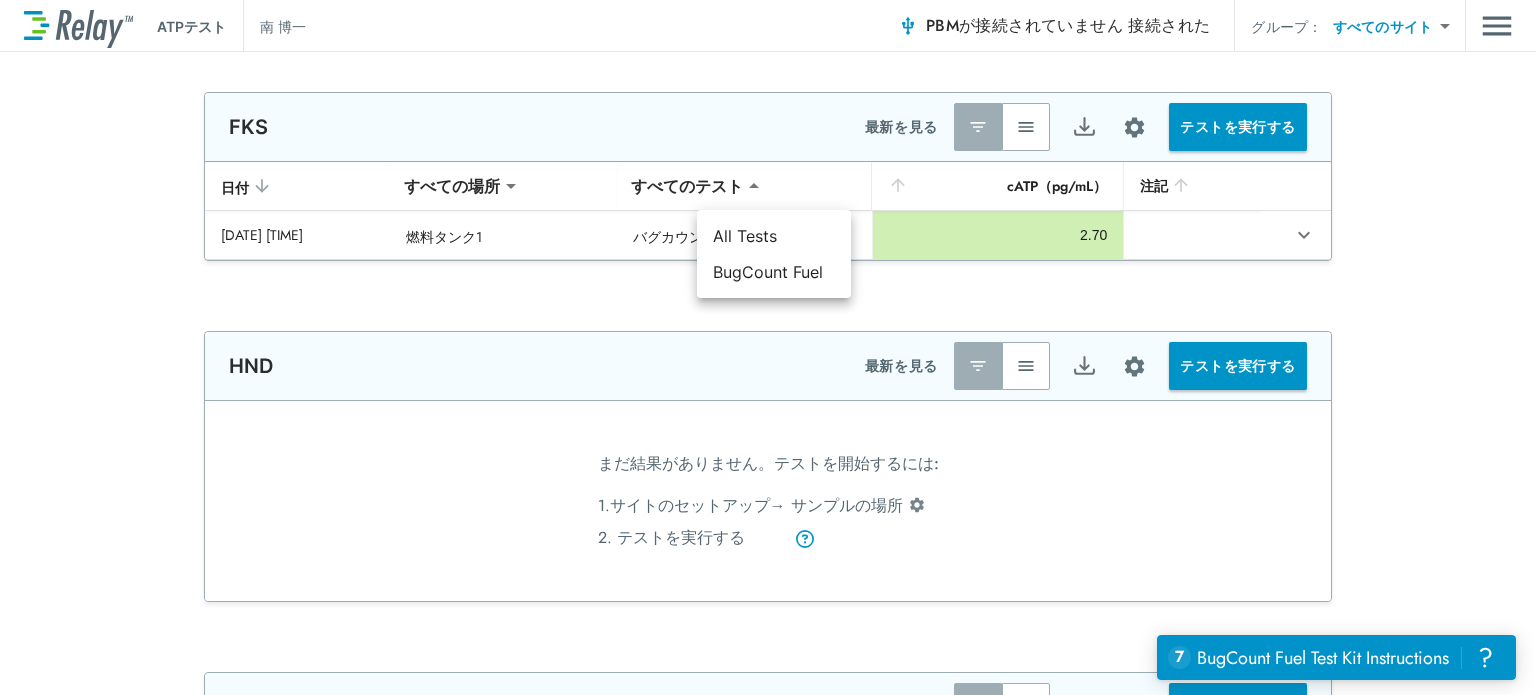 click on "**********" at bounding box center (768, 347) 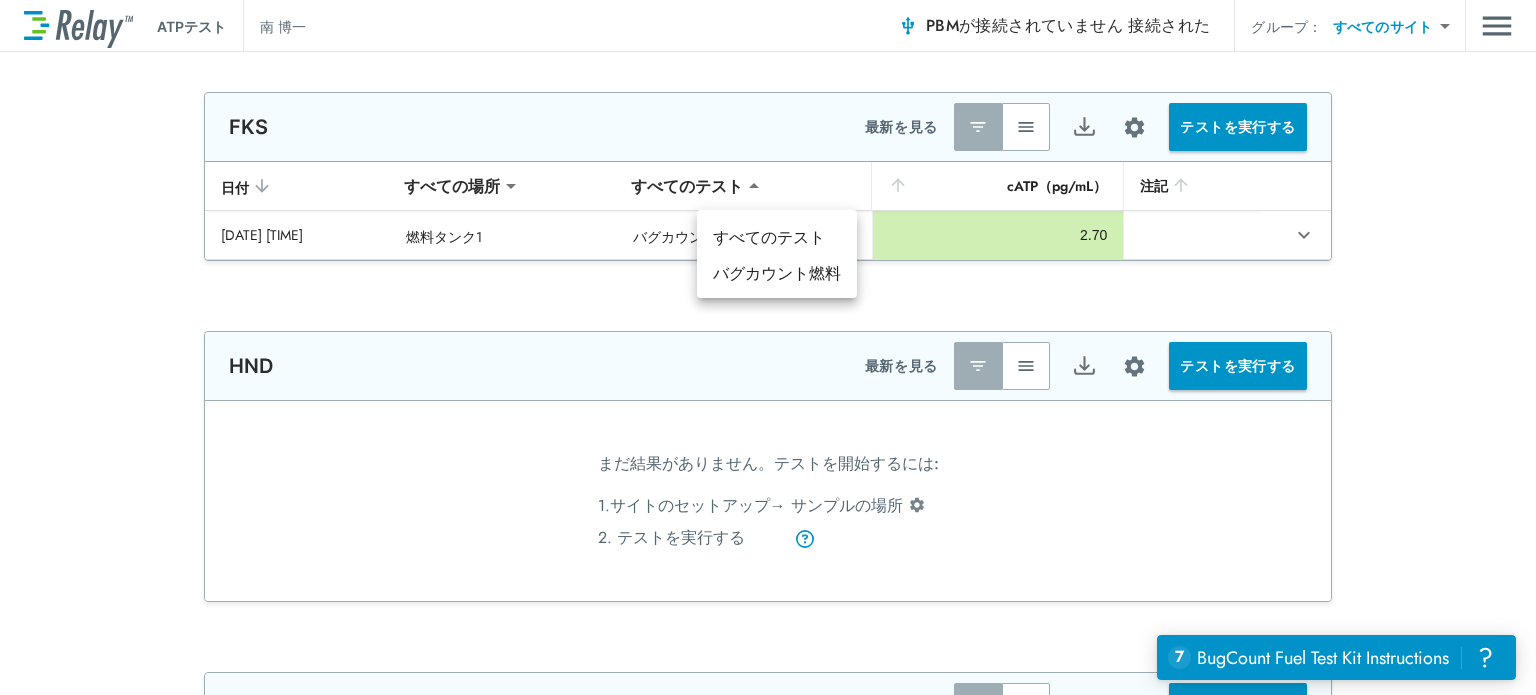 click at bounding box center [768, 347] 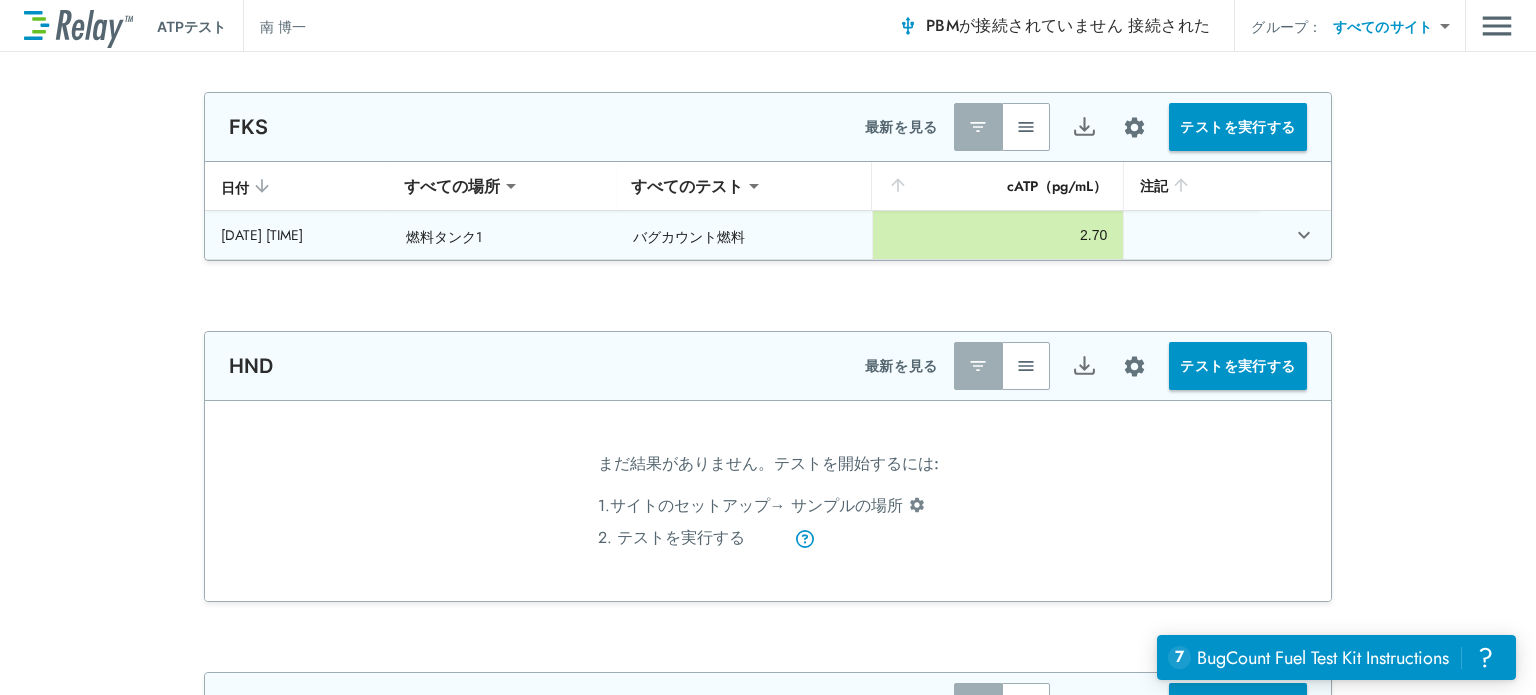 click on "バグカウント燃料" at bounding box center (689, 236) 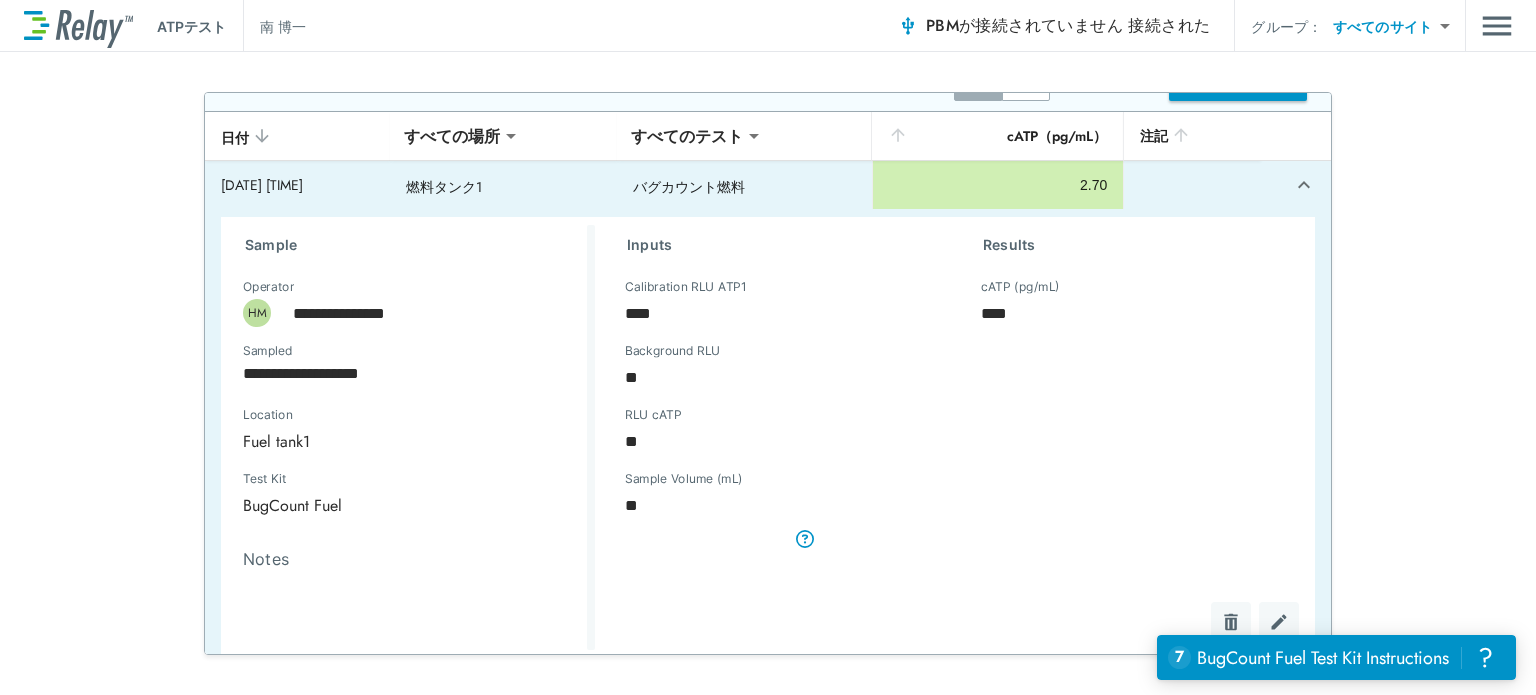 scroll, scrollTop: 69, scrollLeft: 0, axis: vertical 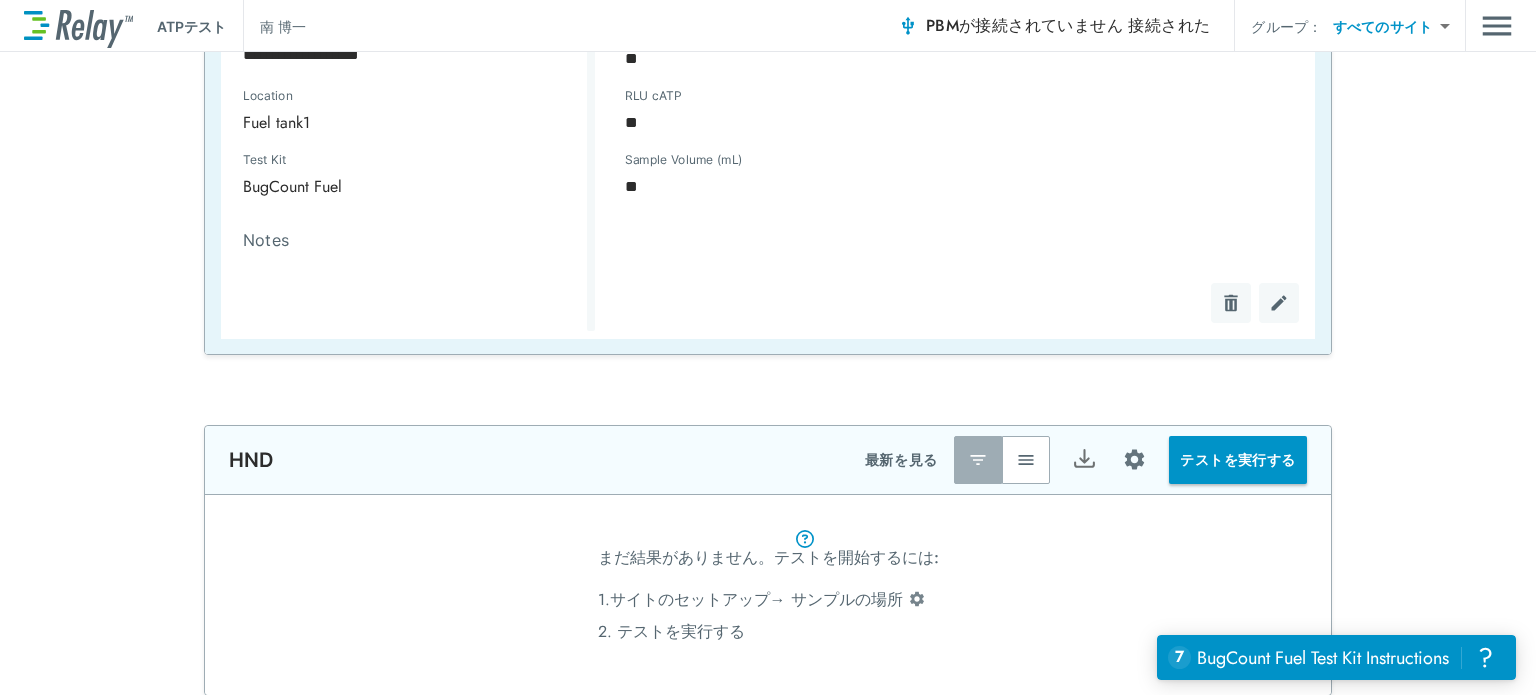 type on "**********" 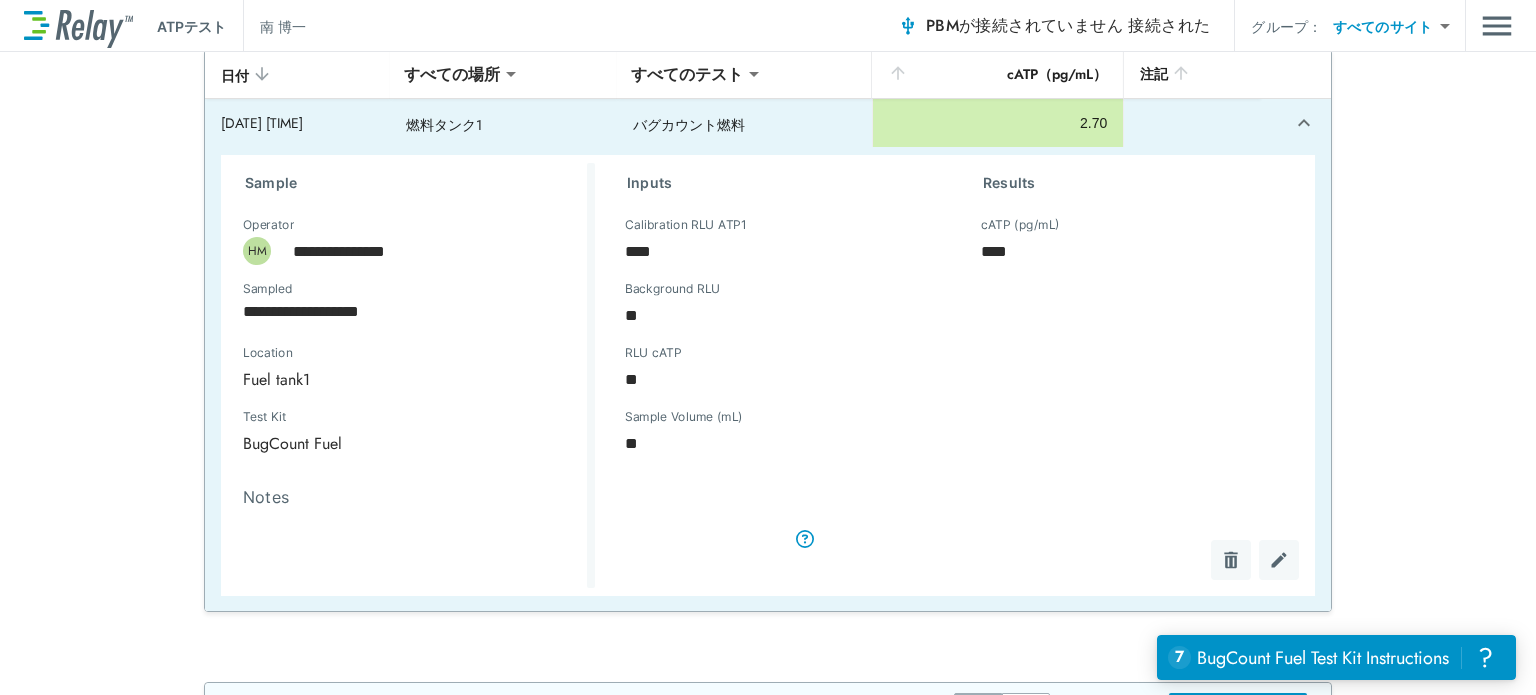 scroll, scrollTop: 24, scrollLeft: 0, axis: vertical 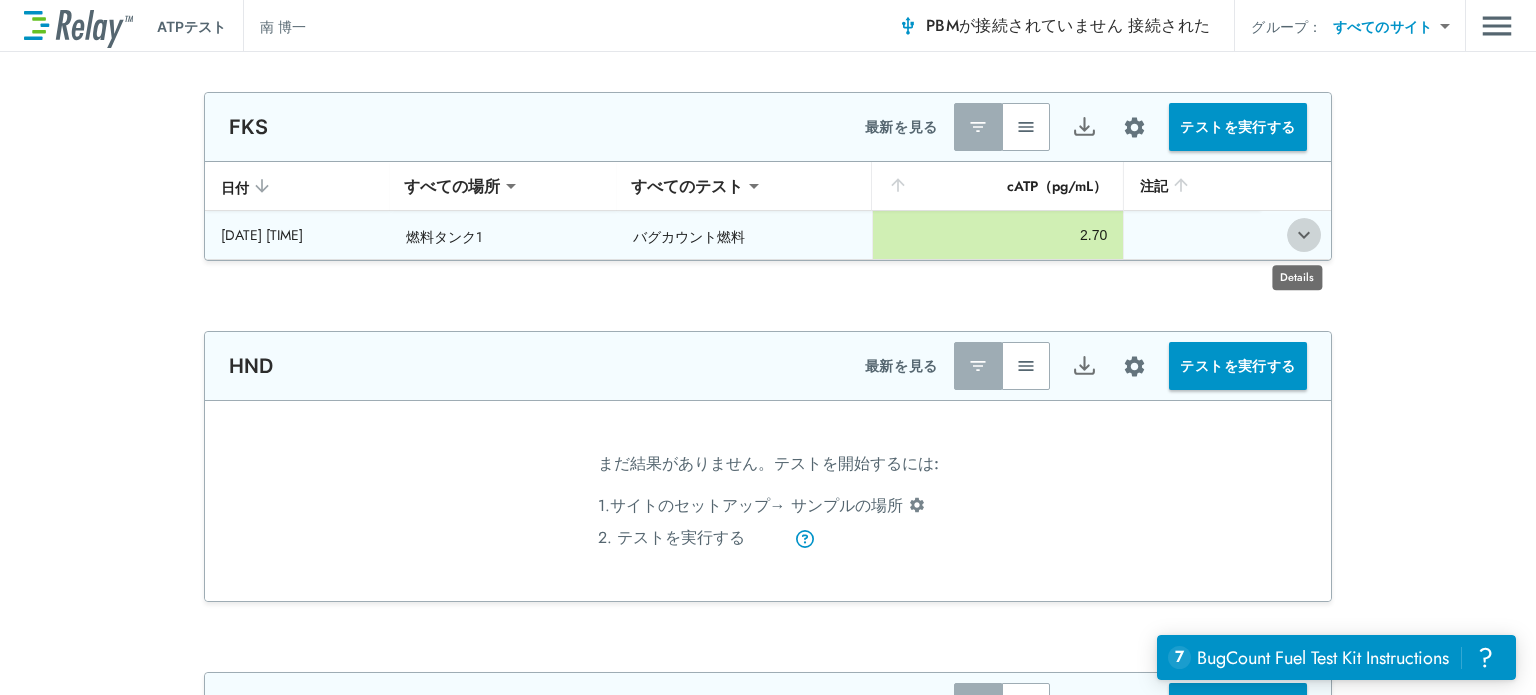 click 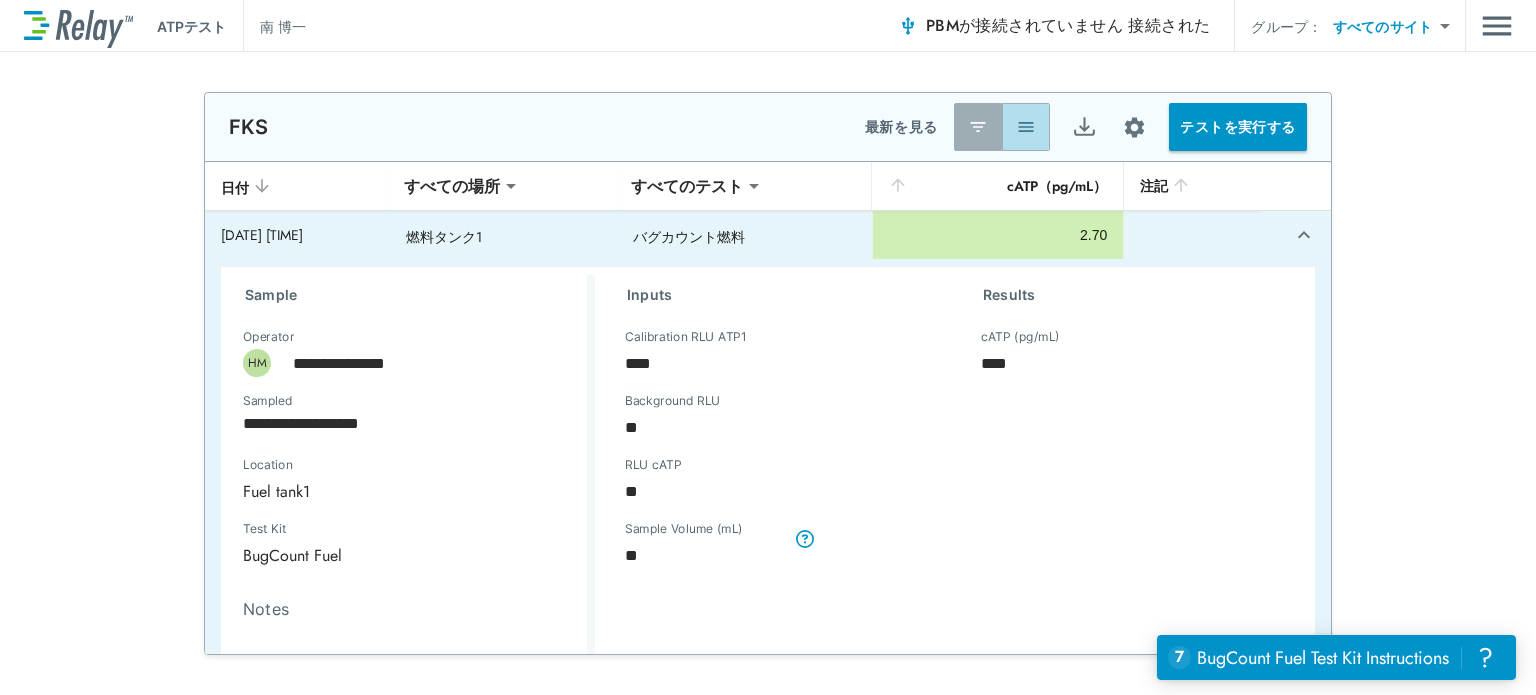 click at bounding box center (1026, 127) 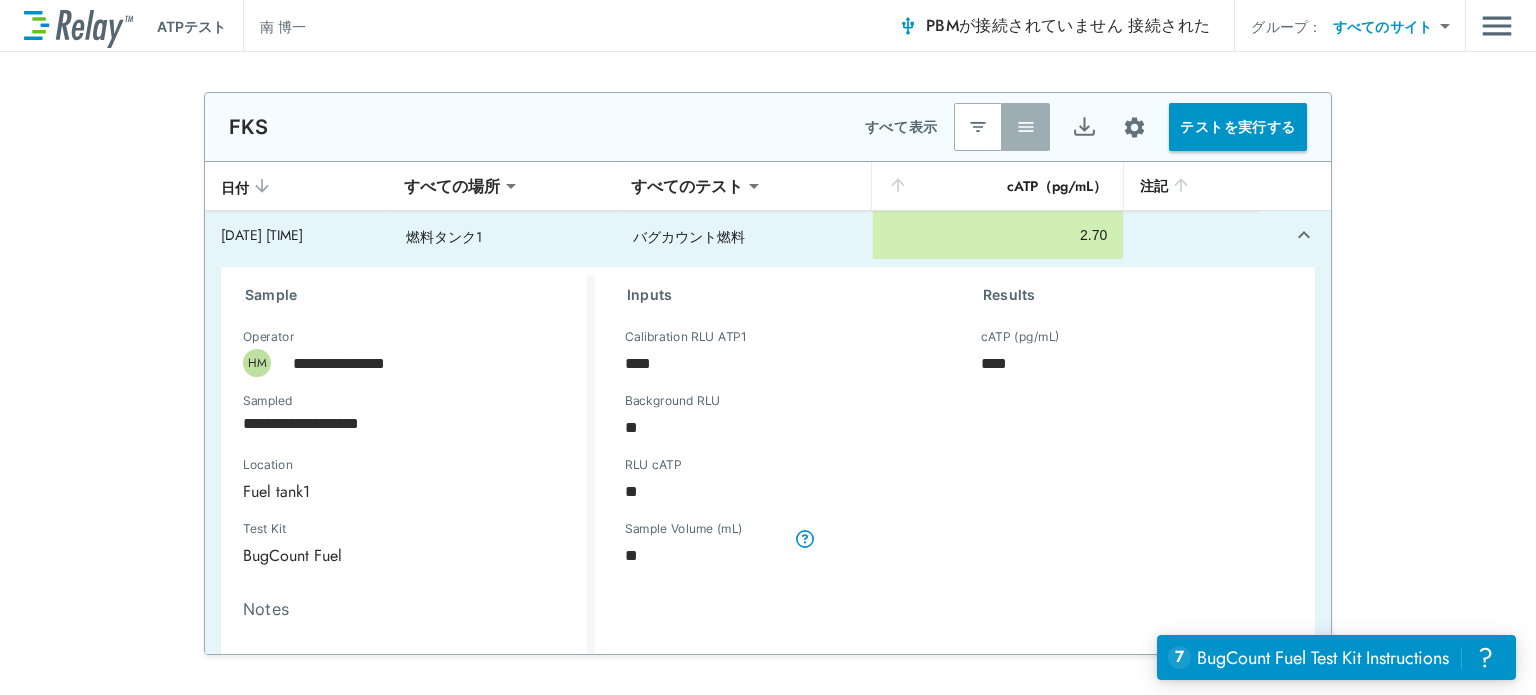 click at bounding box center [978, 127] 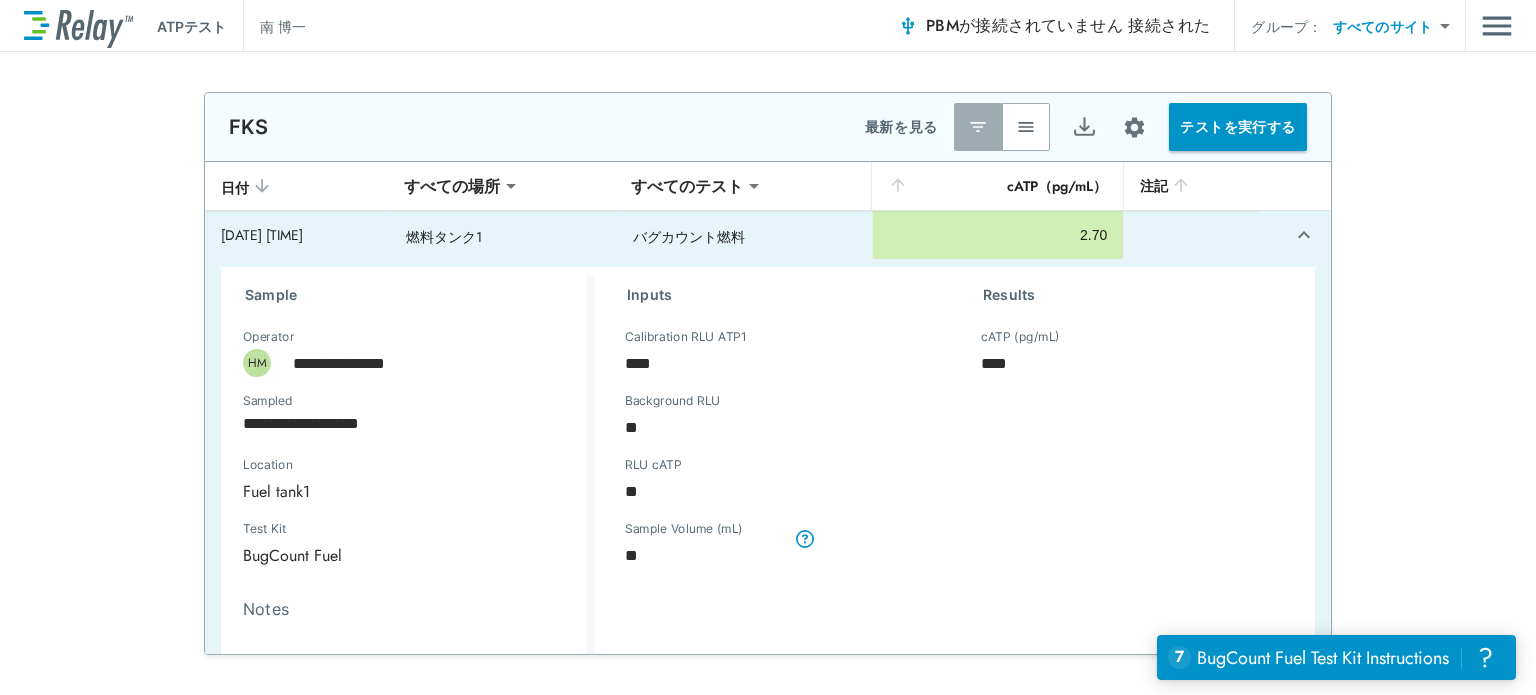 click on "**********" at bounding box center (768, 347) 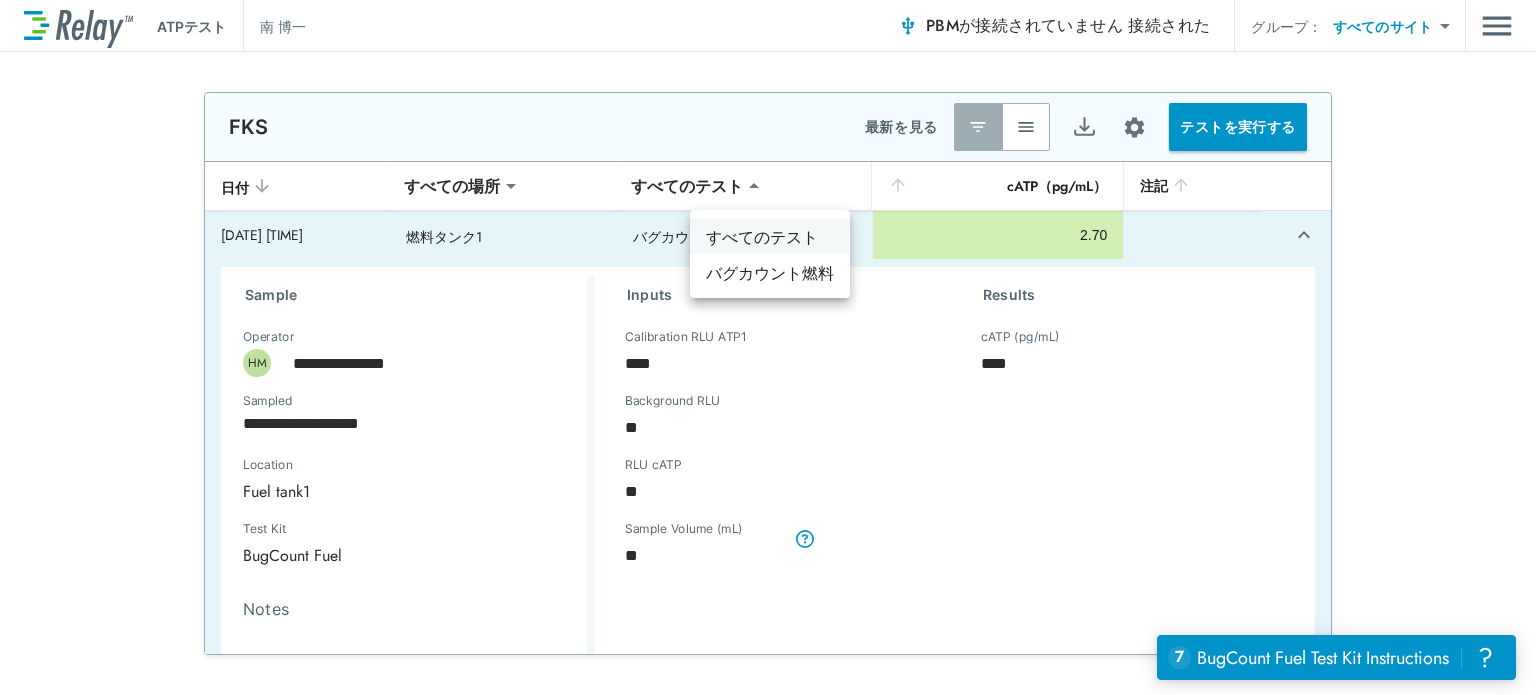 click on "すべてのテスト" at bounding box center (762, 237) 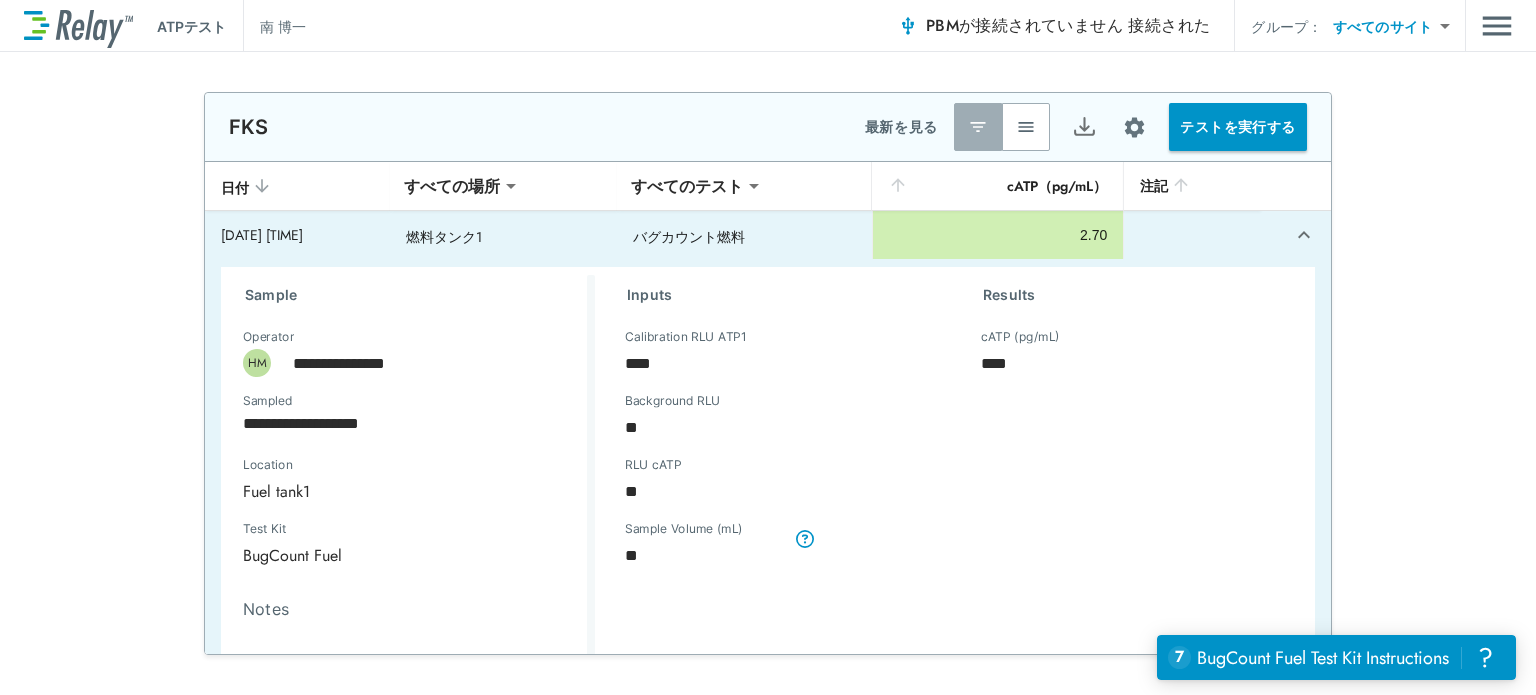 click on "**********" at bounding box center (768, 347) 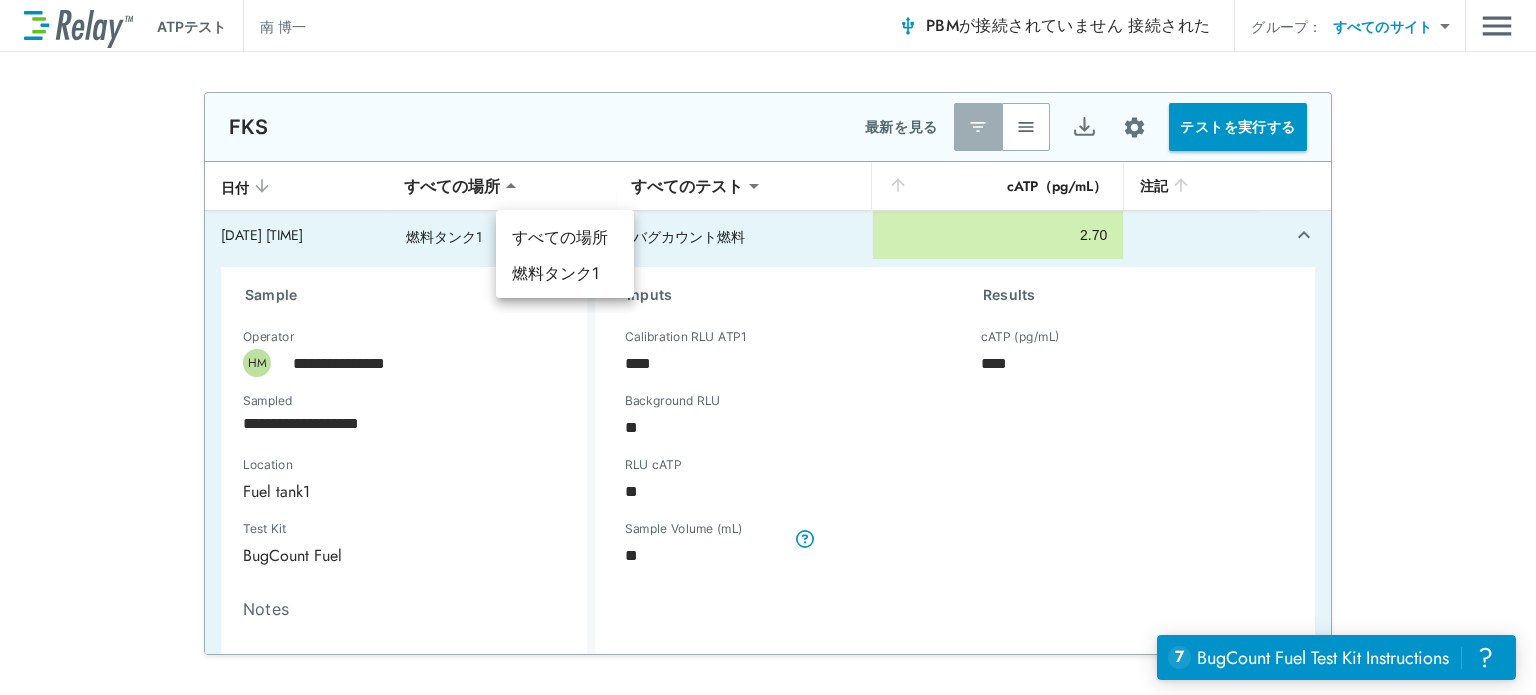 click at bounding box center [768, 347] 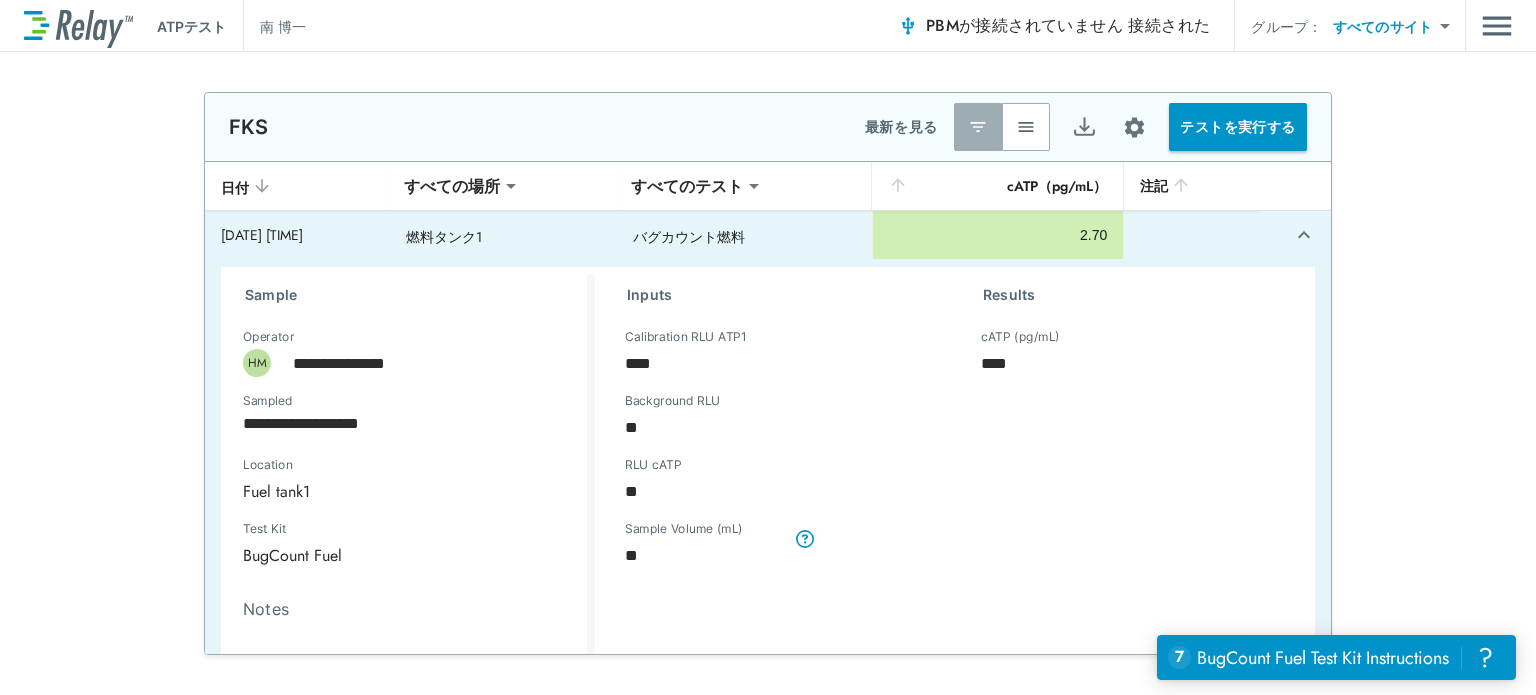 click on "cATP（pg/mL）" at bounding box center [1057, 186] 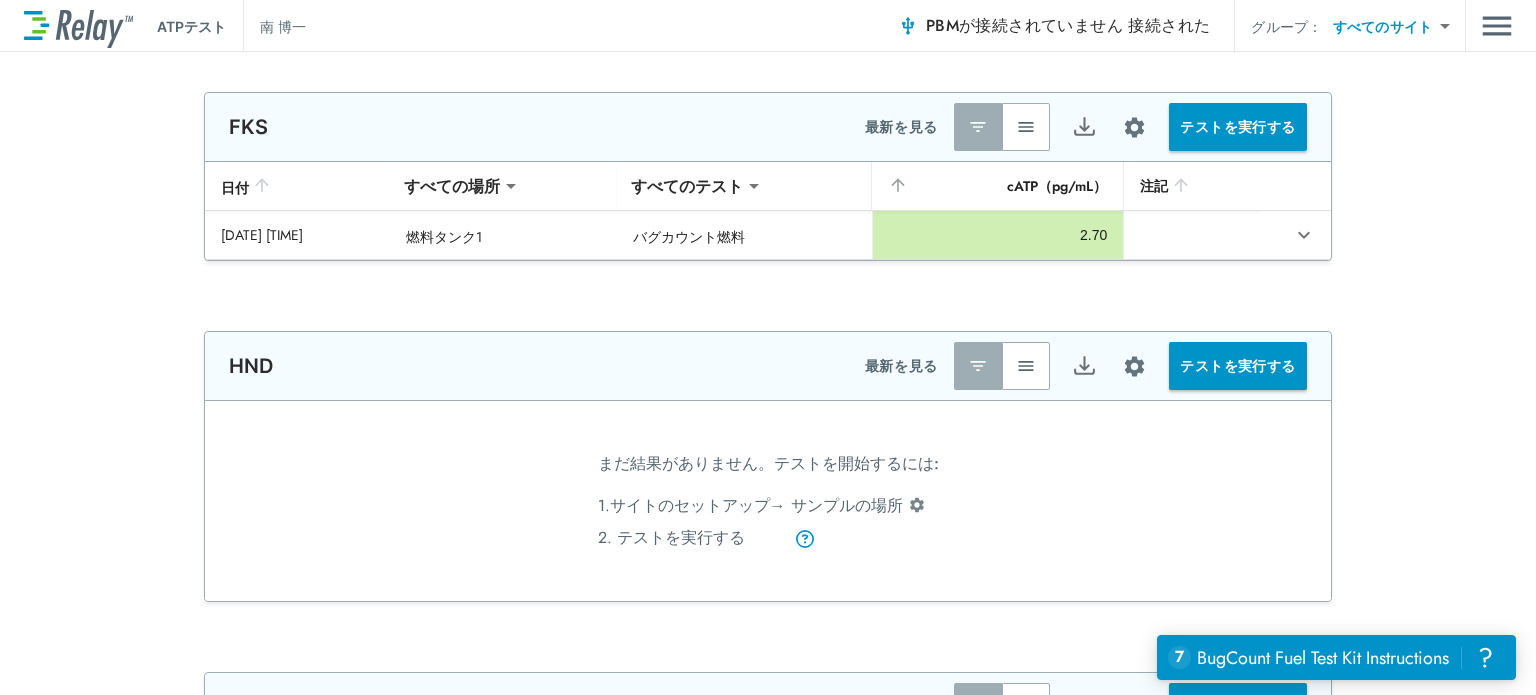 type on "**********" 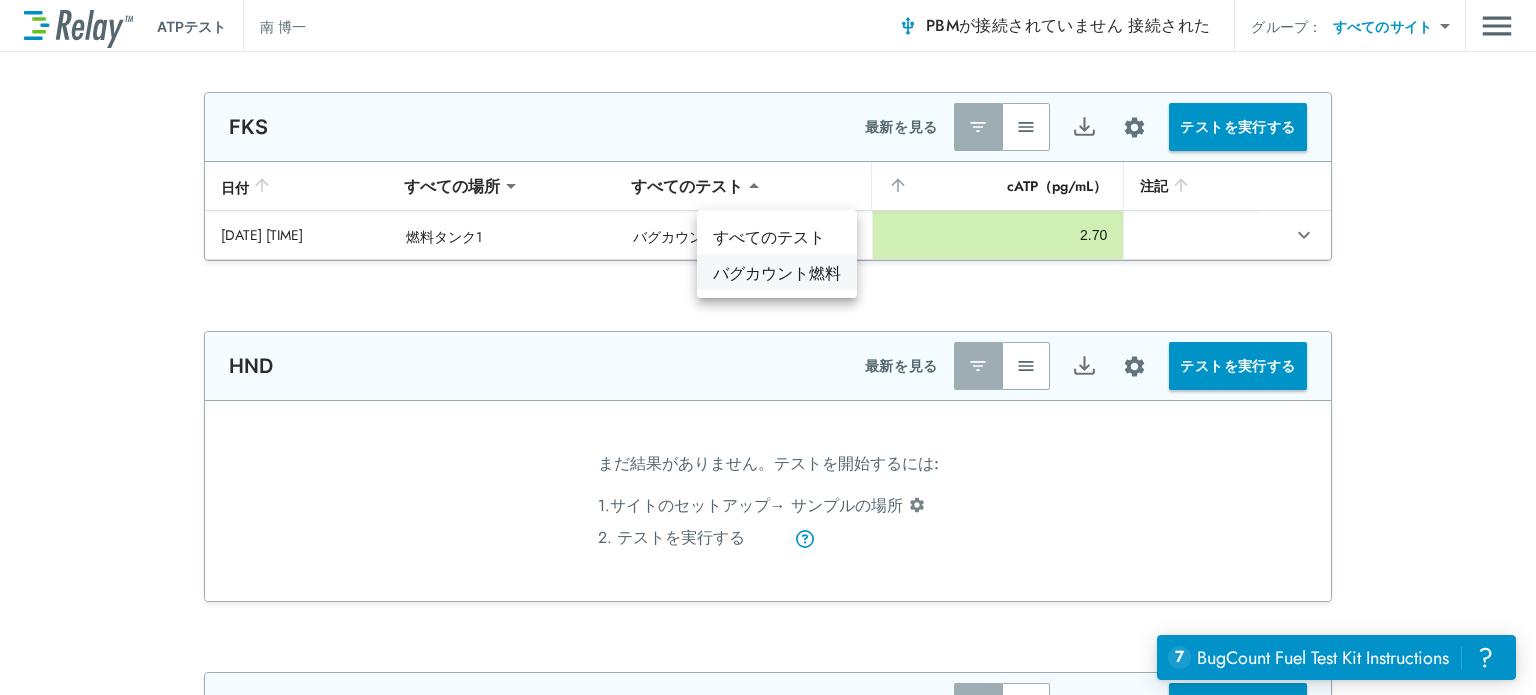 click on "バグカウント燃料" at bounding box center (777, 273) 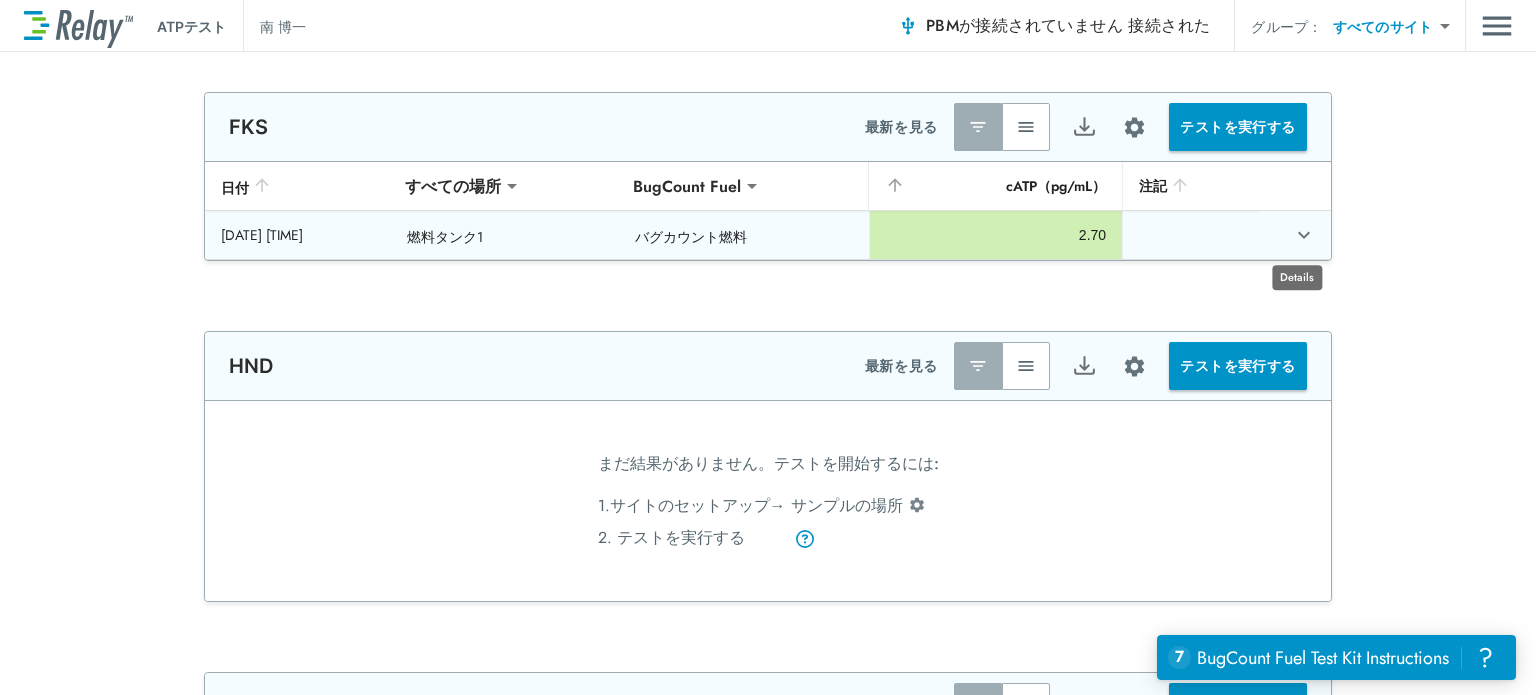 click 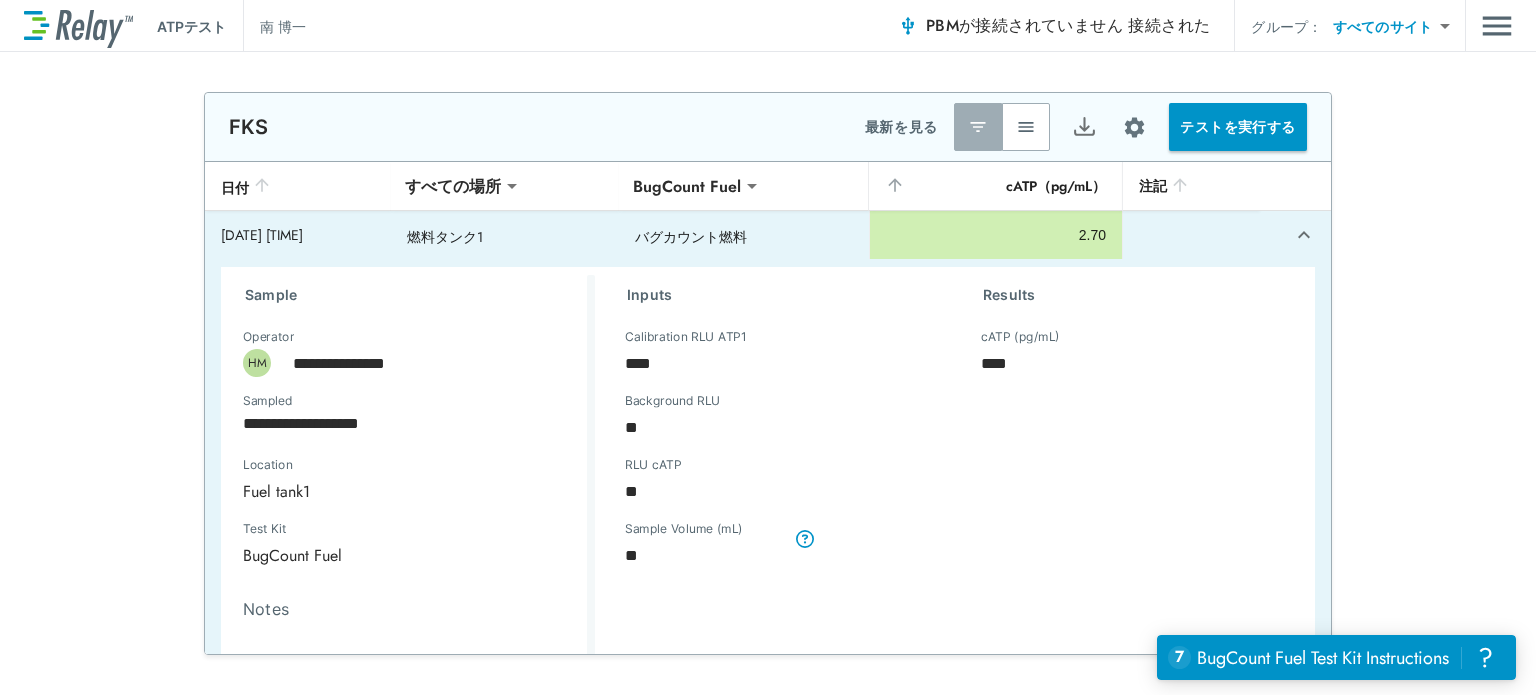 click at bounding box center (978, 127) 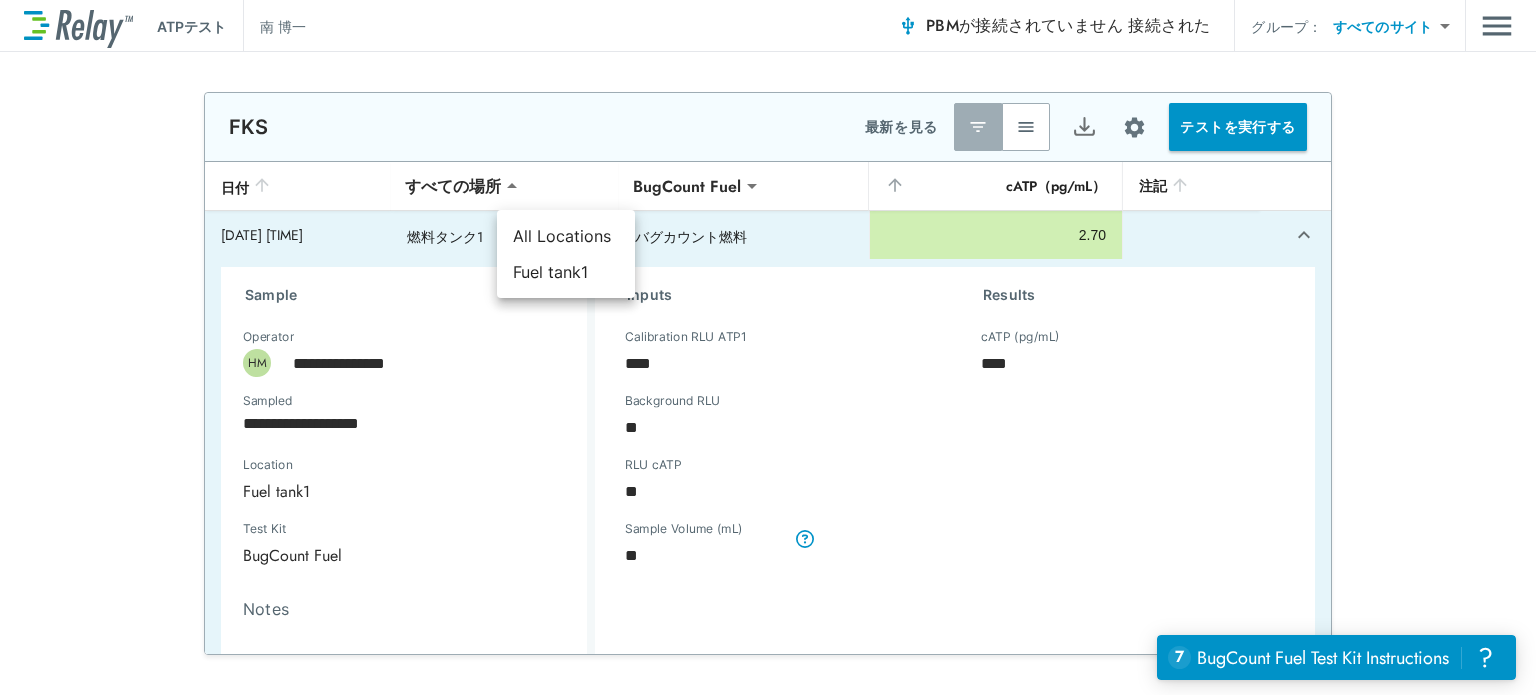 click on "**********" at bounding box center (768, 347) 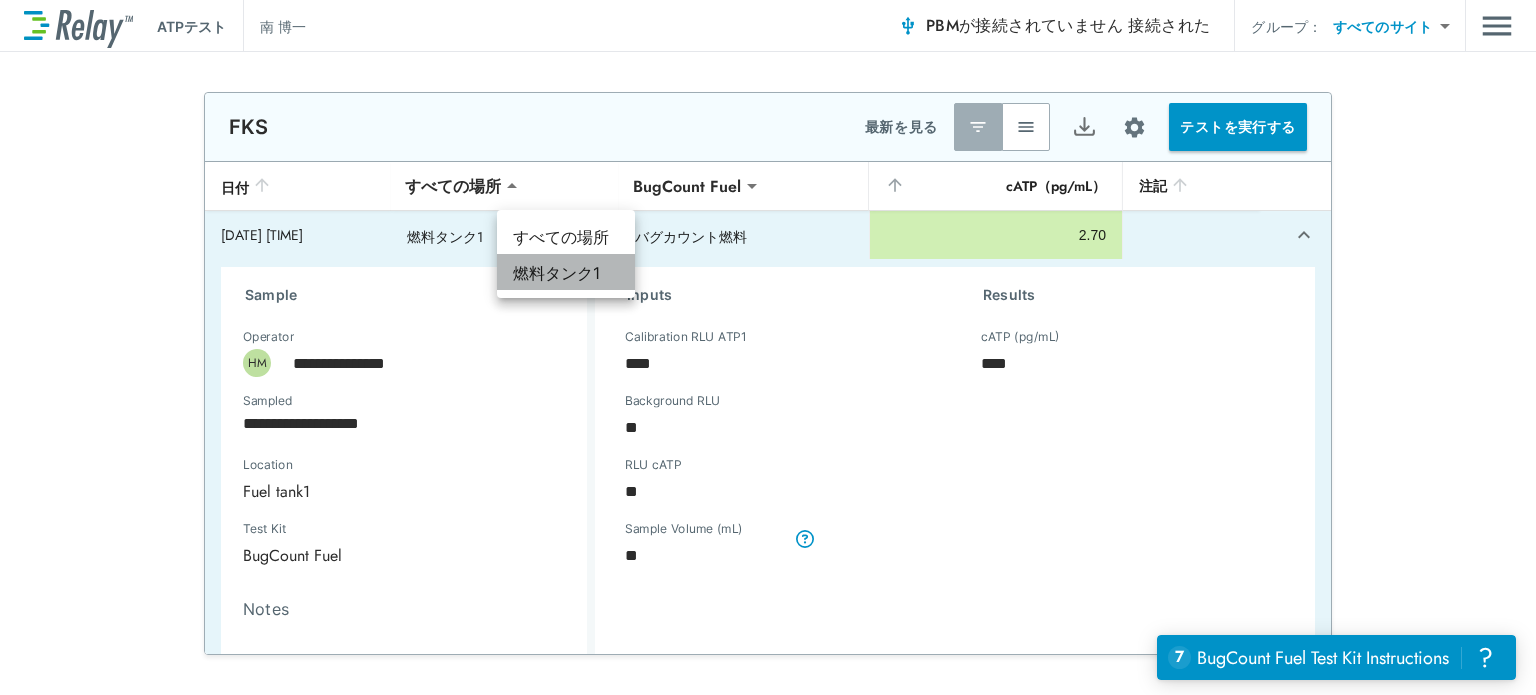 click on "燃料タンク1" at bounding box center [556, 273] 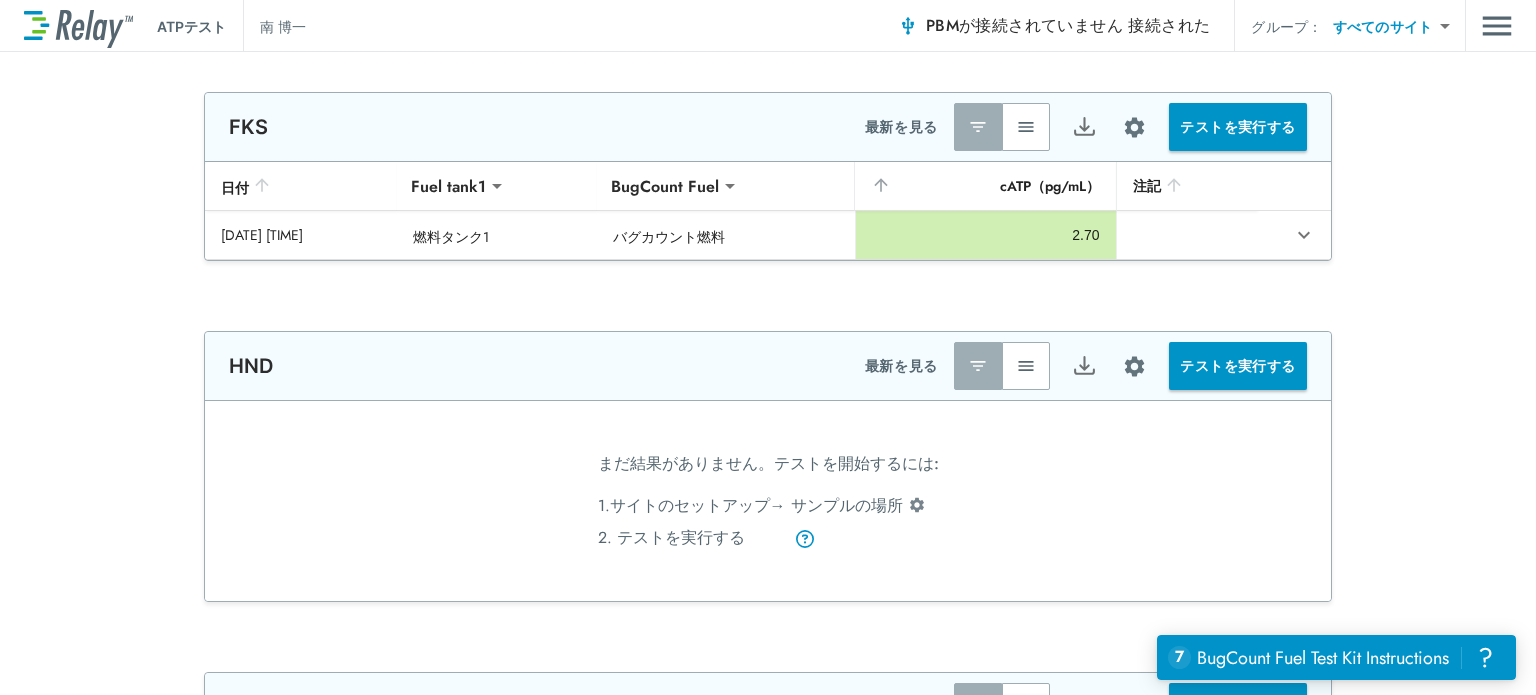 type on "**********" 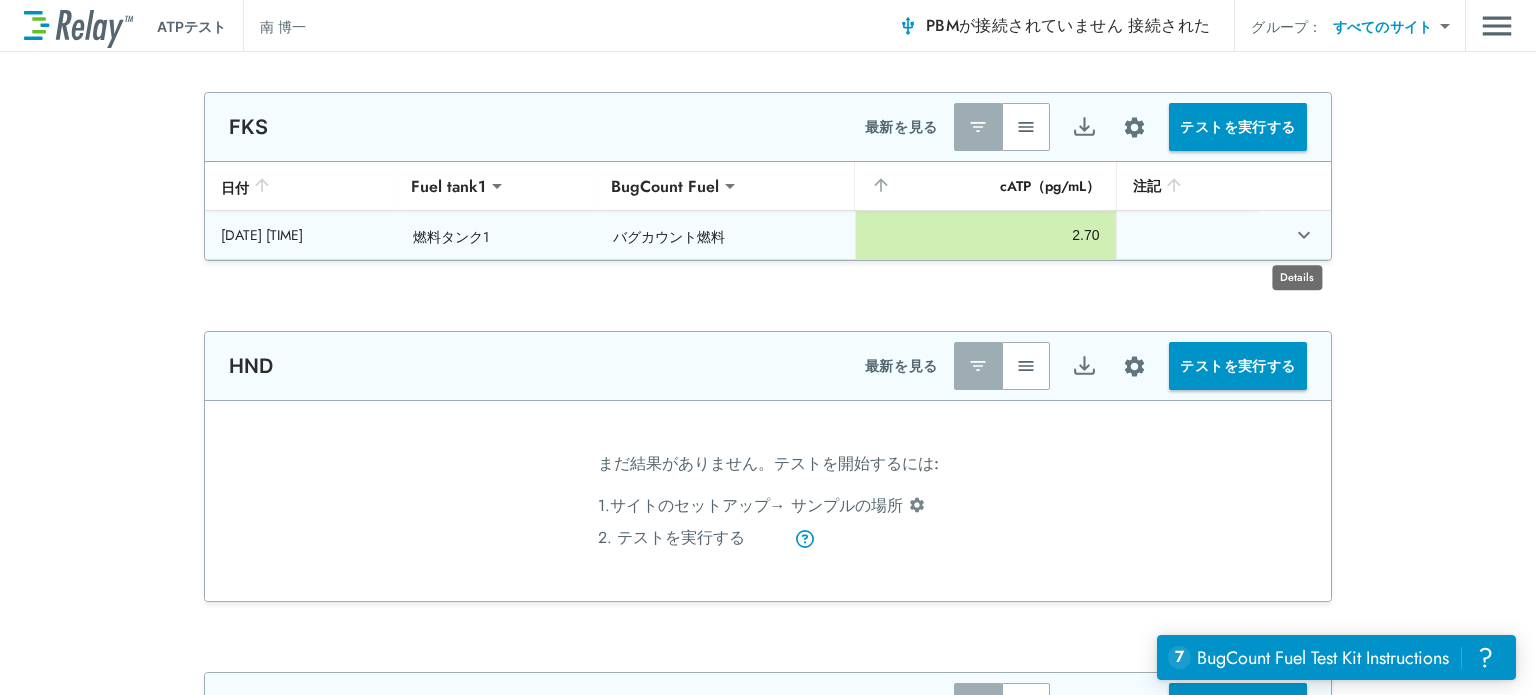 click 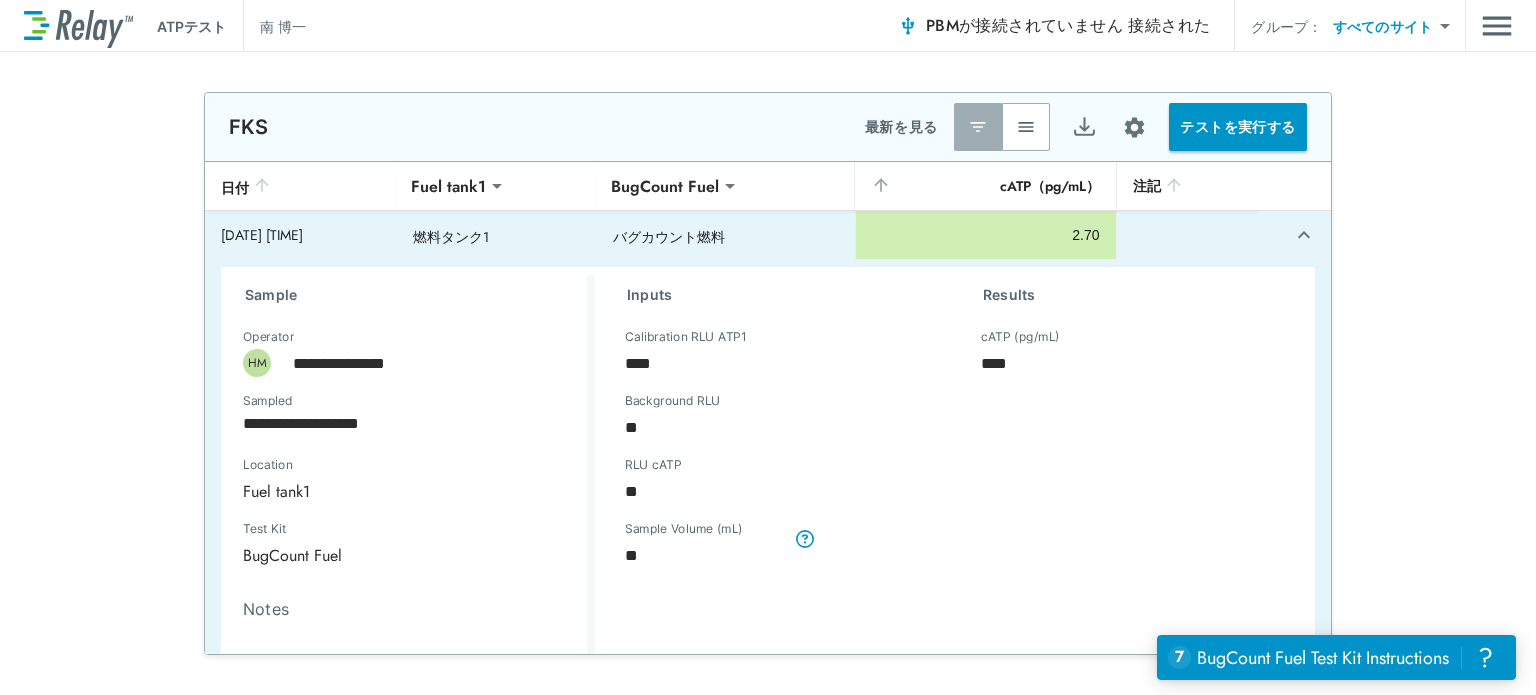 click at bounding box center [1084, 127] 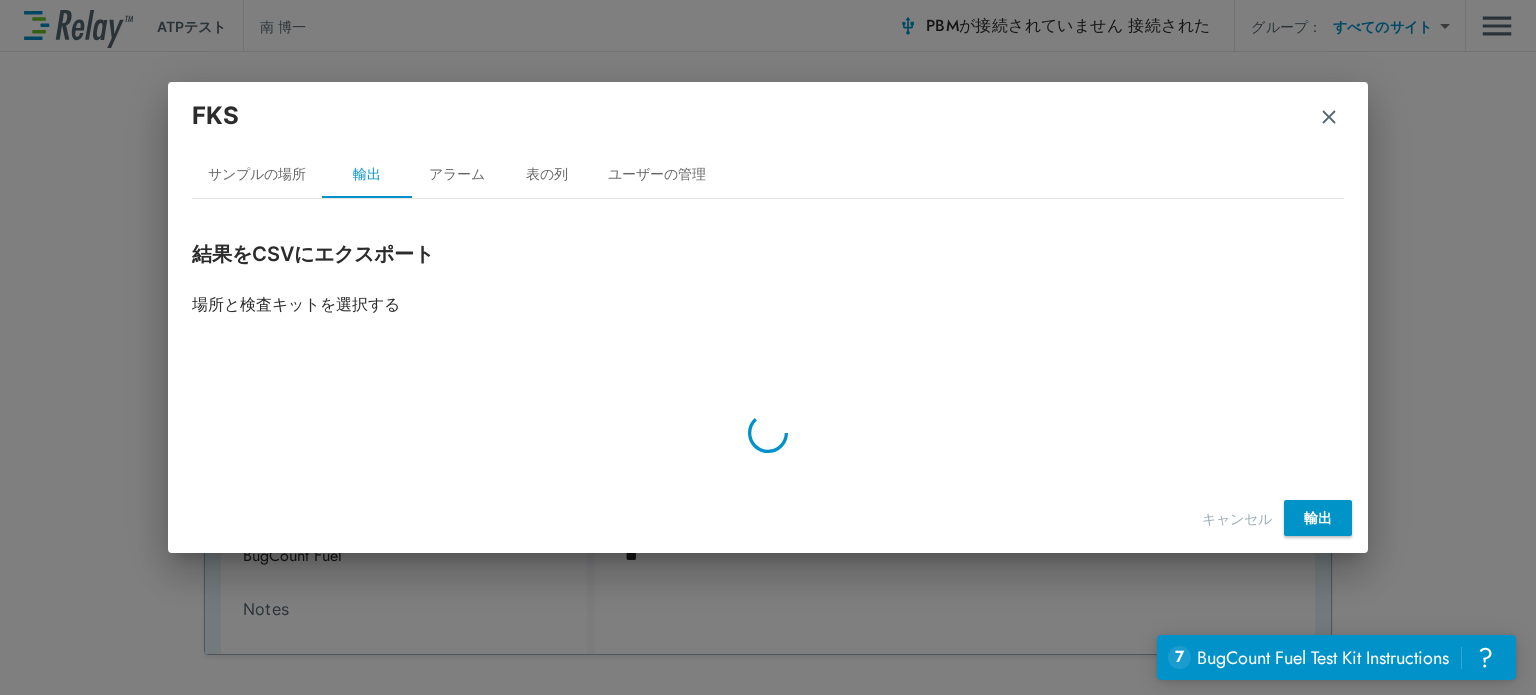 click on "キャンセル" at bounding box center (1237, 518) 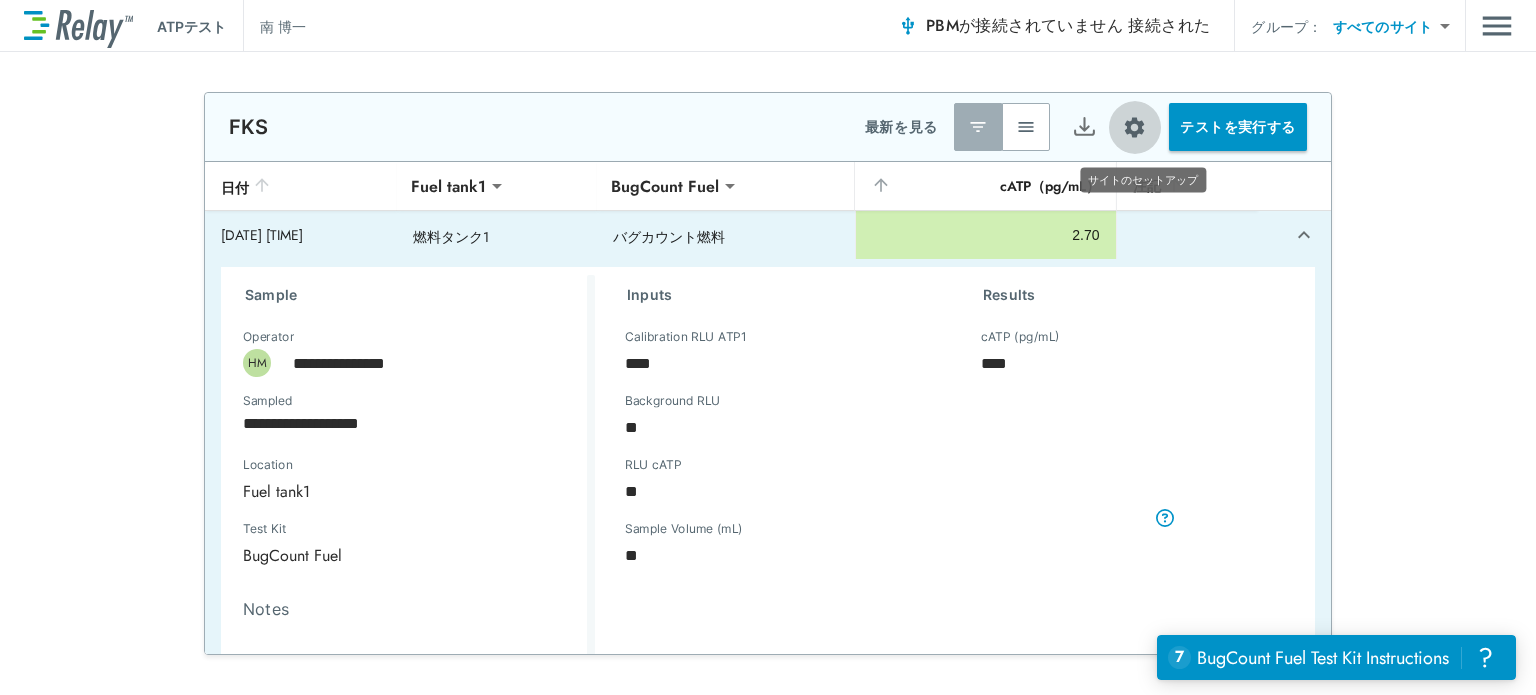 click at bounding box center [1134, 127] 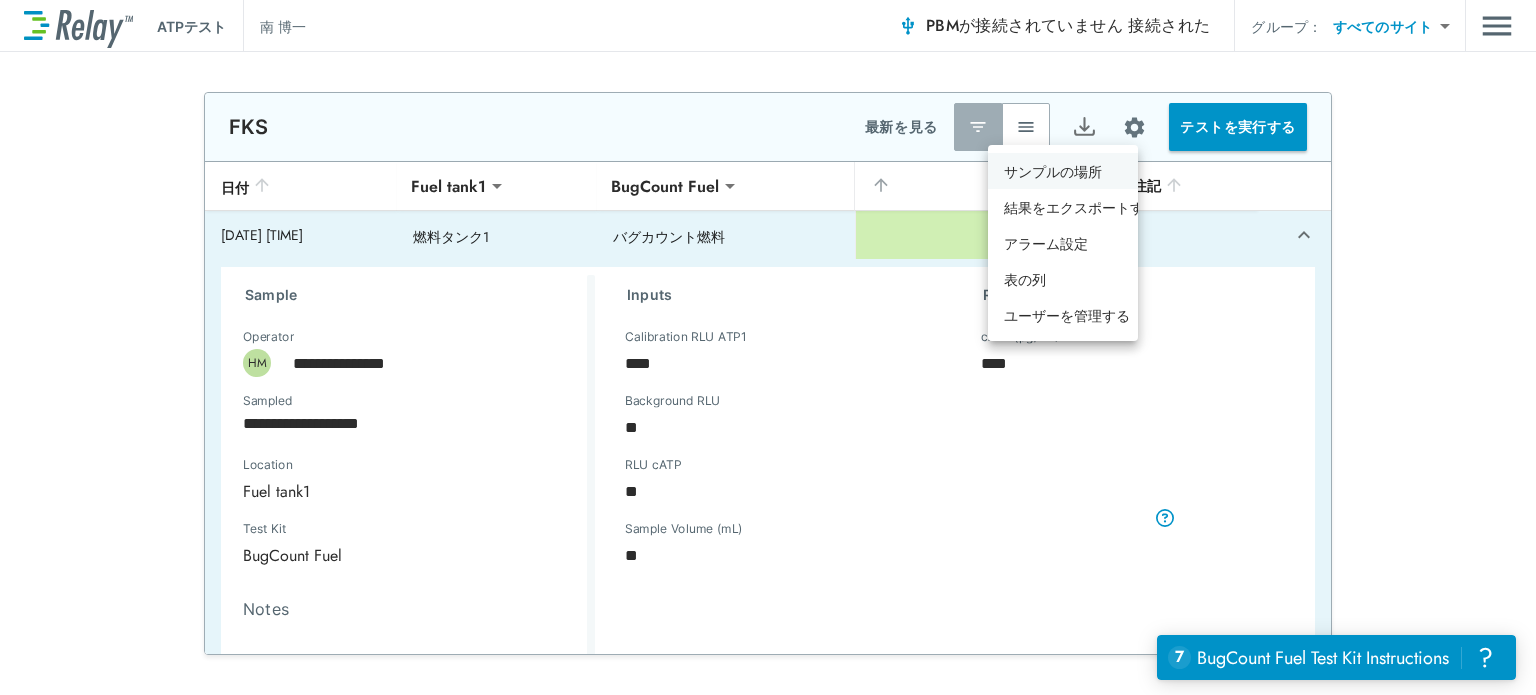 click on "サンプルの場所" at bounding box center (1053, 171) 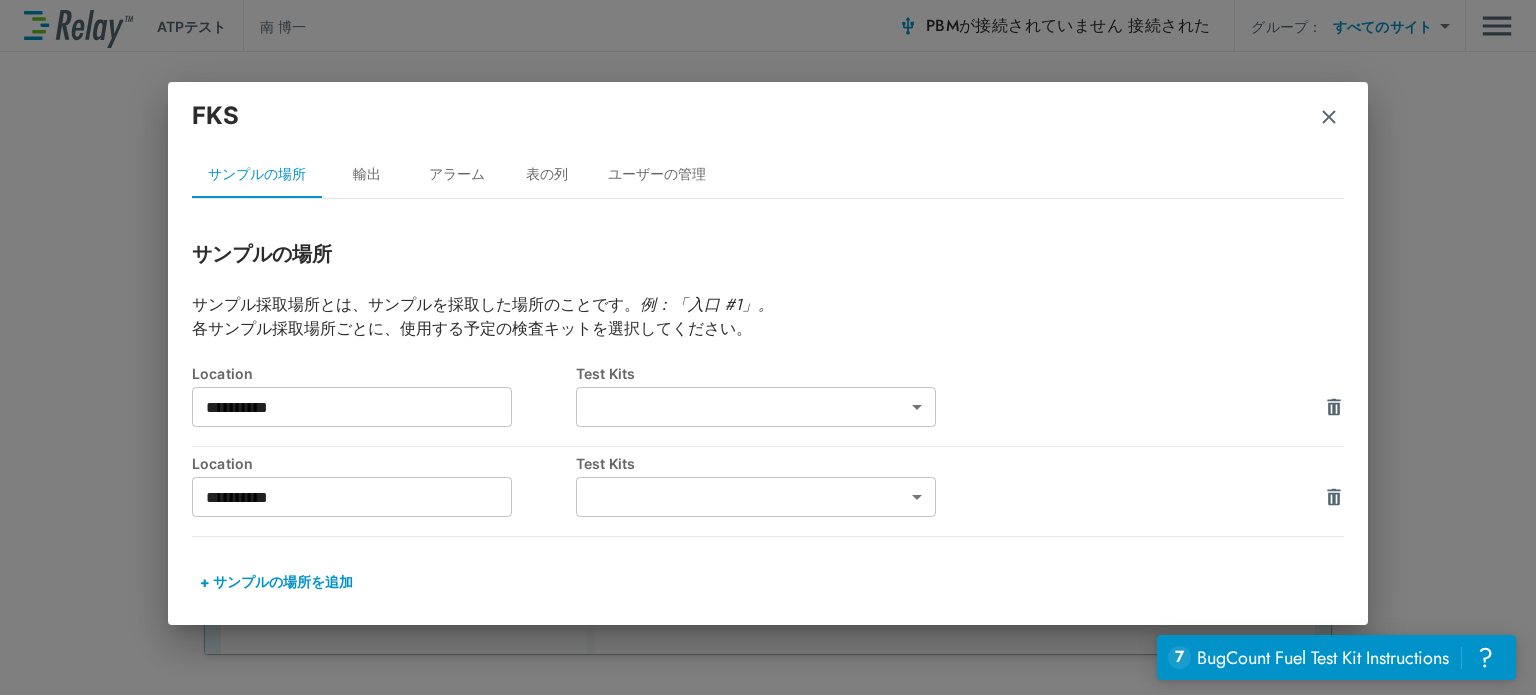 type on "**********" 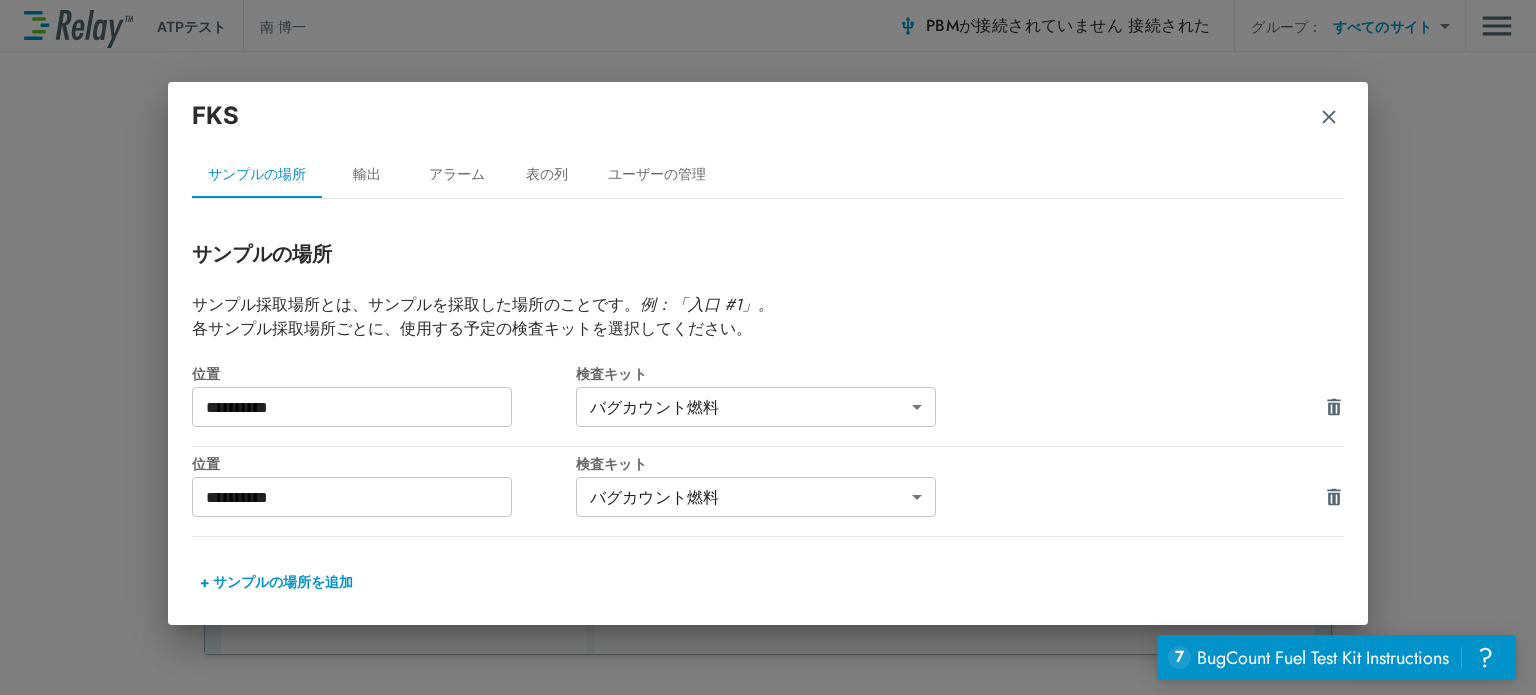 click at bounding box center (1329, 117) 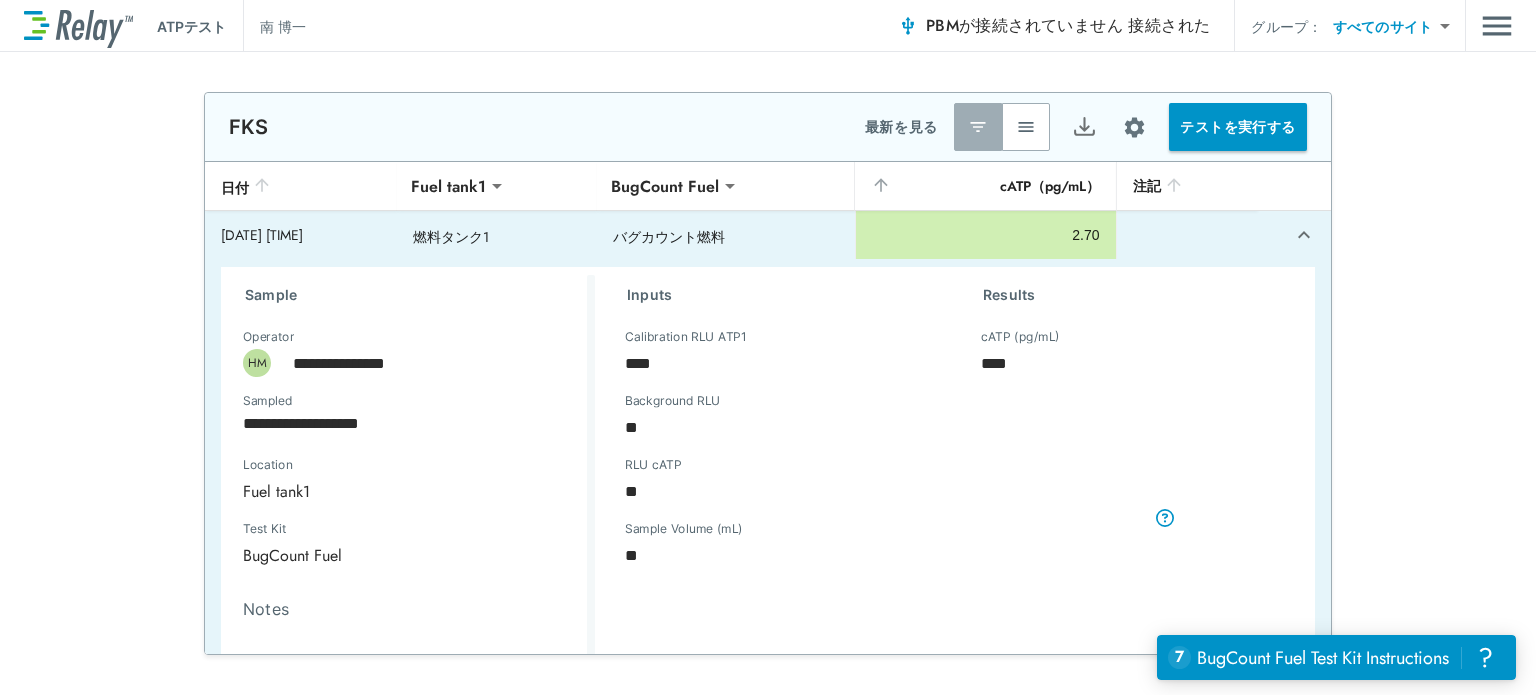 click at bounding box center [1026, 127] 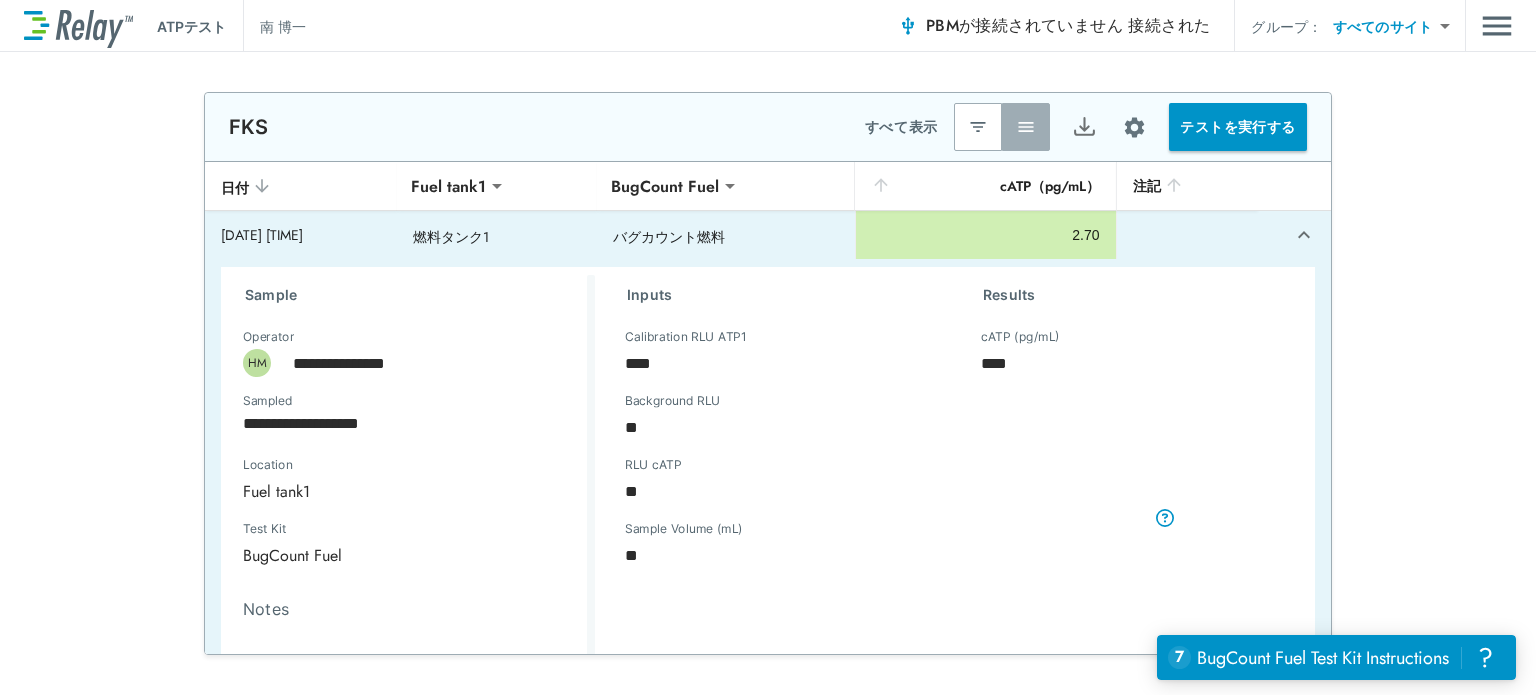 click on "すべて表示" at bounding box center (902, 126) 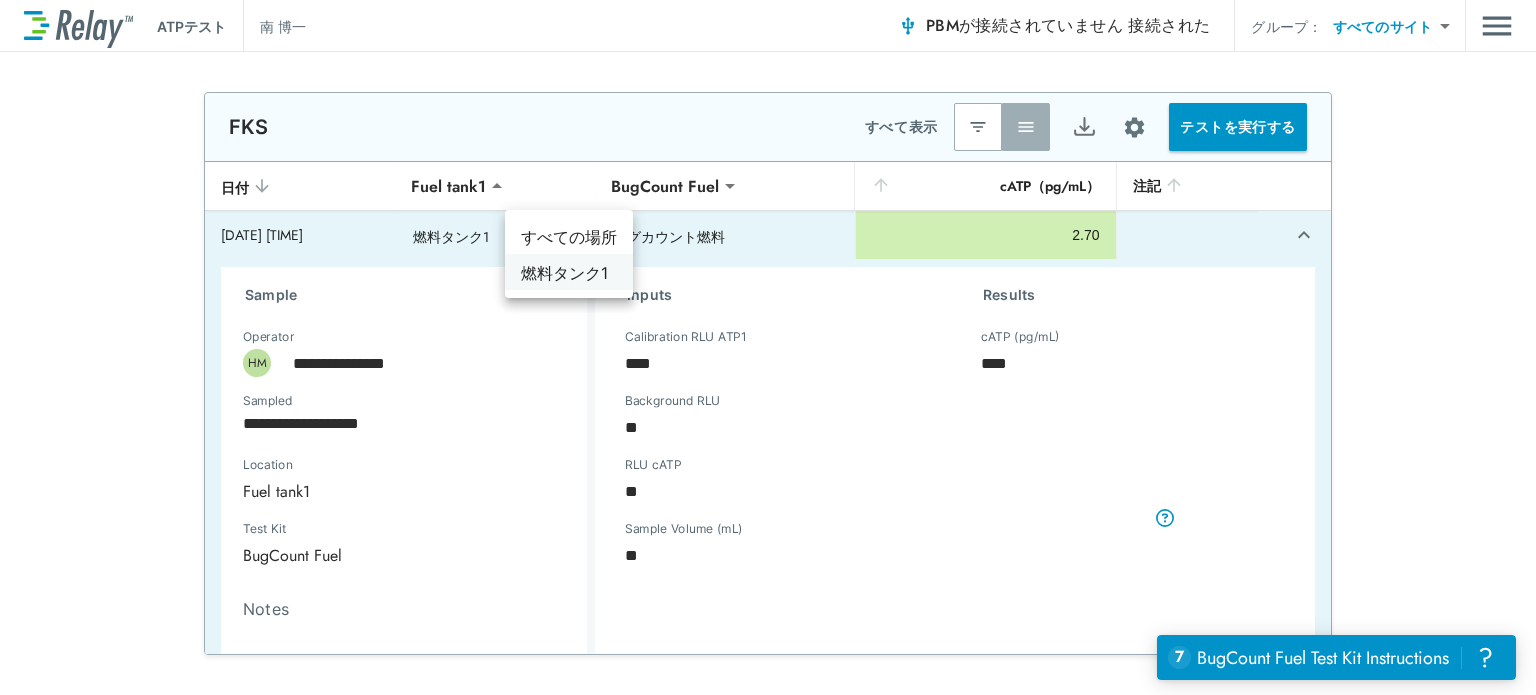 click on "燃料タンク1" at bounding box center (564, 273) 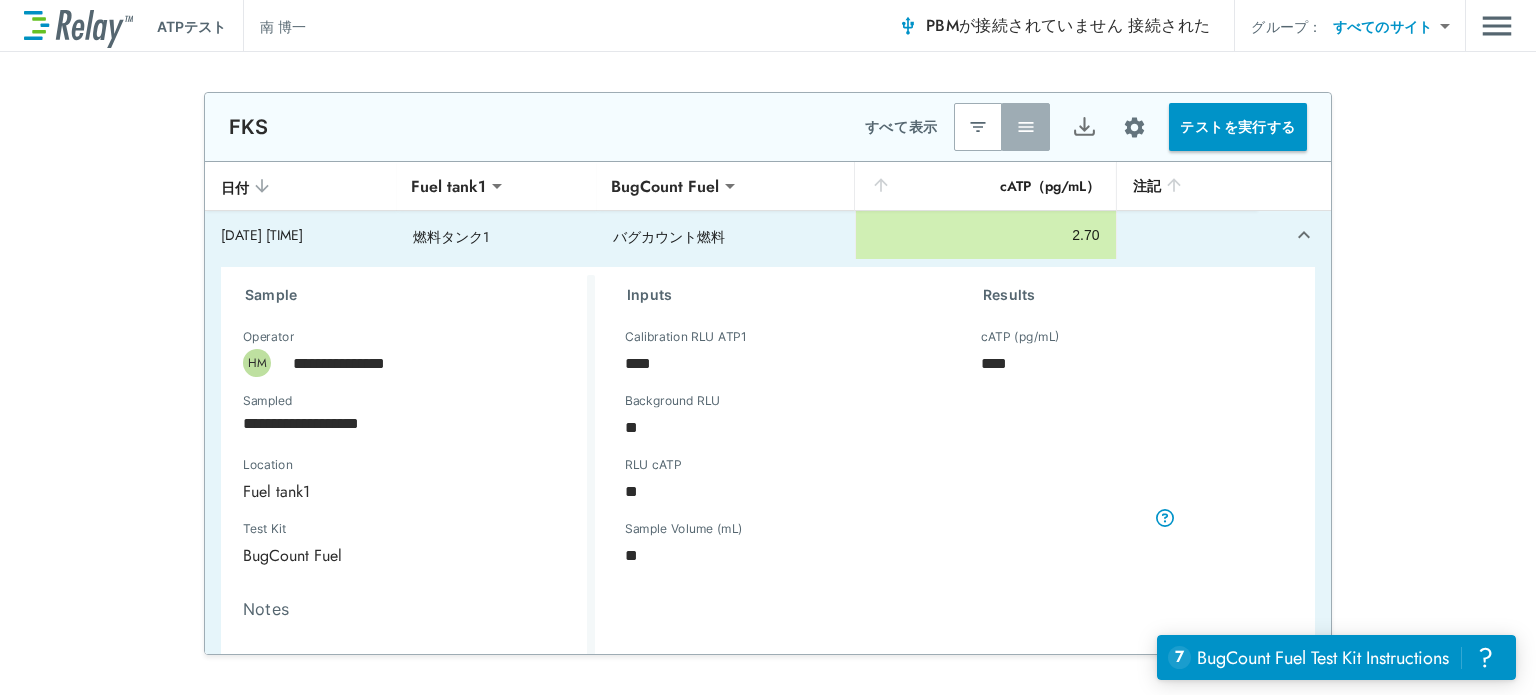 click 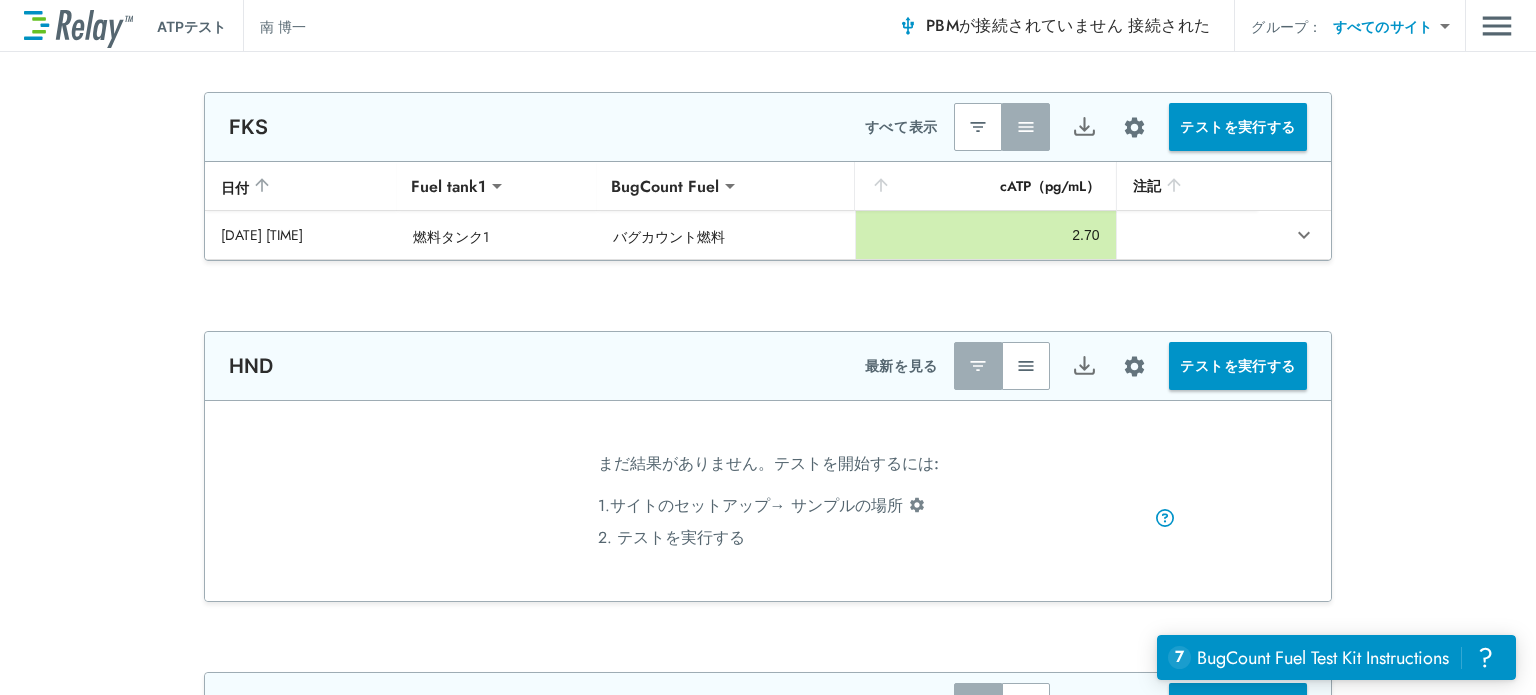 type on "**********" 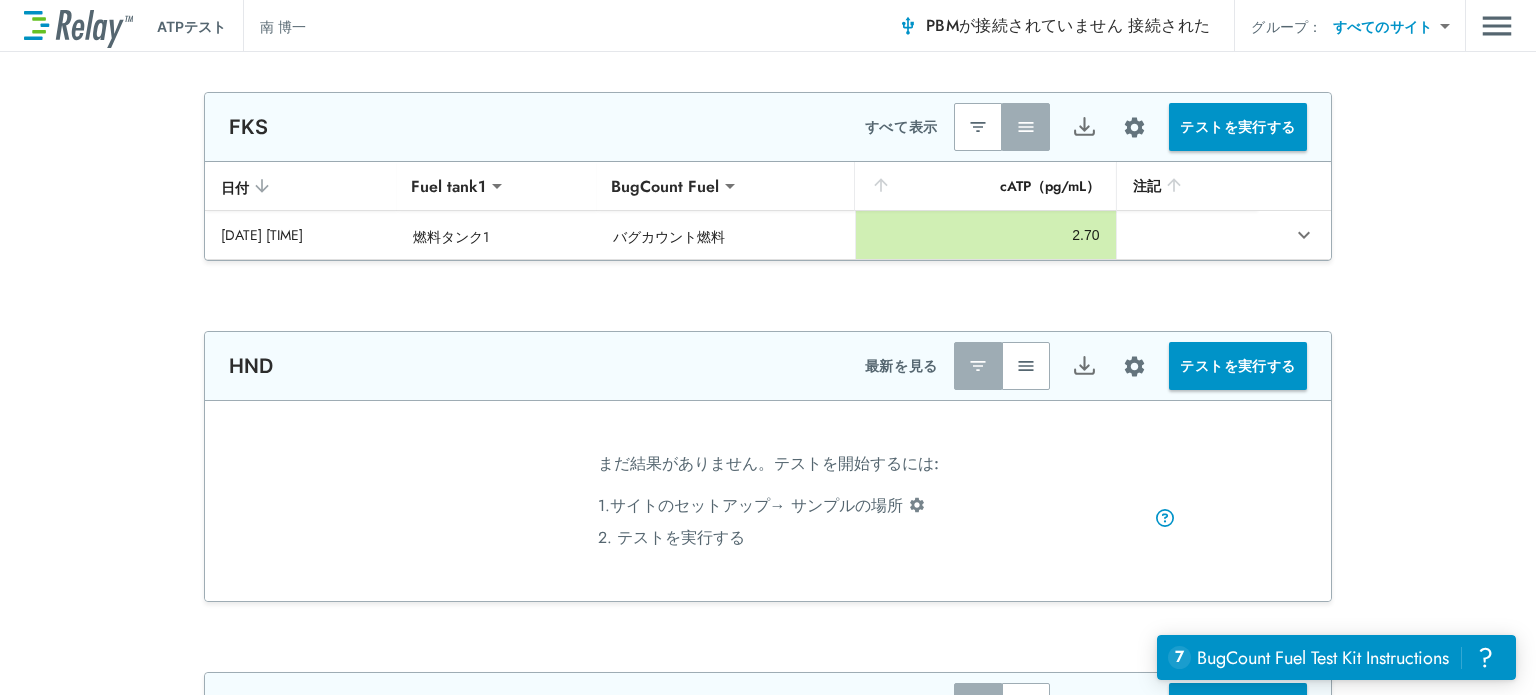 click 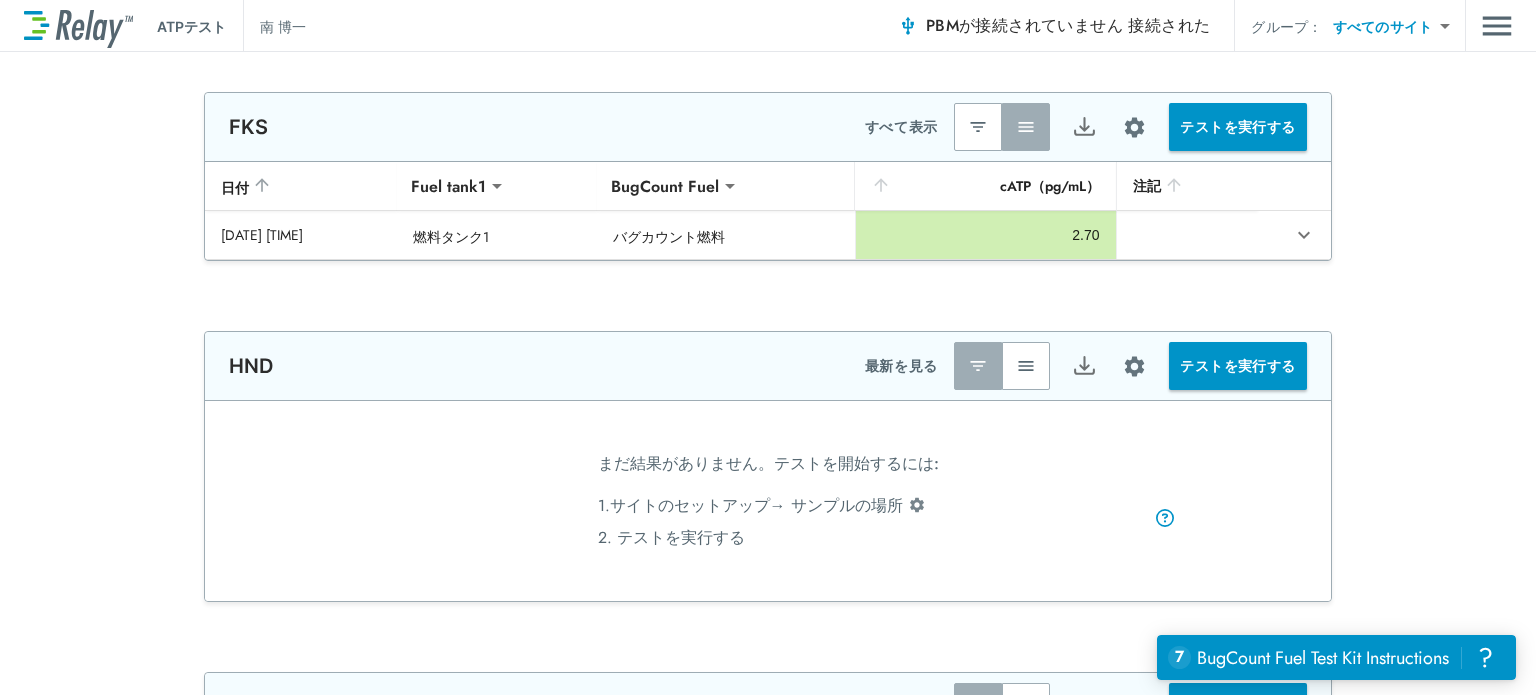 click on "日付" at bounding box center (235, 187) 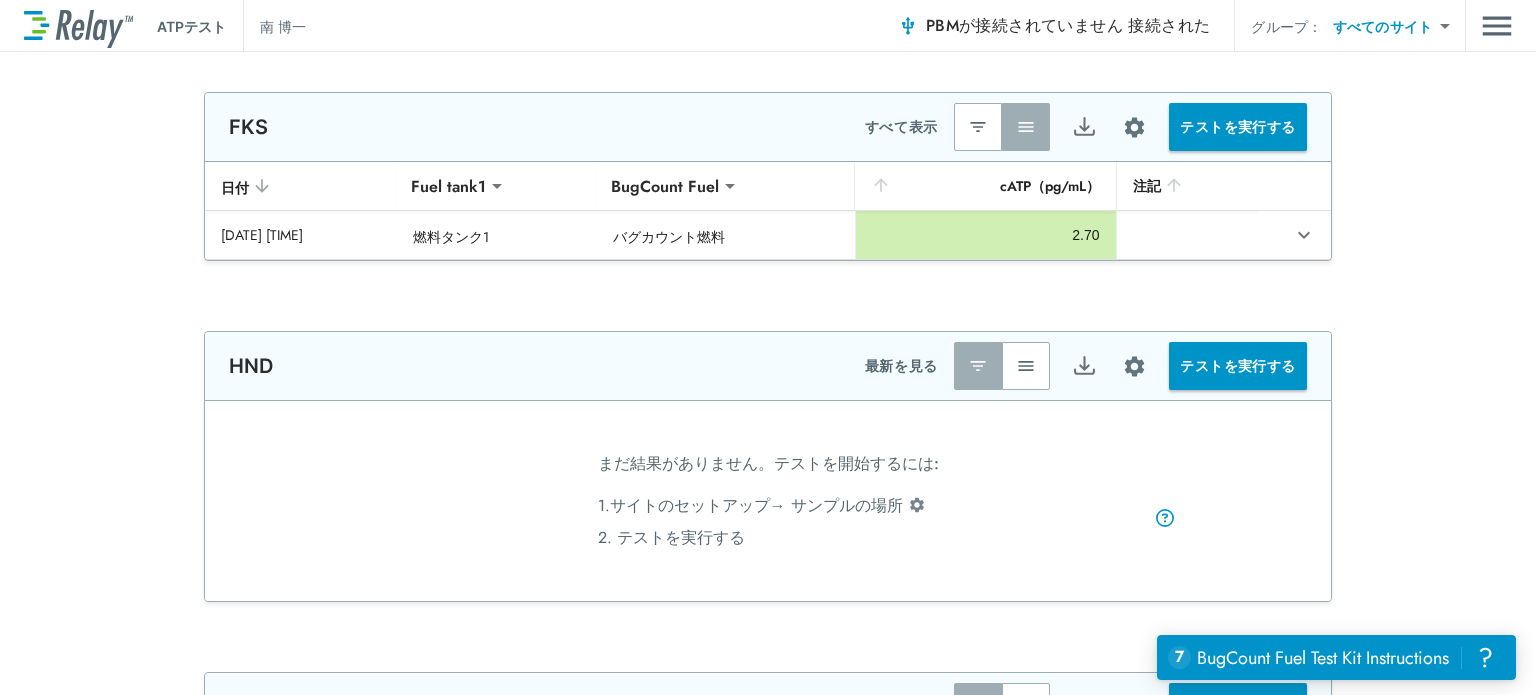 click on "日付" at bounding box center [235, 187] 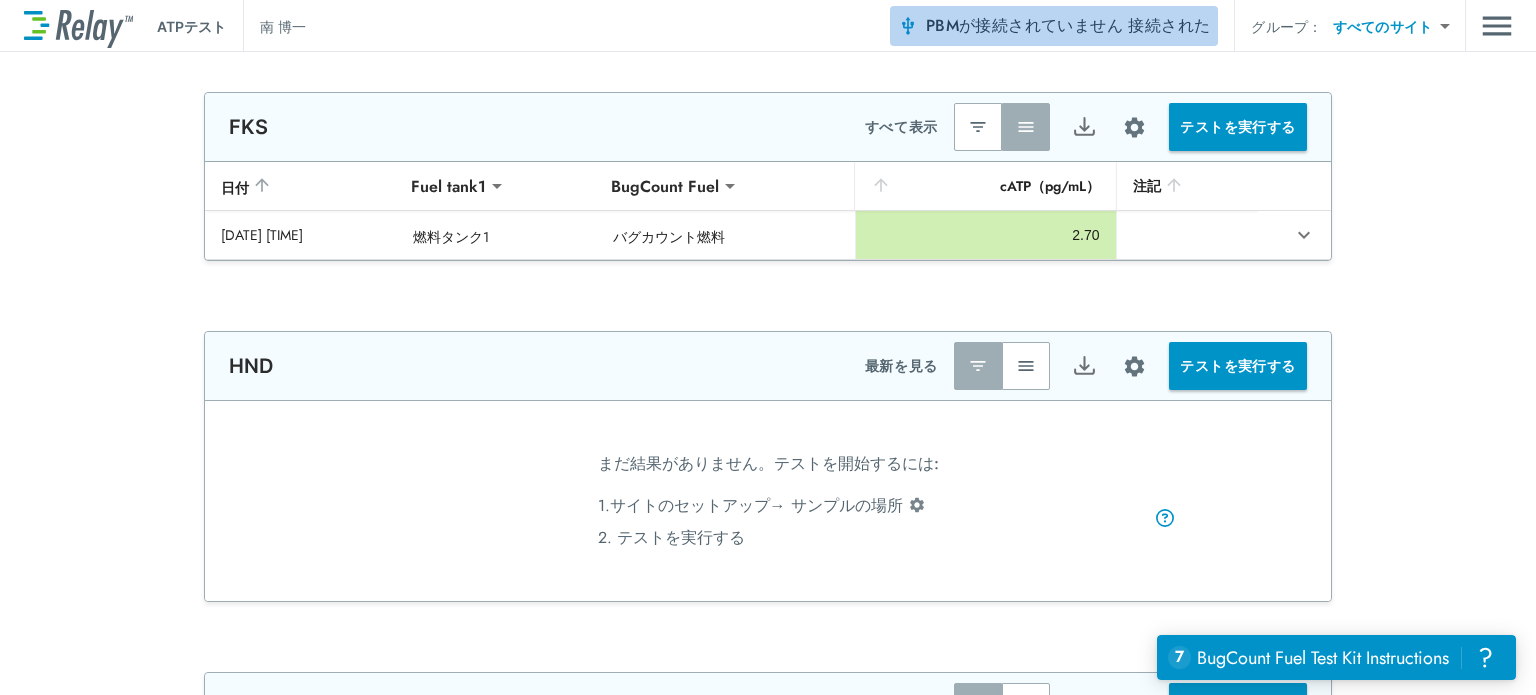 click on "が接続されていません" at bounding box center [1041, 25] 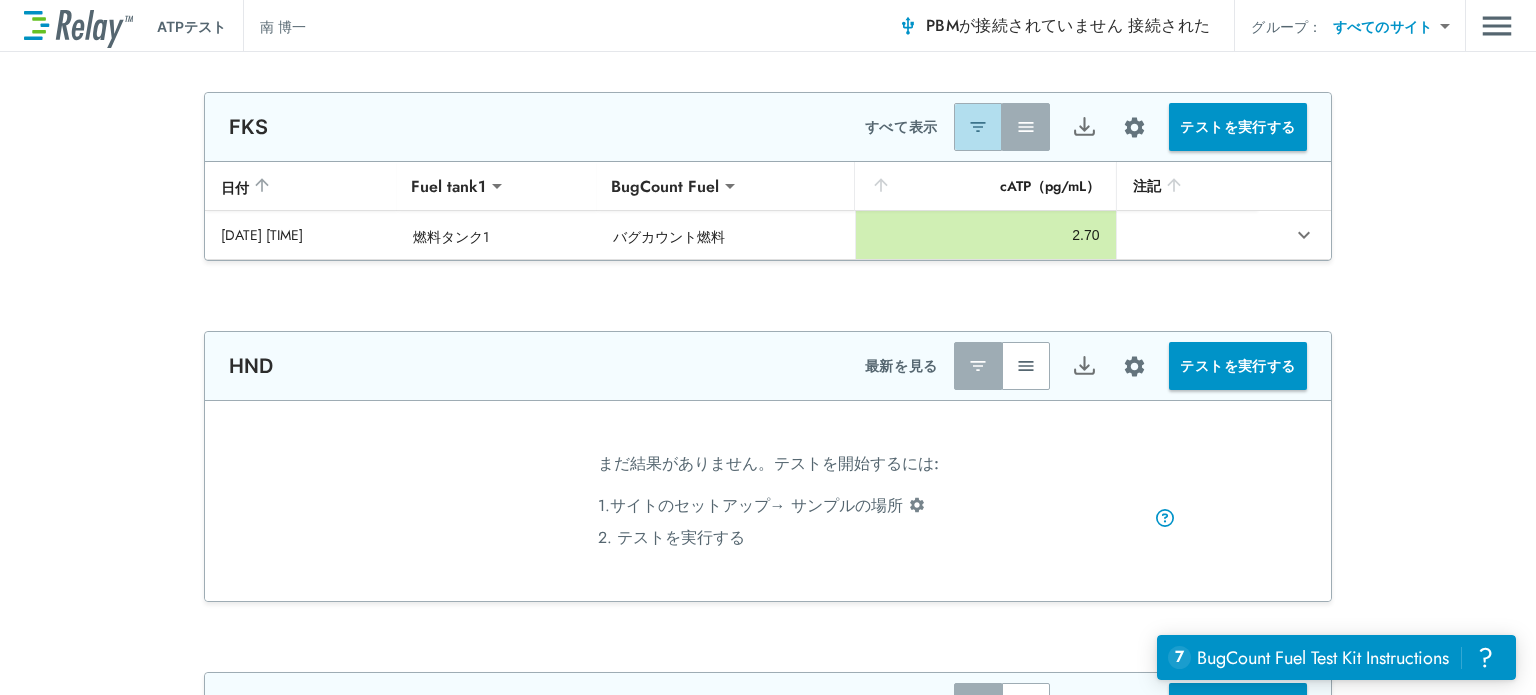 click at bounding box center [978, 127] 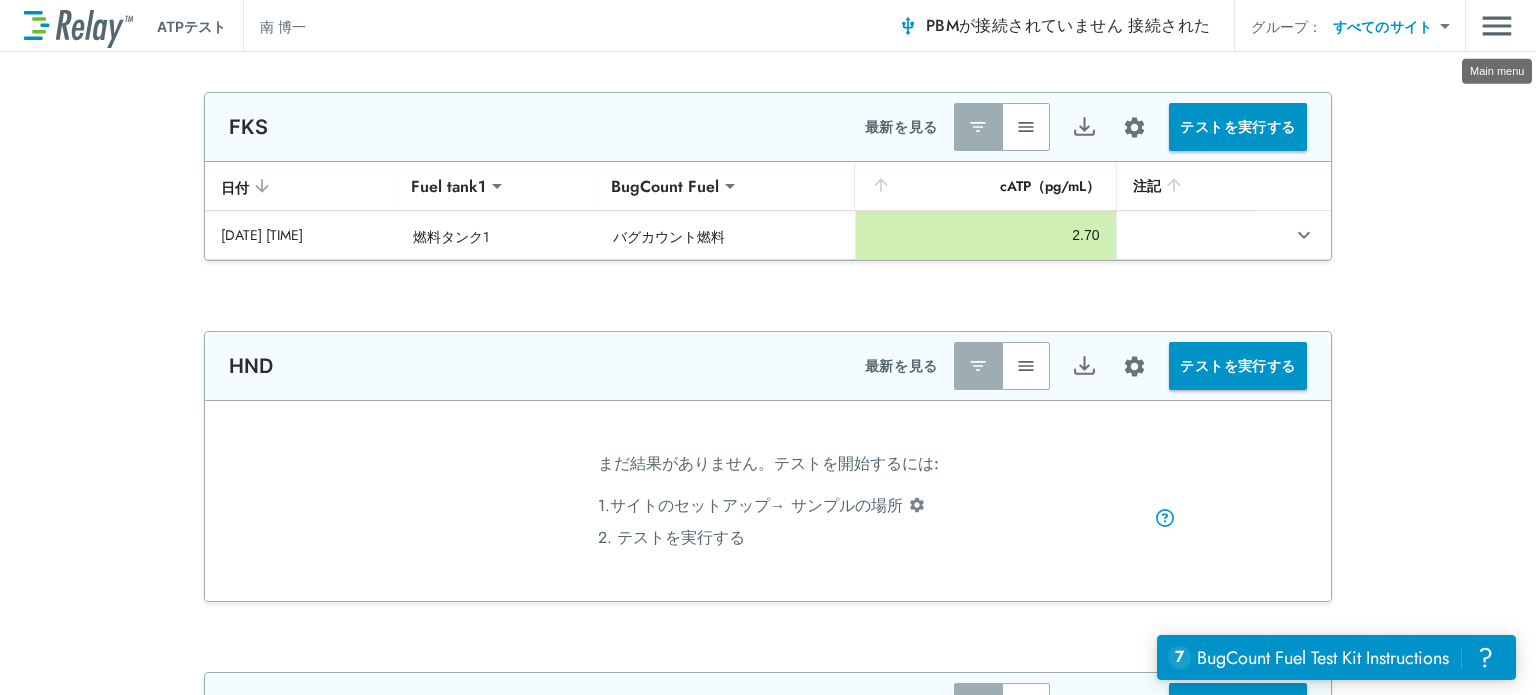 click at bounding box center [1497, 26] 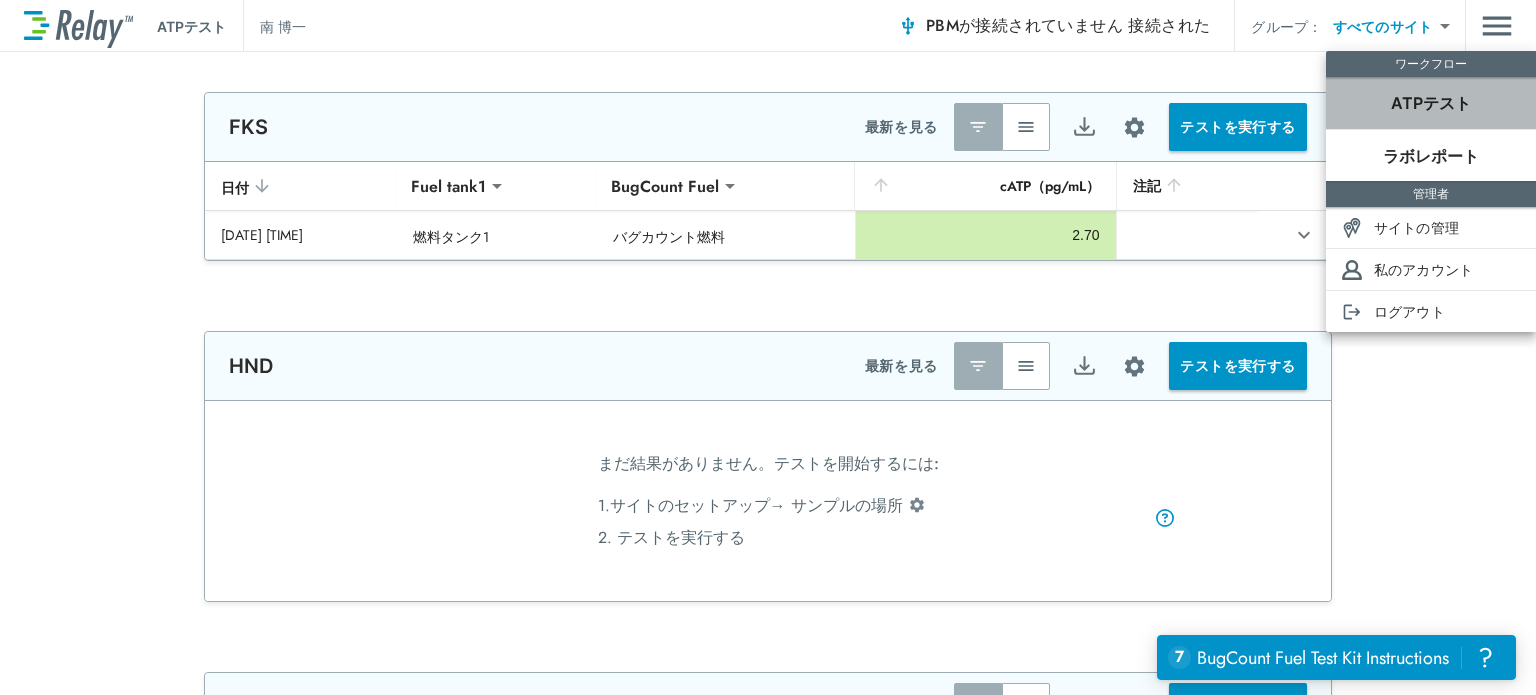 click on "ATPテスト" at bounding box center [1431, 103] 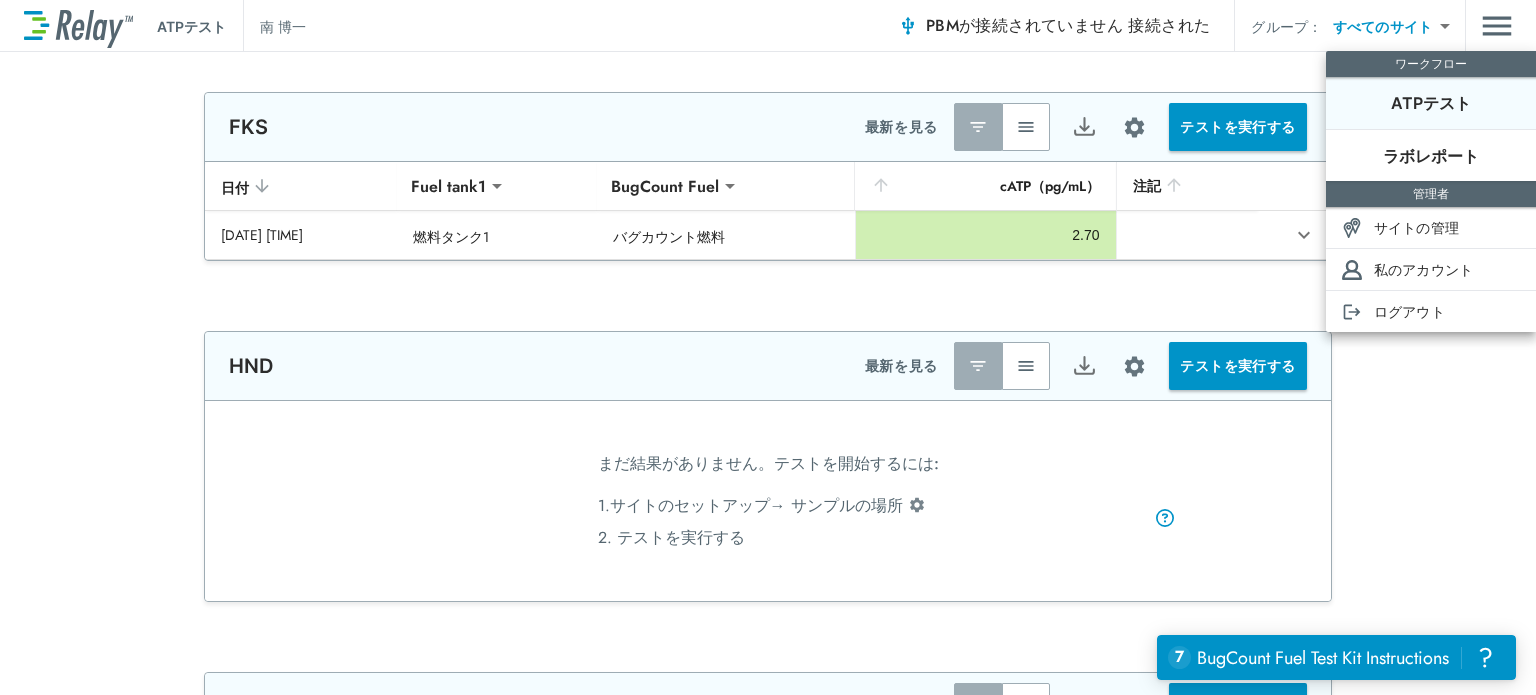 click at bounding box center [768, 347] 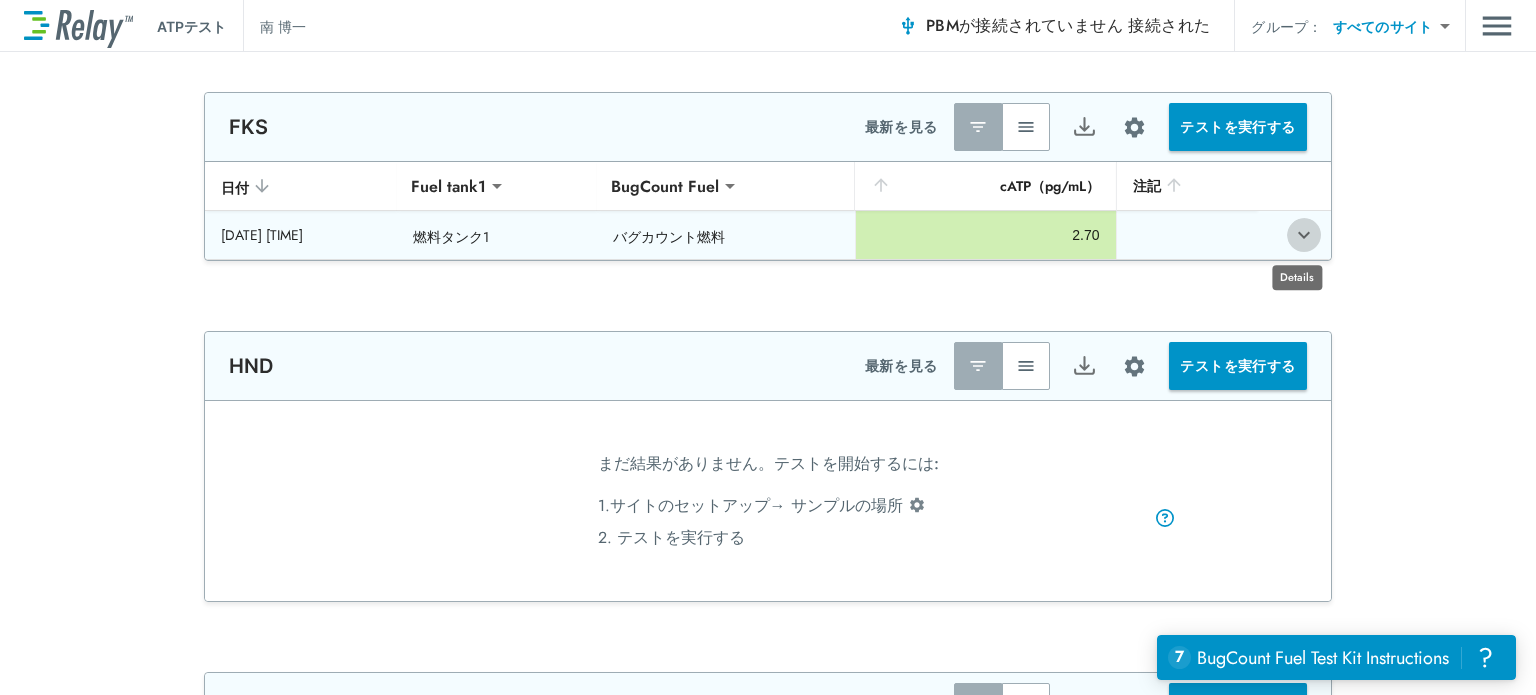 click 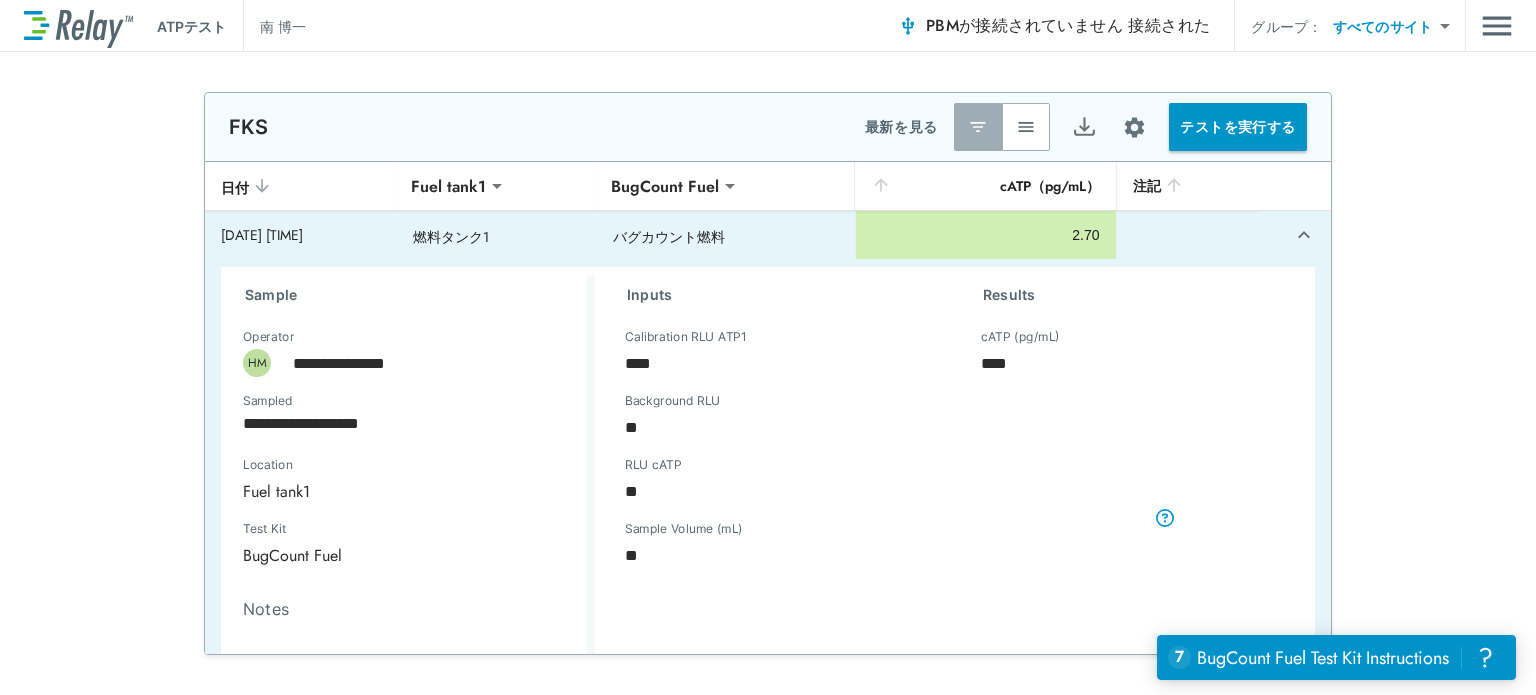click on "**********" at bounding box center (768, 347) 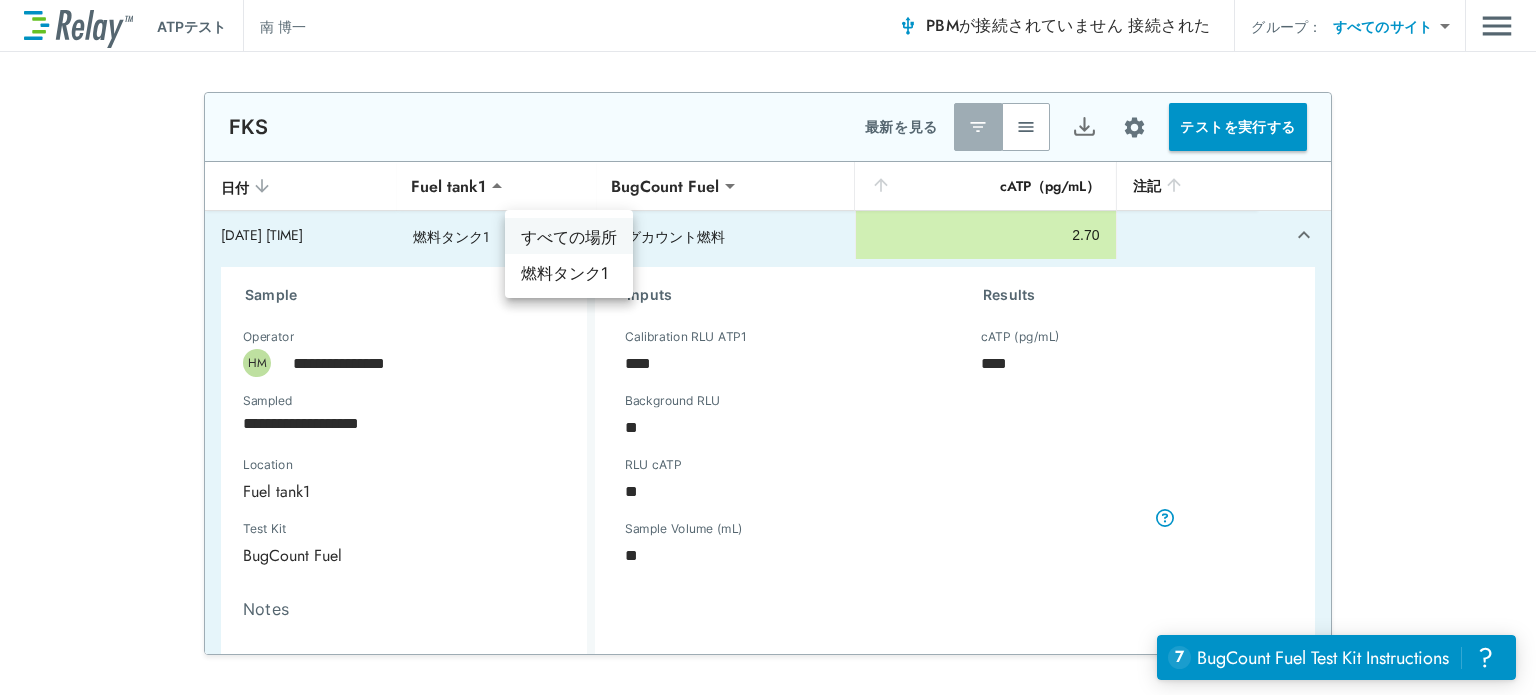 click on "すべての場所" at bounding box center (569, 237) 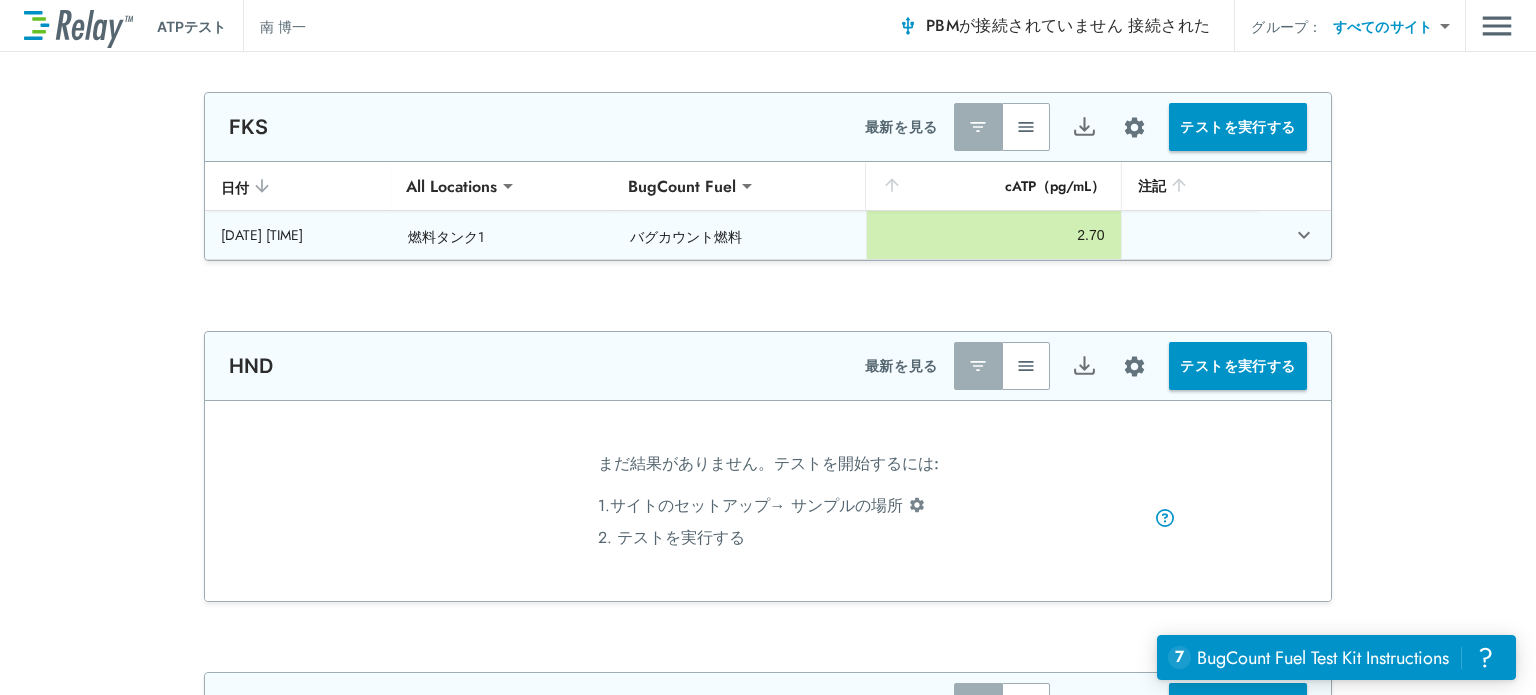 type on "**********" 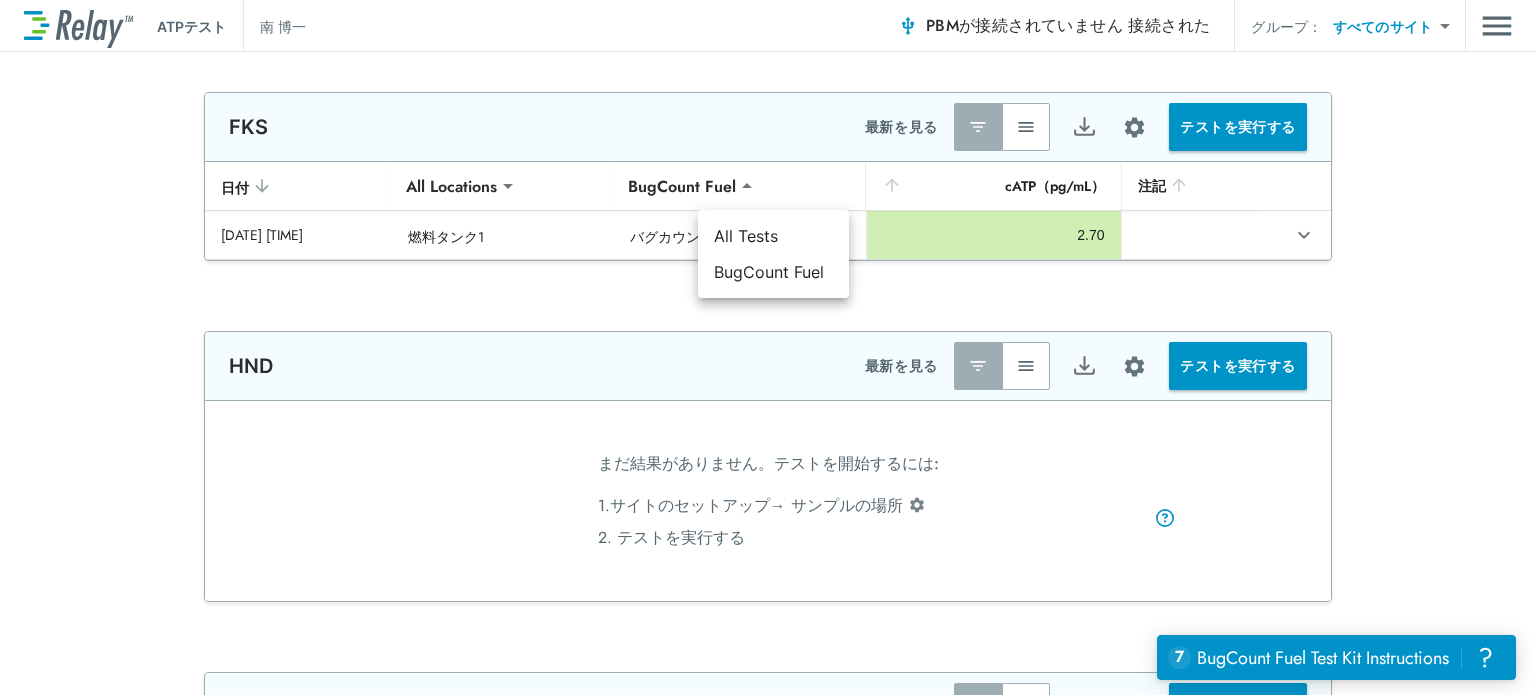 click on "**********" at bounding box center [768, 347] 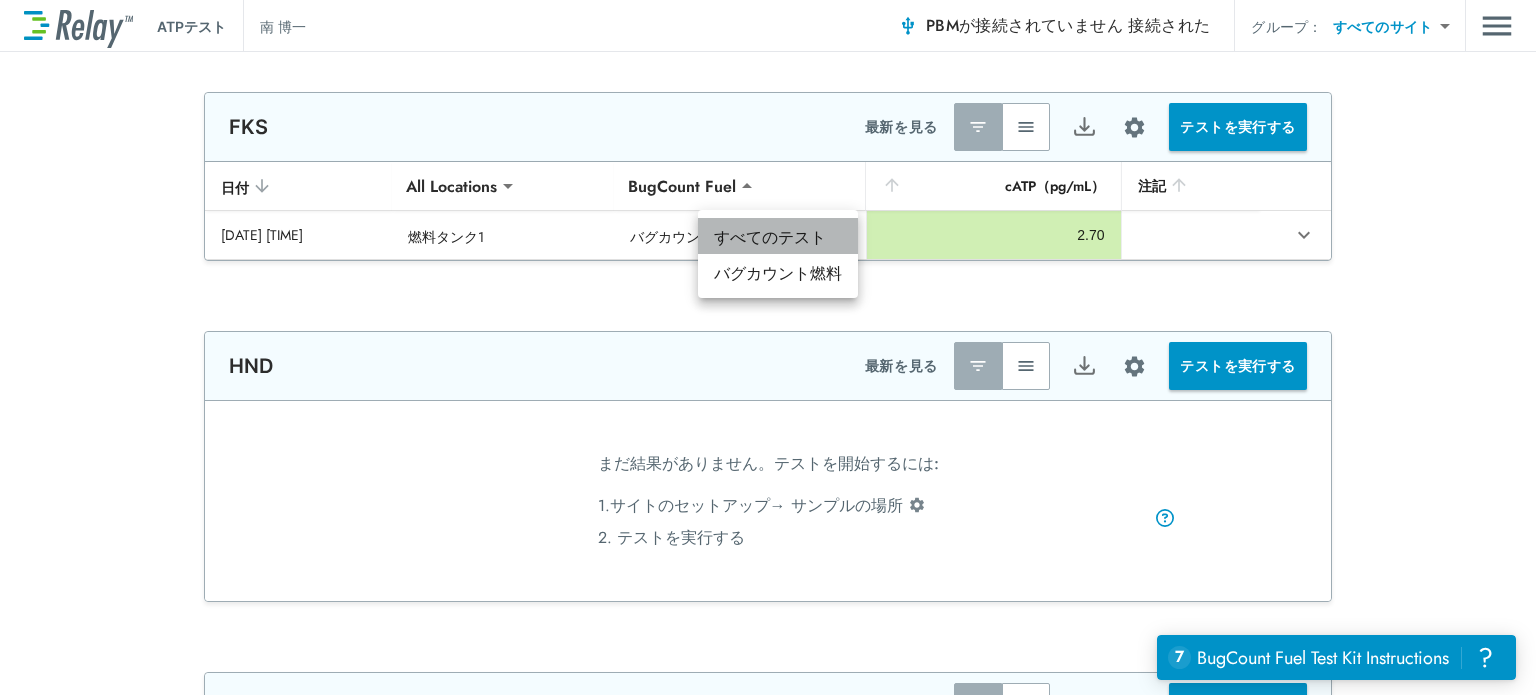 click on "すべてのテスト" at bounding box center (770, 237) 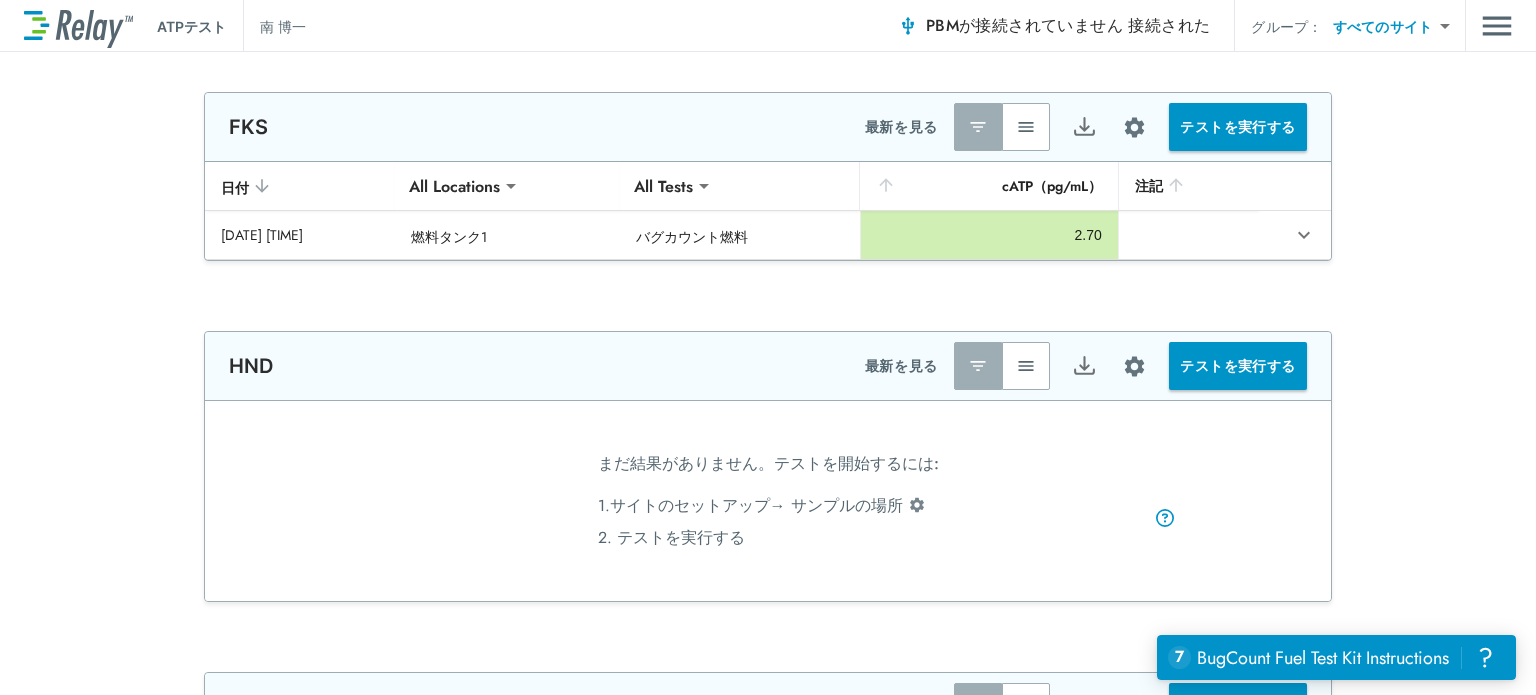 click on "**********" at bounding box center (768, 347) 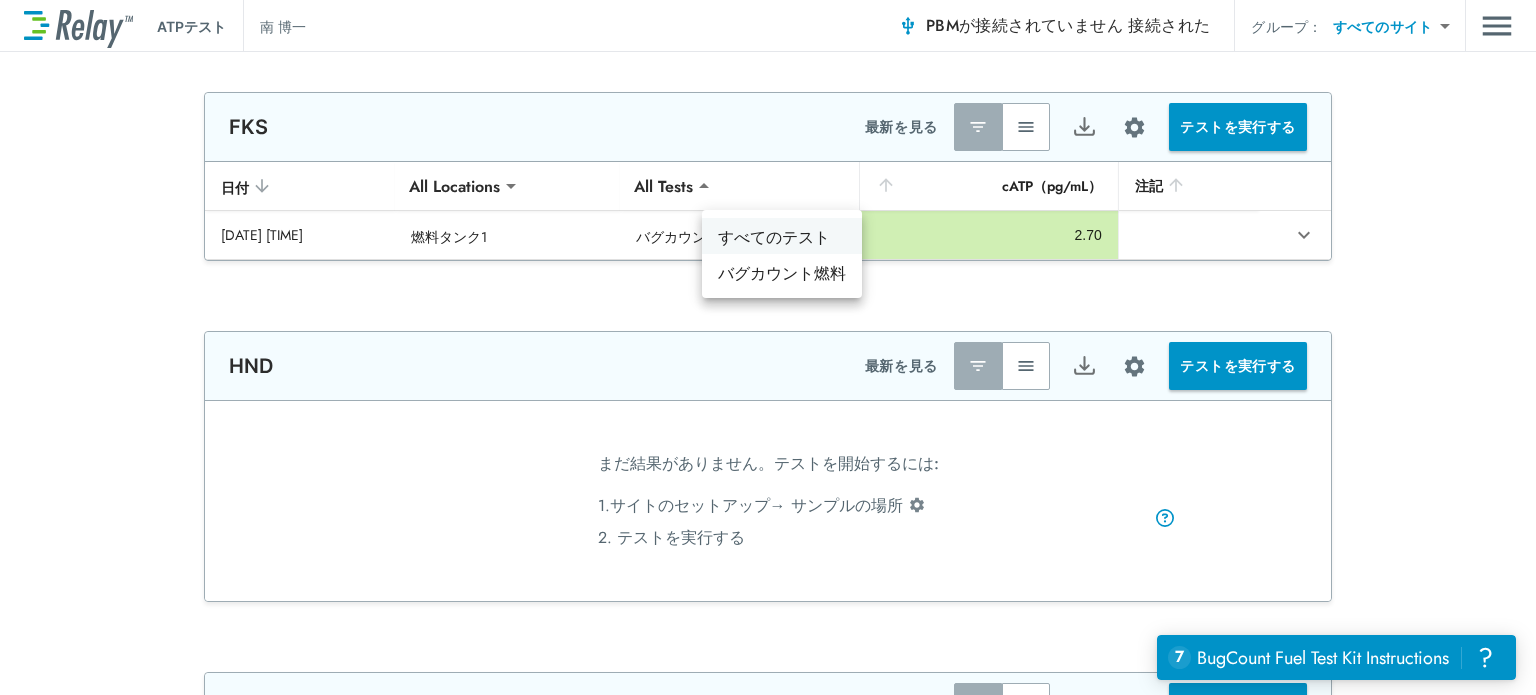 click on "すべてのテスト" at bounding box center [774, 236] 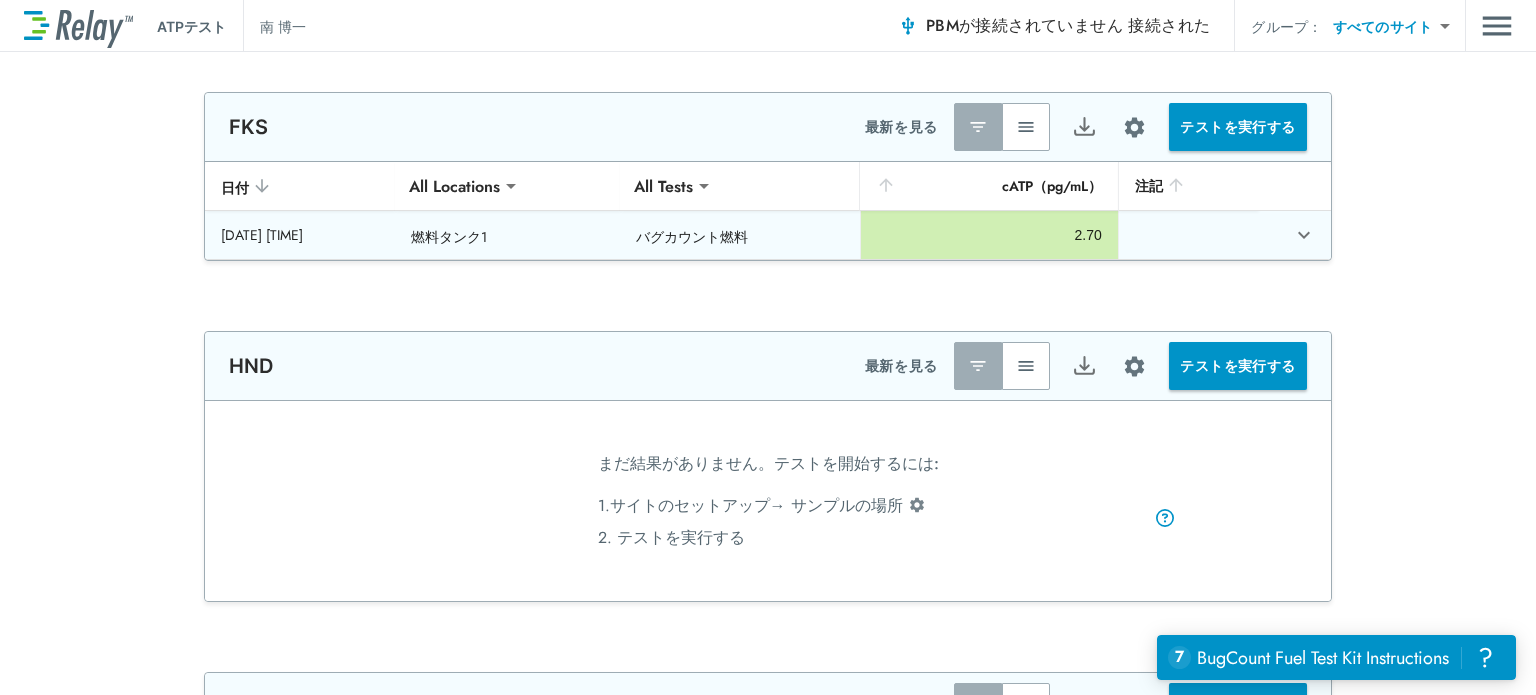 click on "2.70" at bounding box center [989, 235] 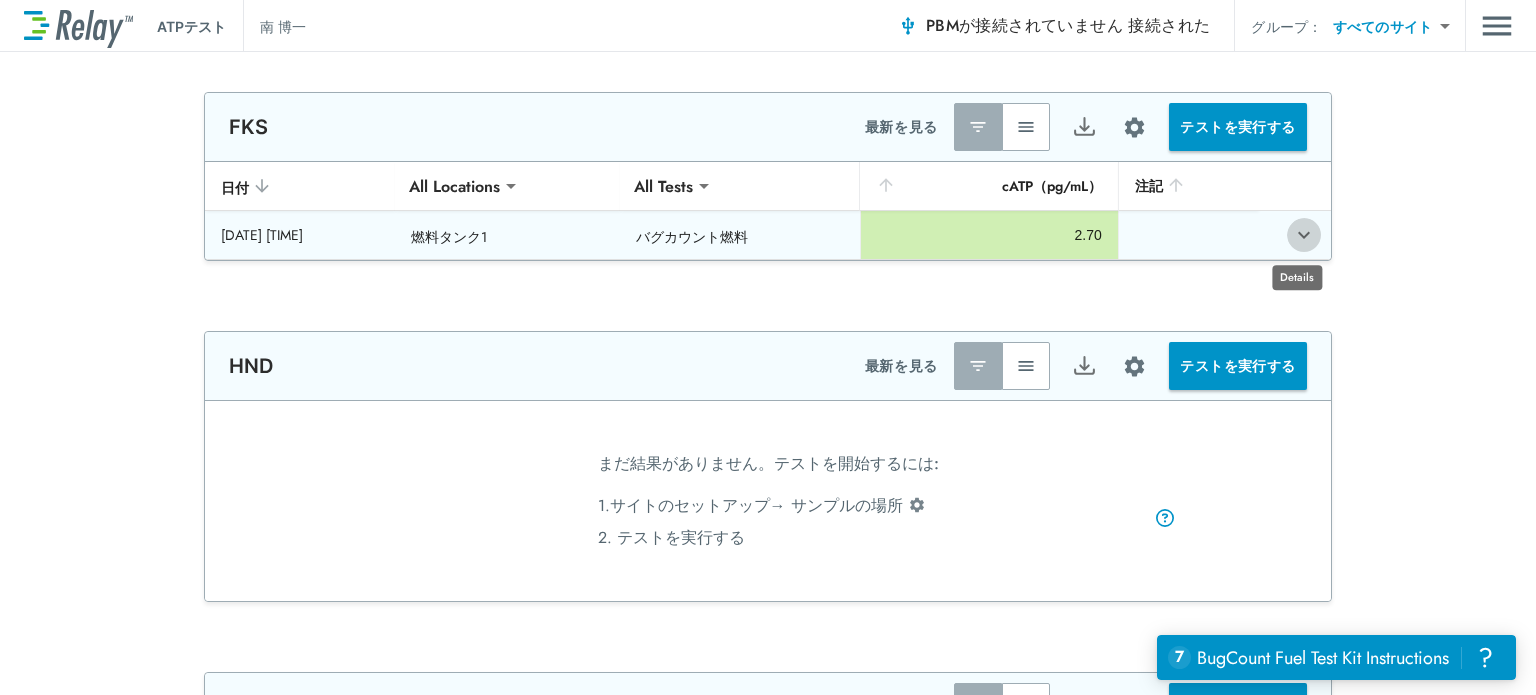 click at bounding box center (1304, 235) 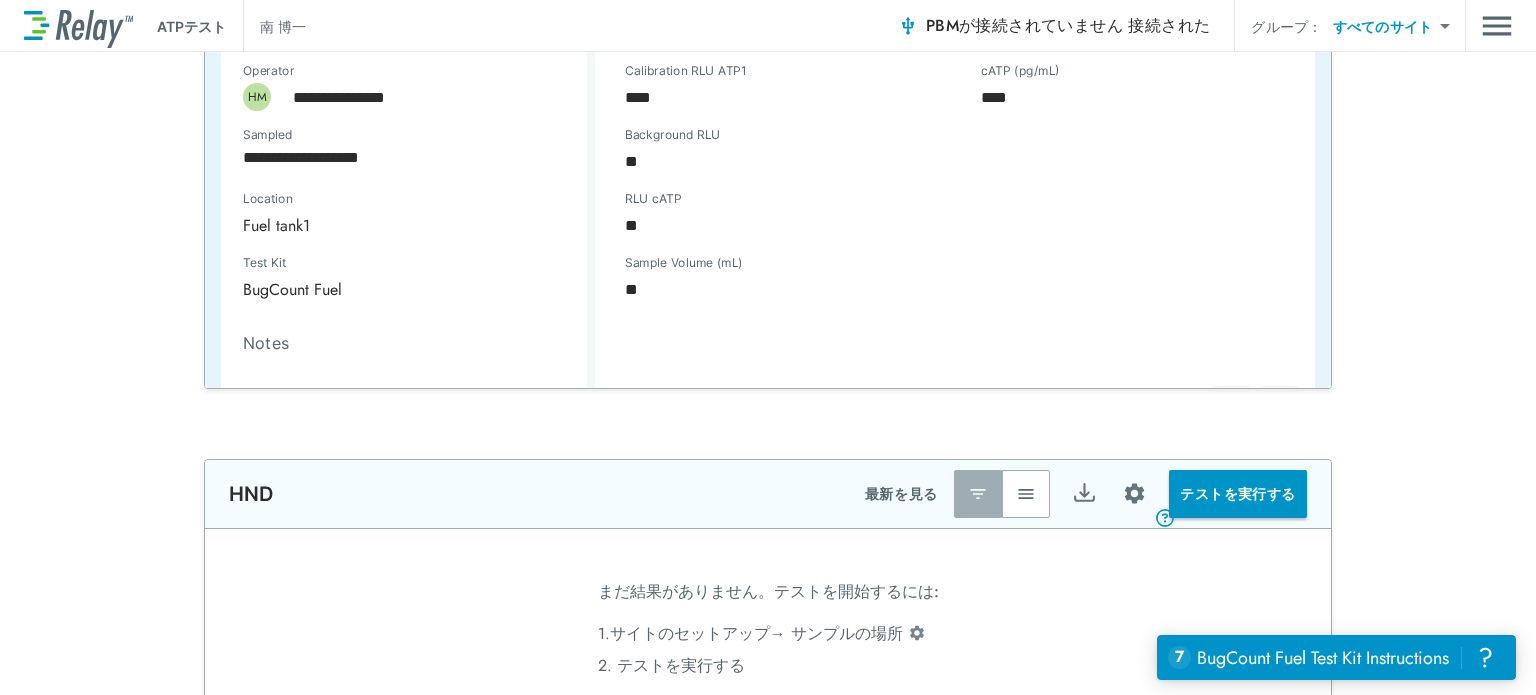 scroll, scrollTop: 400, scrollLeft: 0, axis: vertical 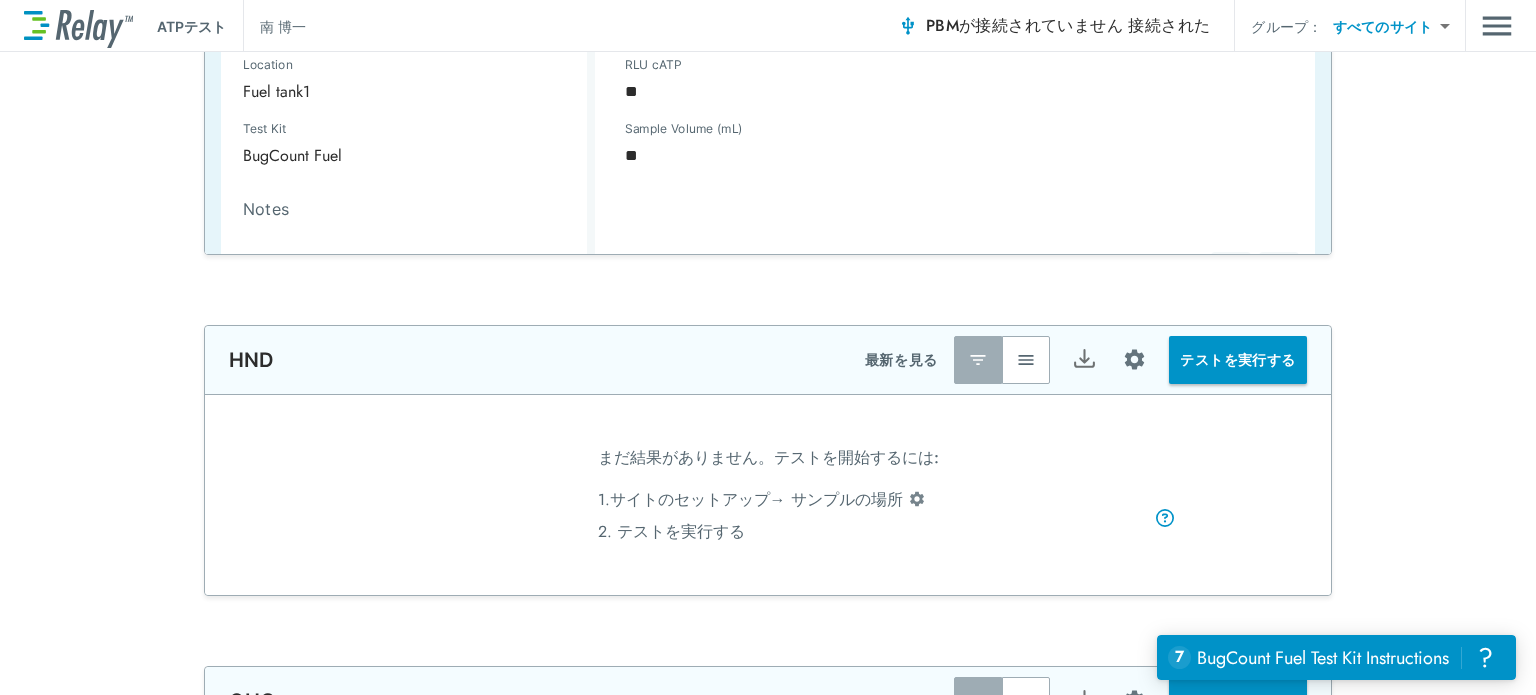 type on "**********" 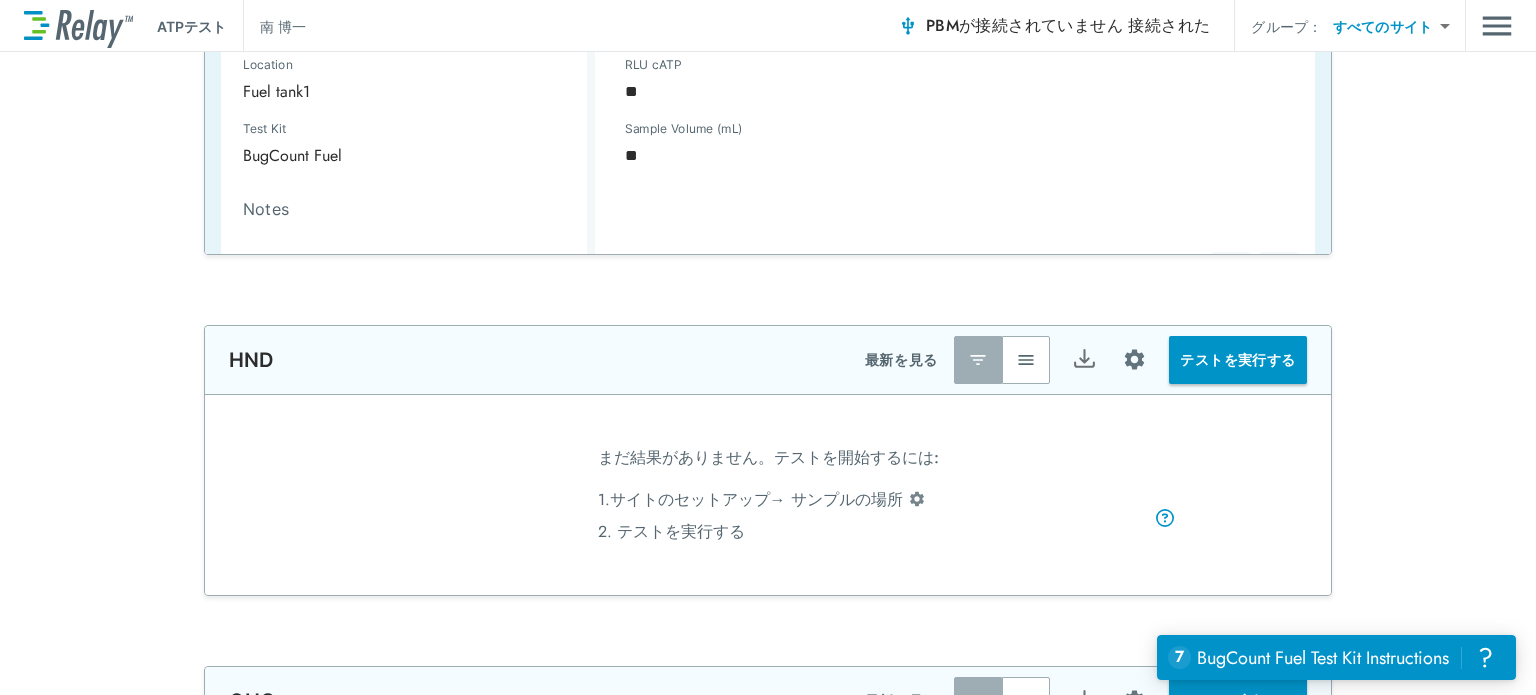 type on "**********" 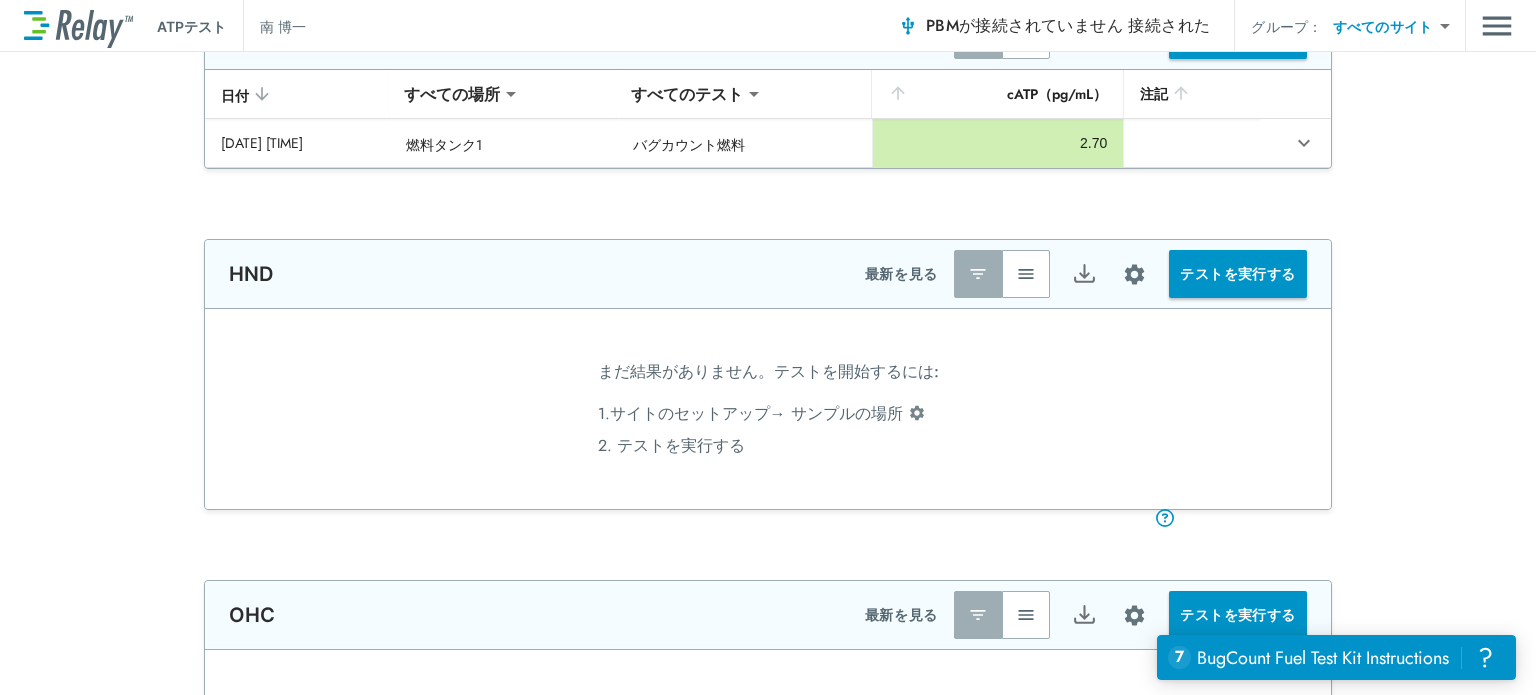 type on "**********" 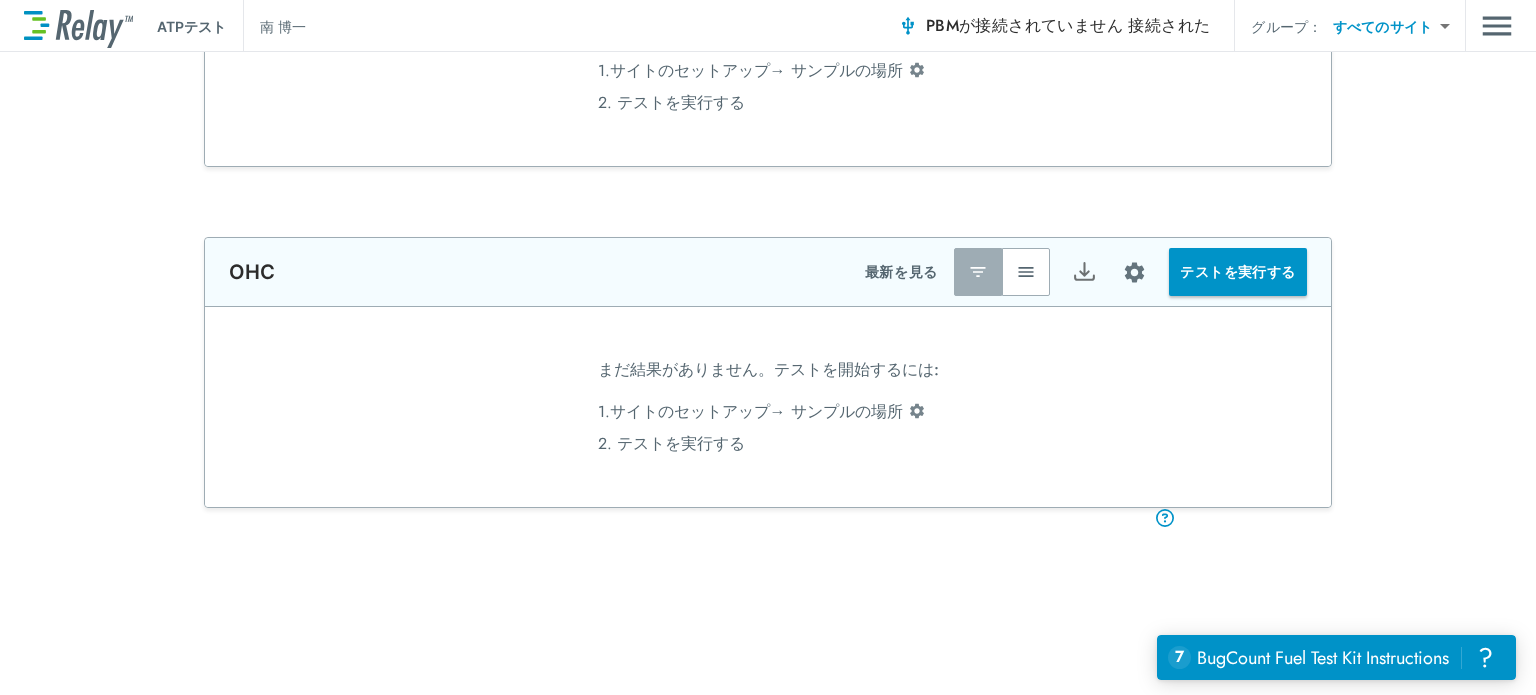 type on "**********" 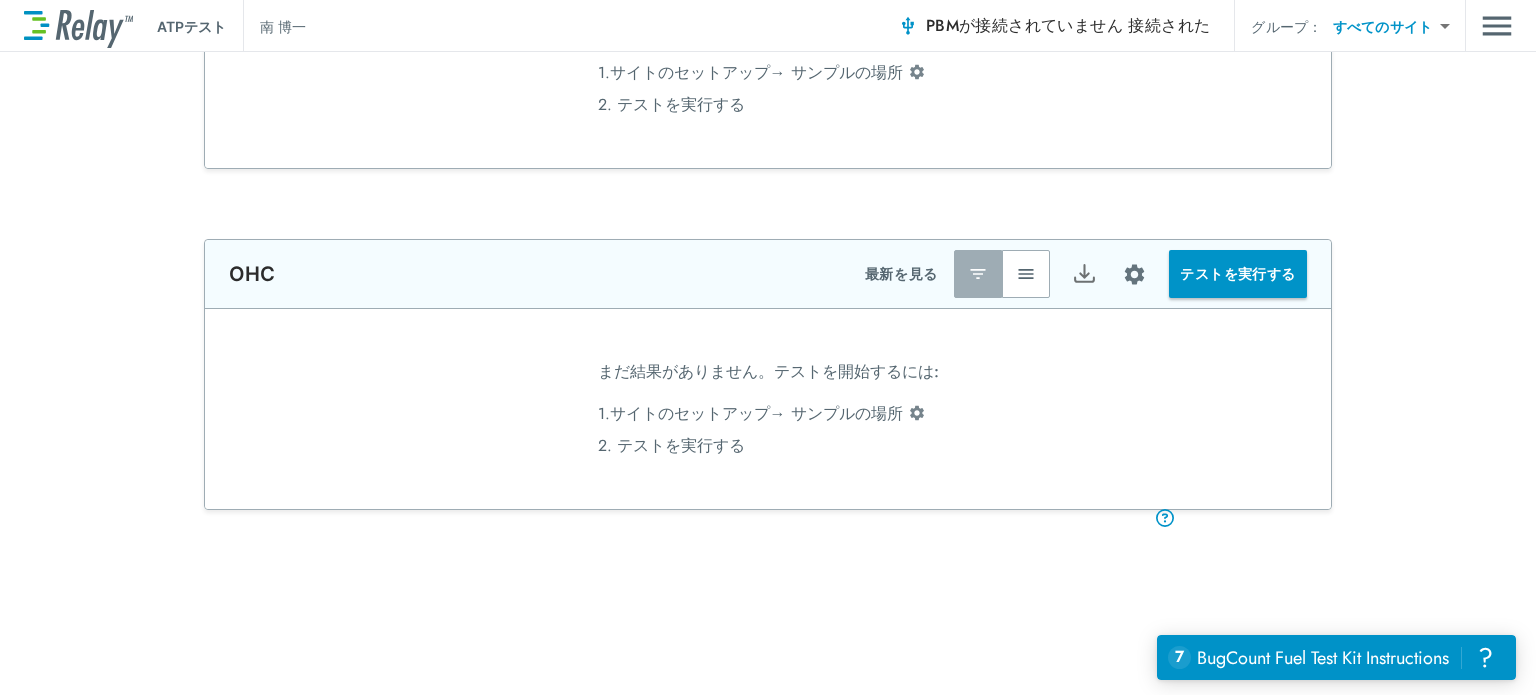 type on "**********" 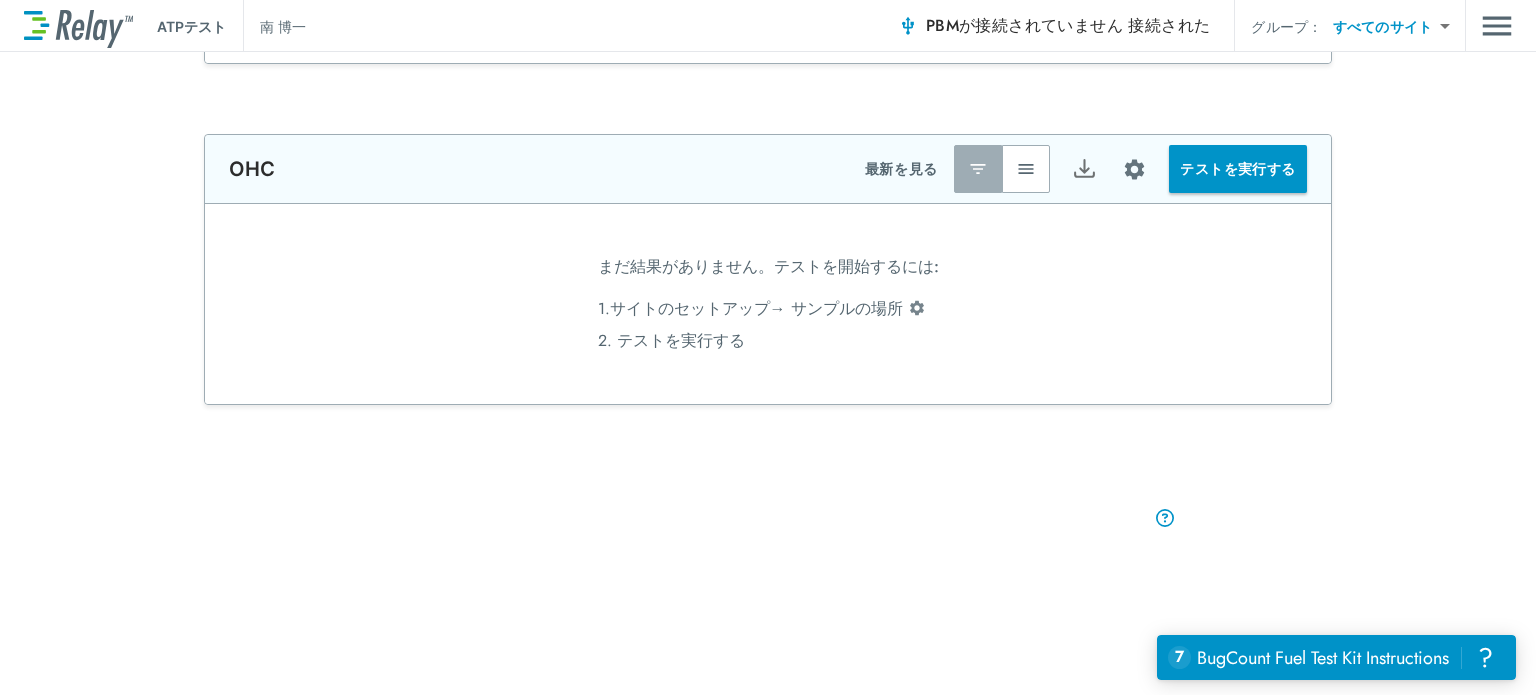 type on "**********" 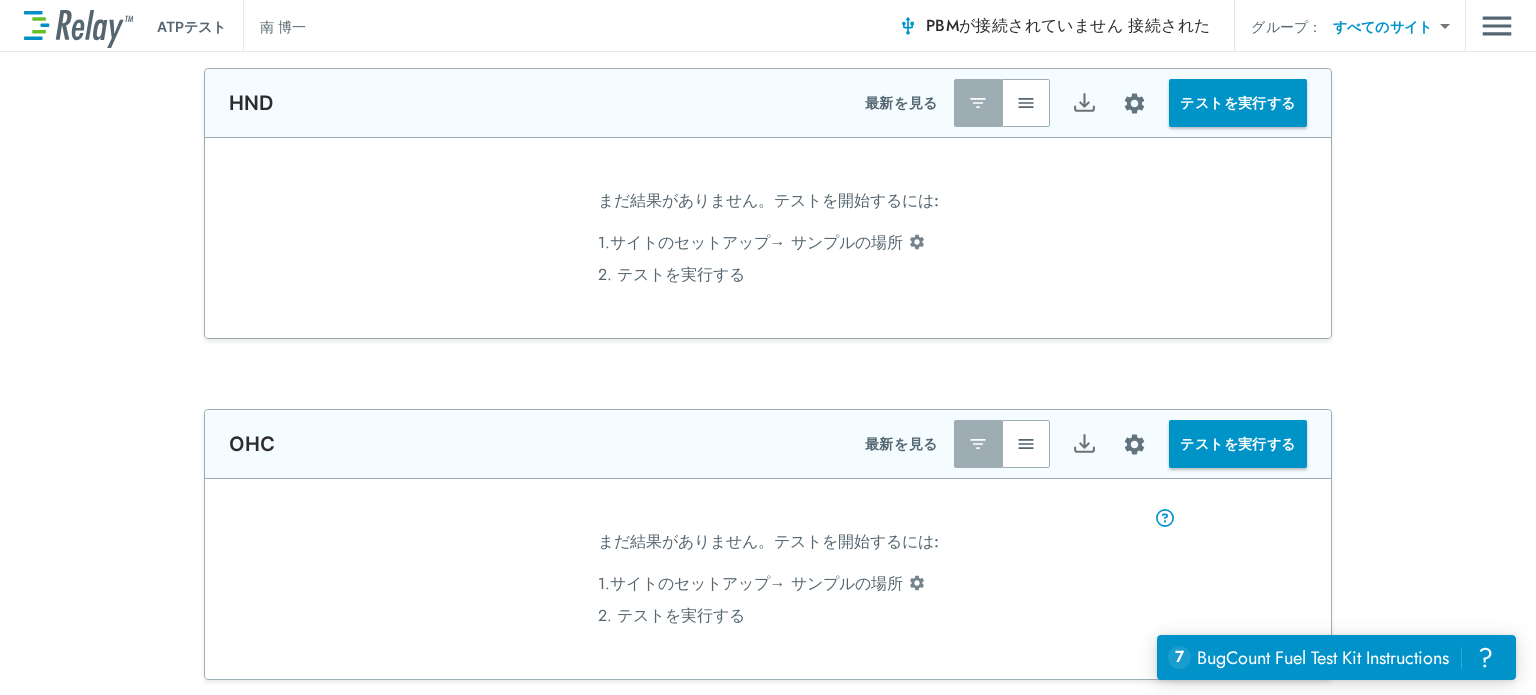 type on "**********" 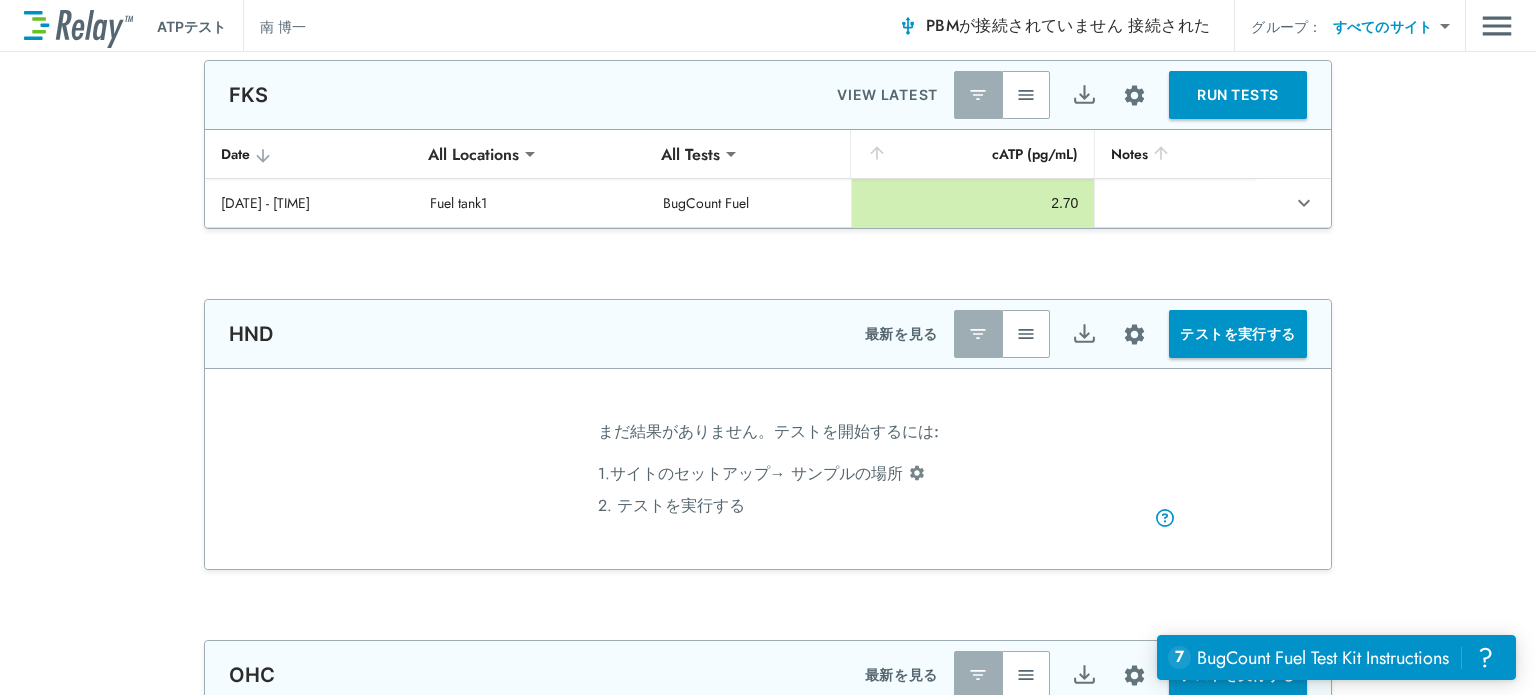 scroll, scrollTop: 0, scrollLeft: 0, axis: both 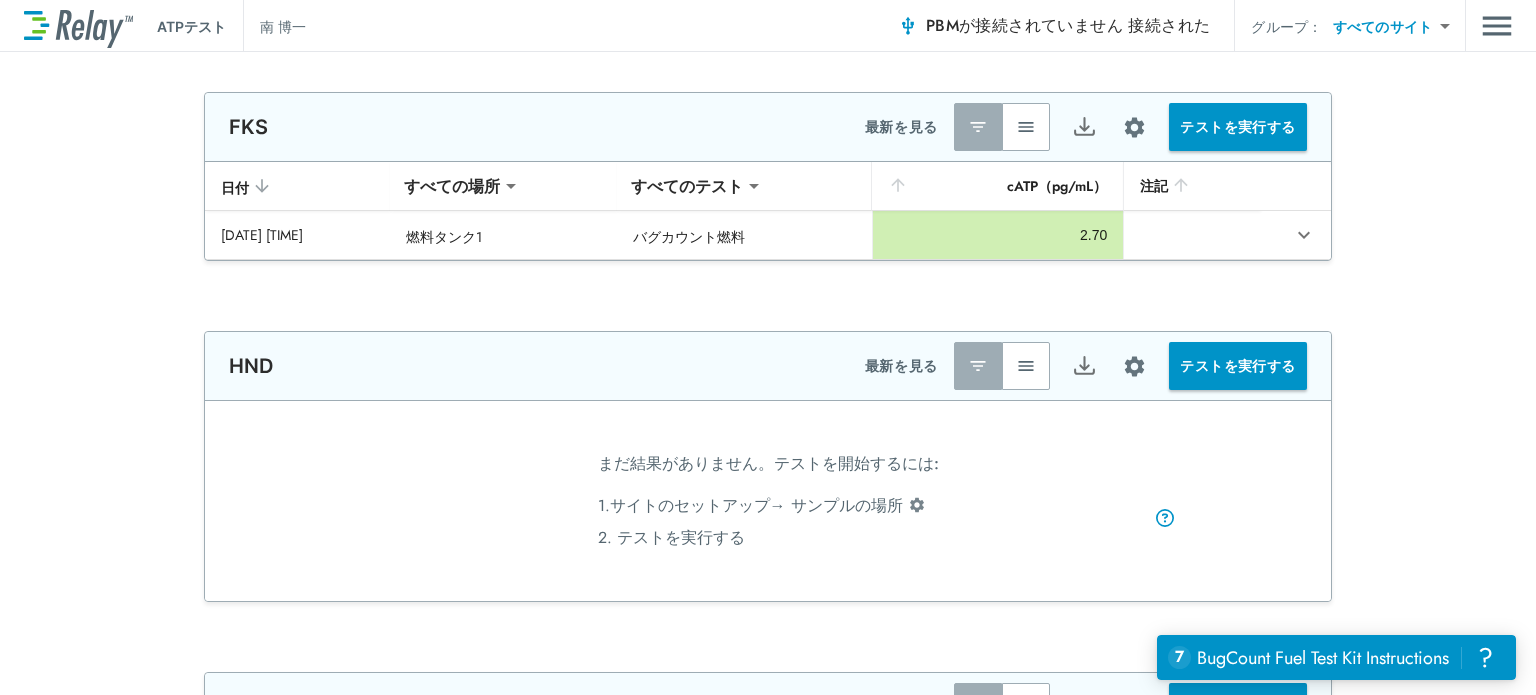 type on "*****" 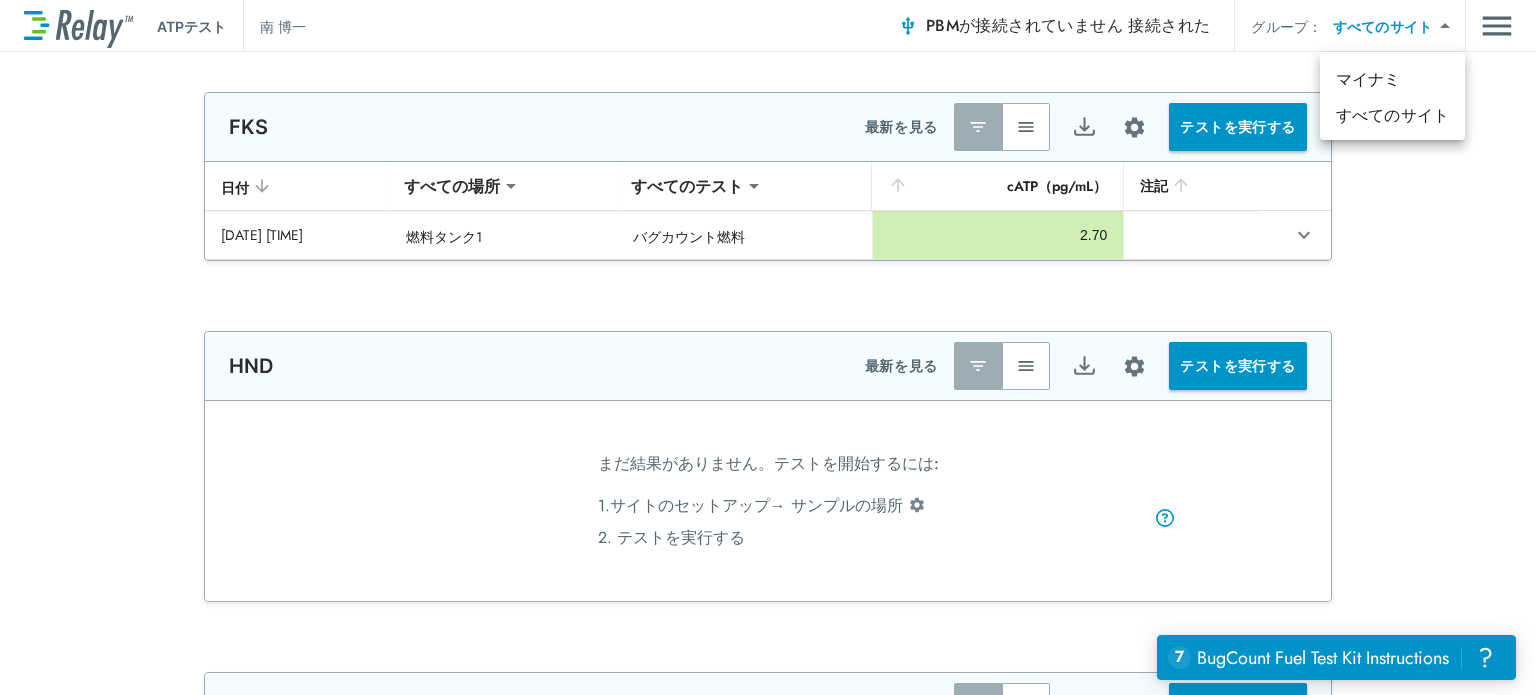 click at bounding box center [768, 347] 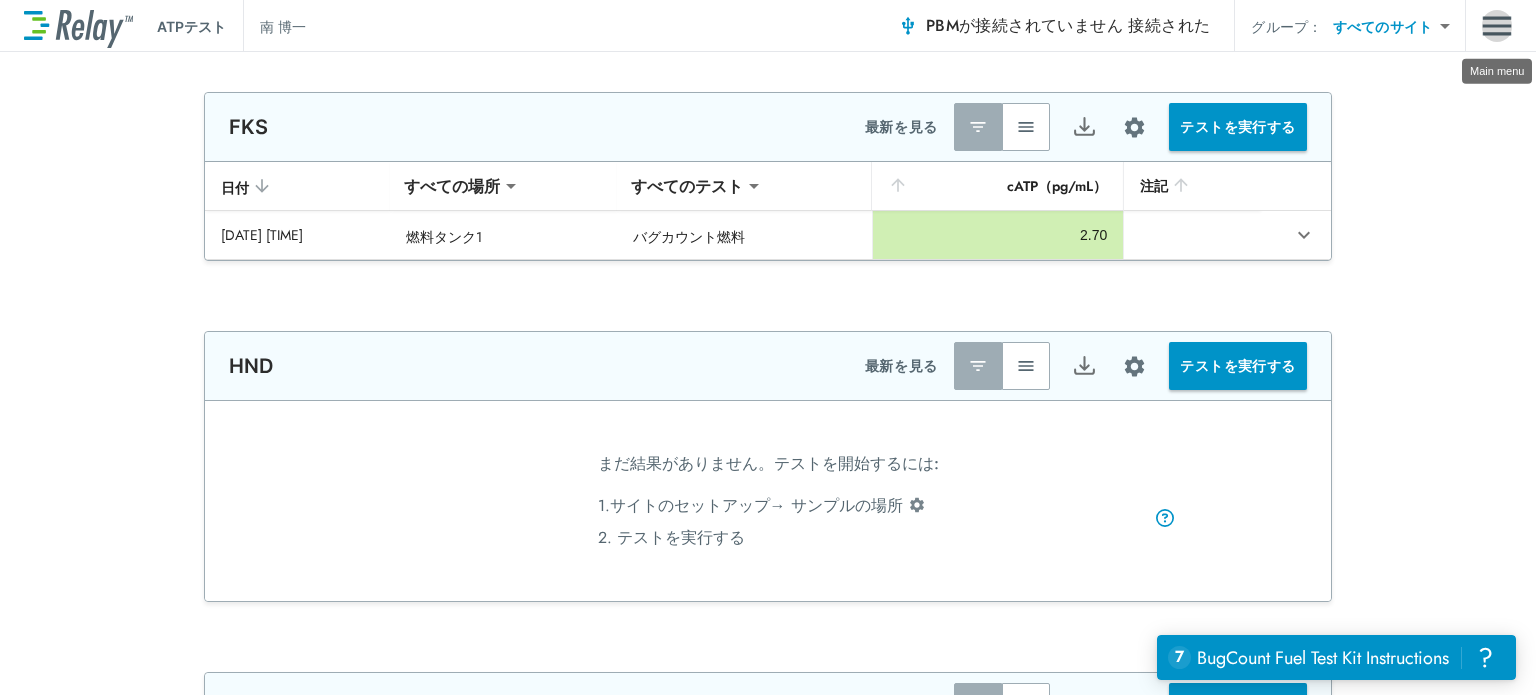 click at bounding box center [1497, 26] 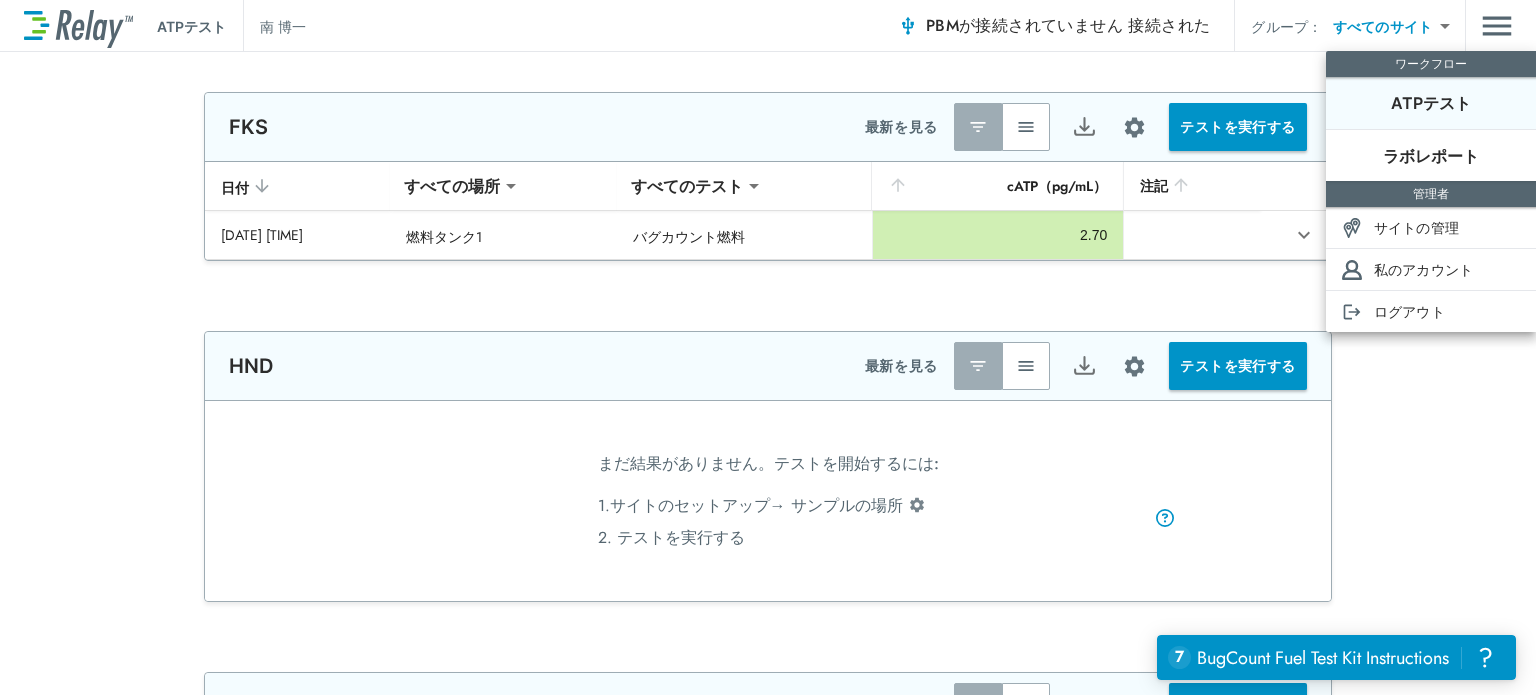 click at bounding box center [768, 347] 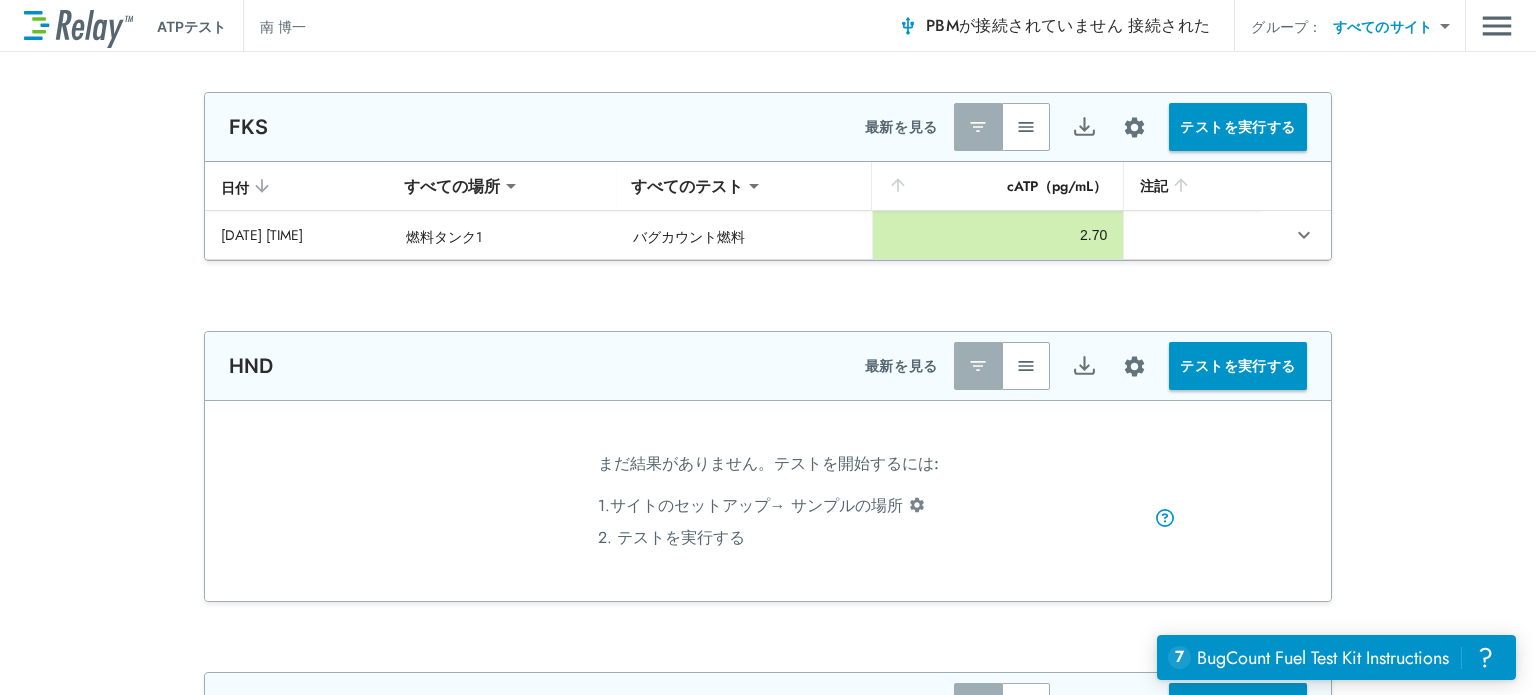 click at bounding box center (78, 26) 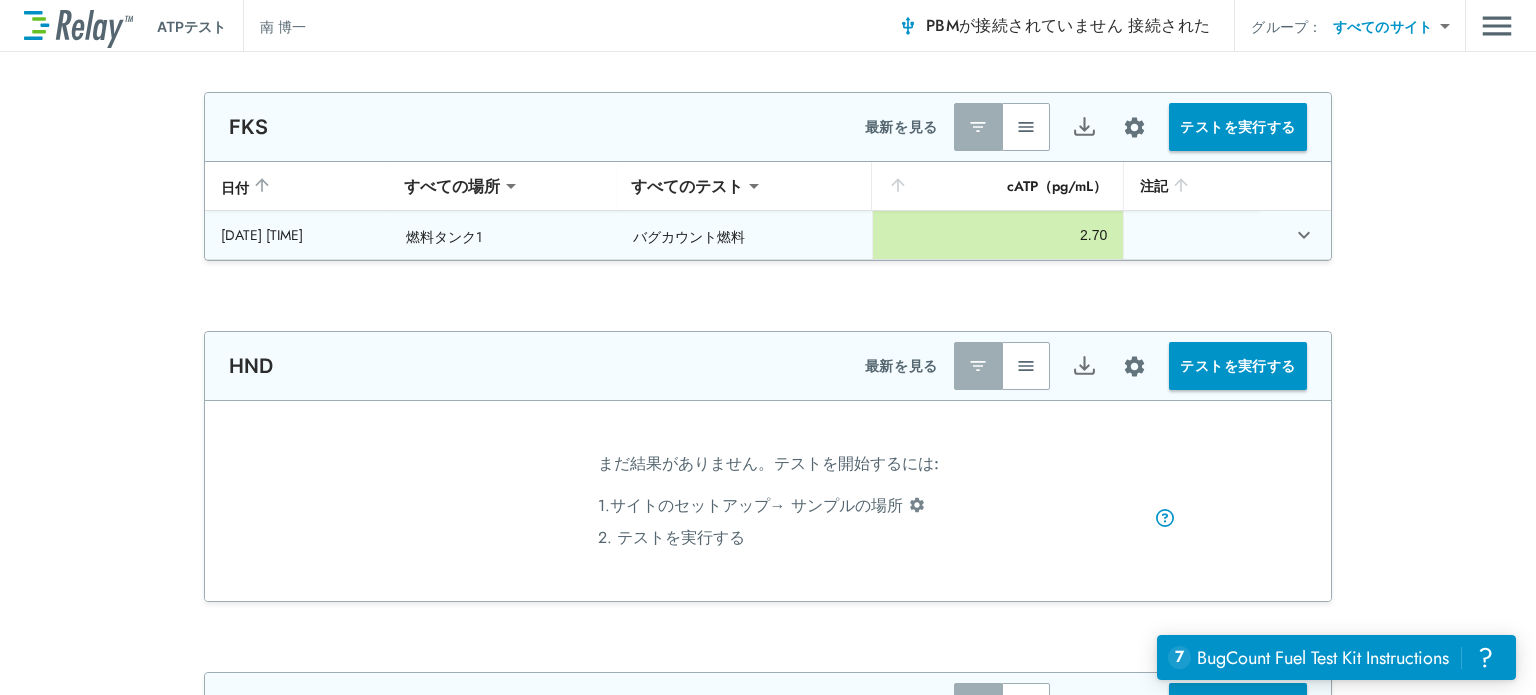 click on "[DATE] [TIME]" at bounding box center (297, 235) 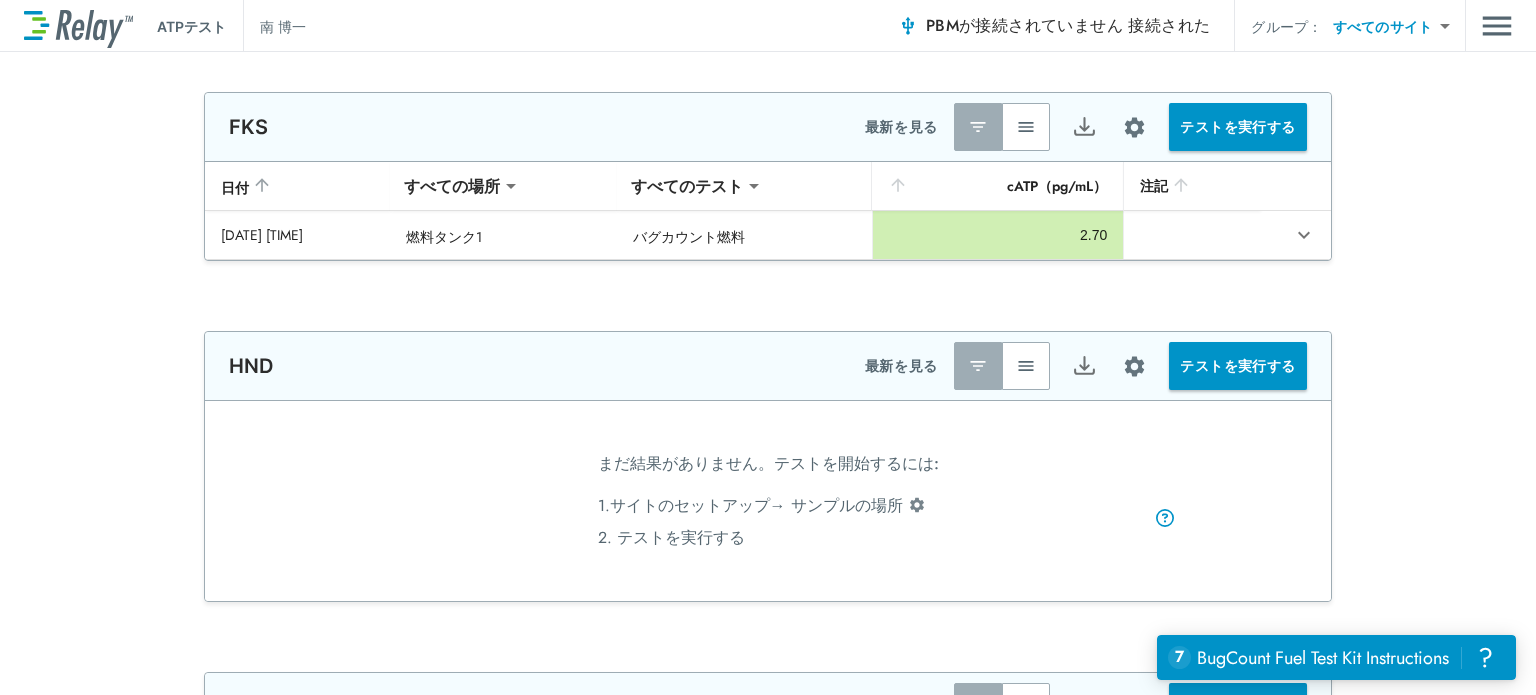 click 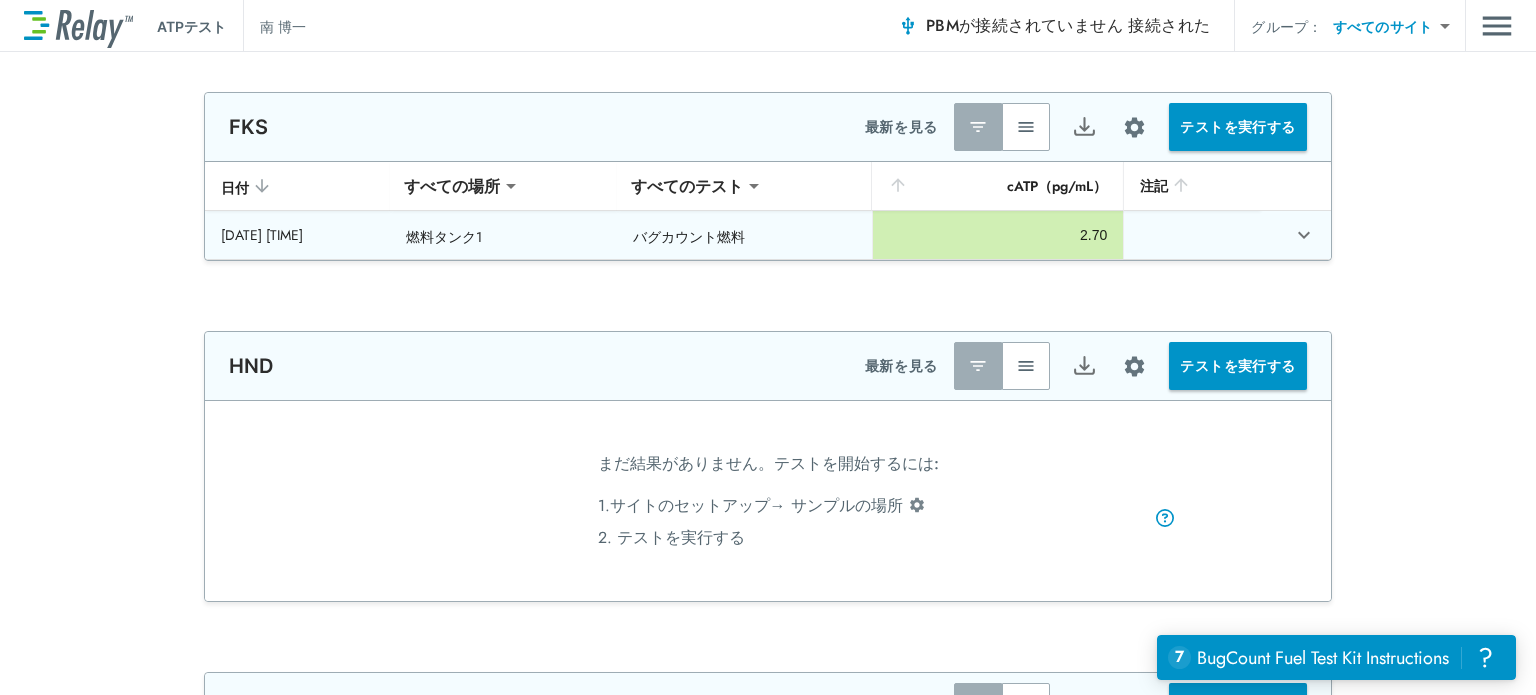click 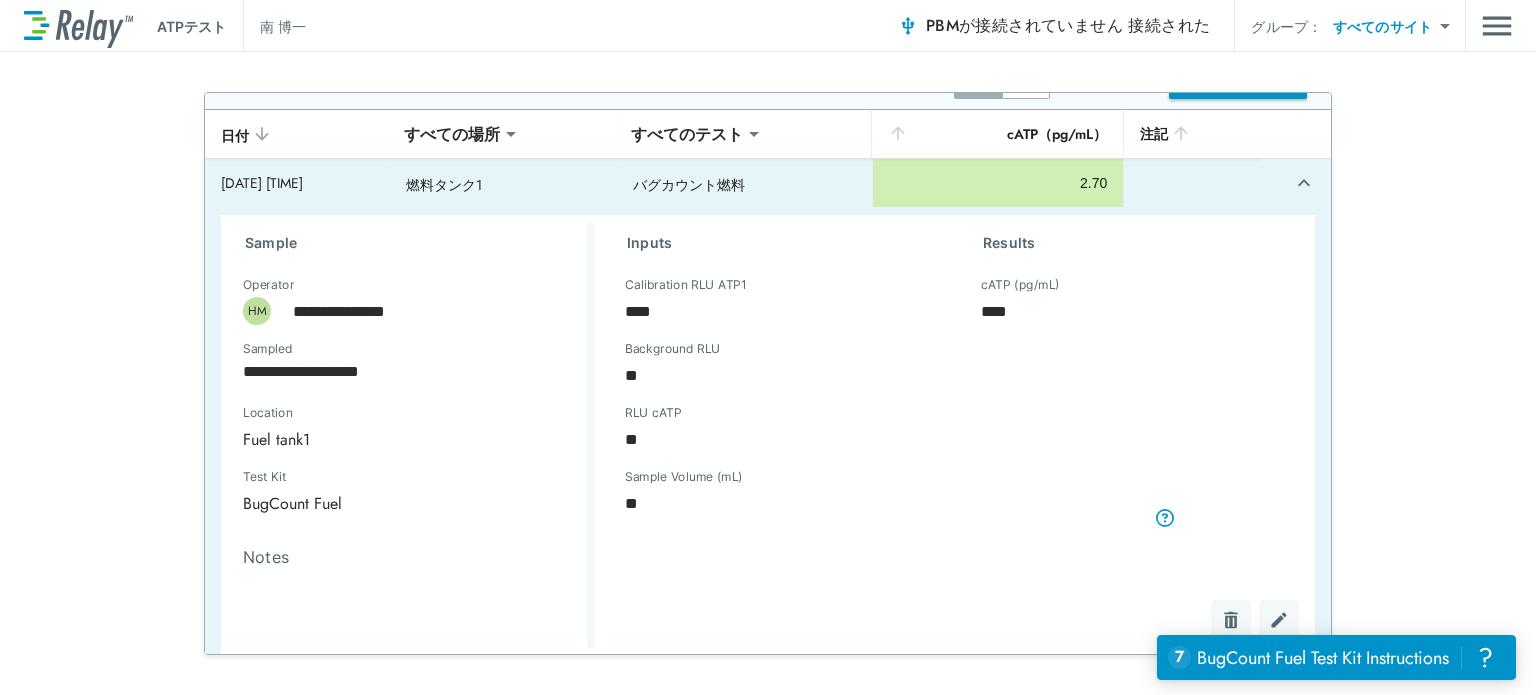 scroll, scrollTop: 69, scrollLeft: 0, axis: vertical 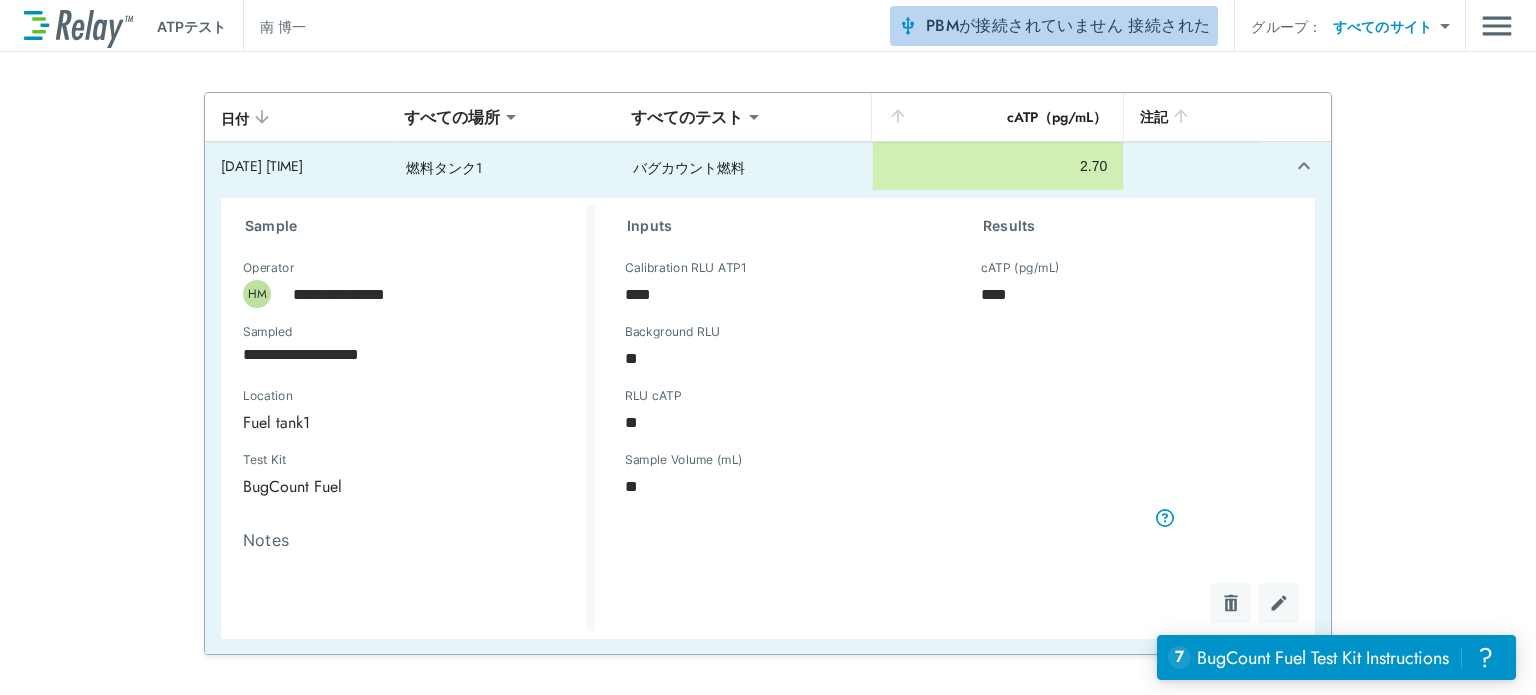 click on "接続された" at bounding box center (1169, 25) 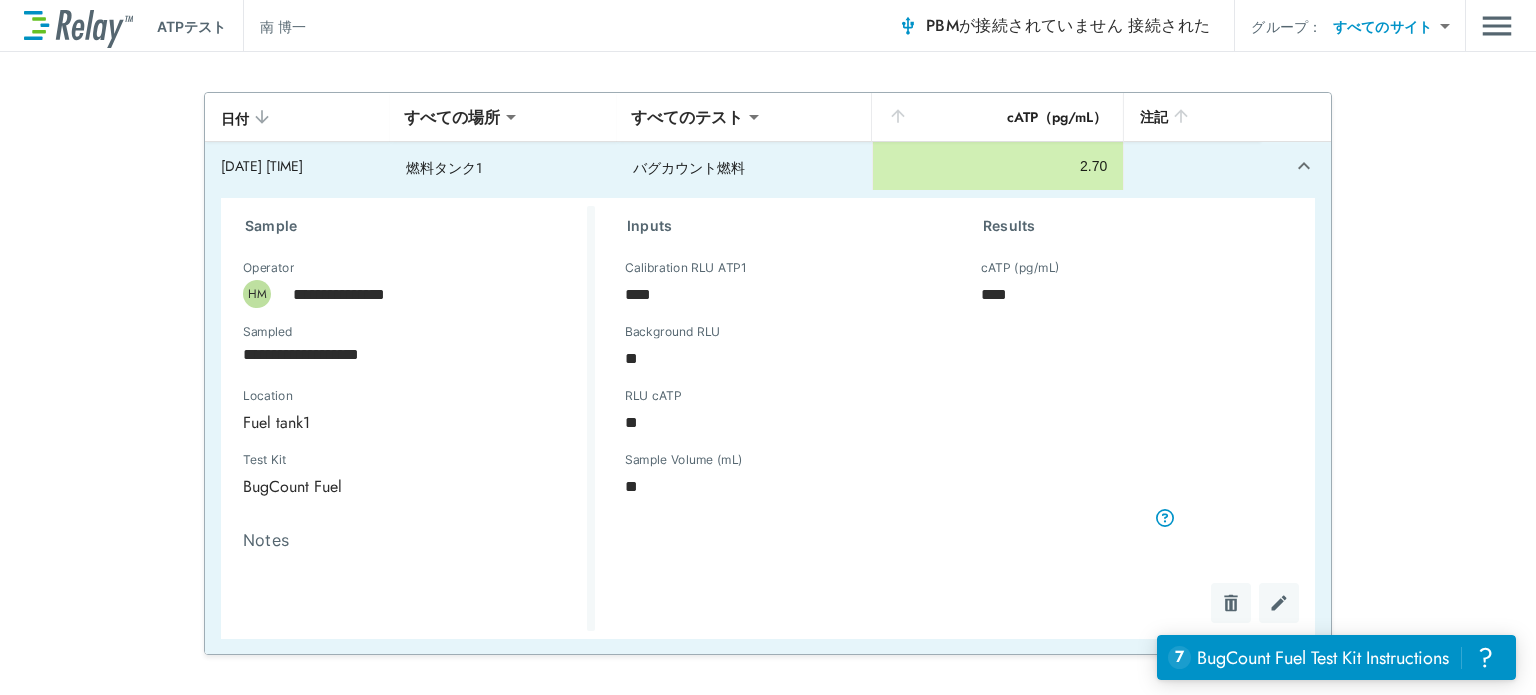click at bounding box center [1497, 26] 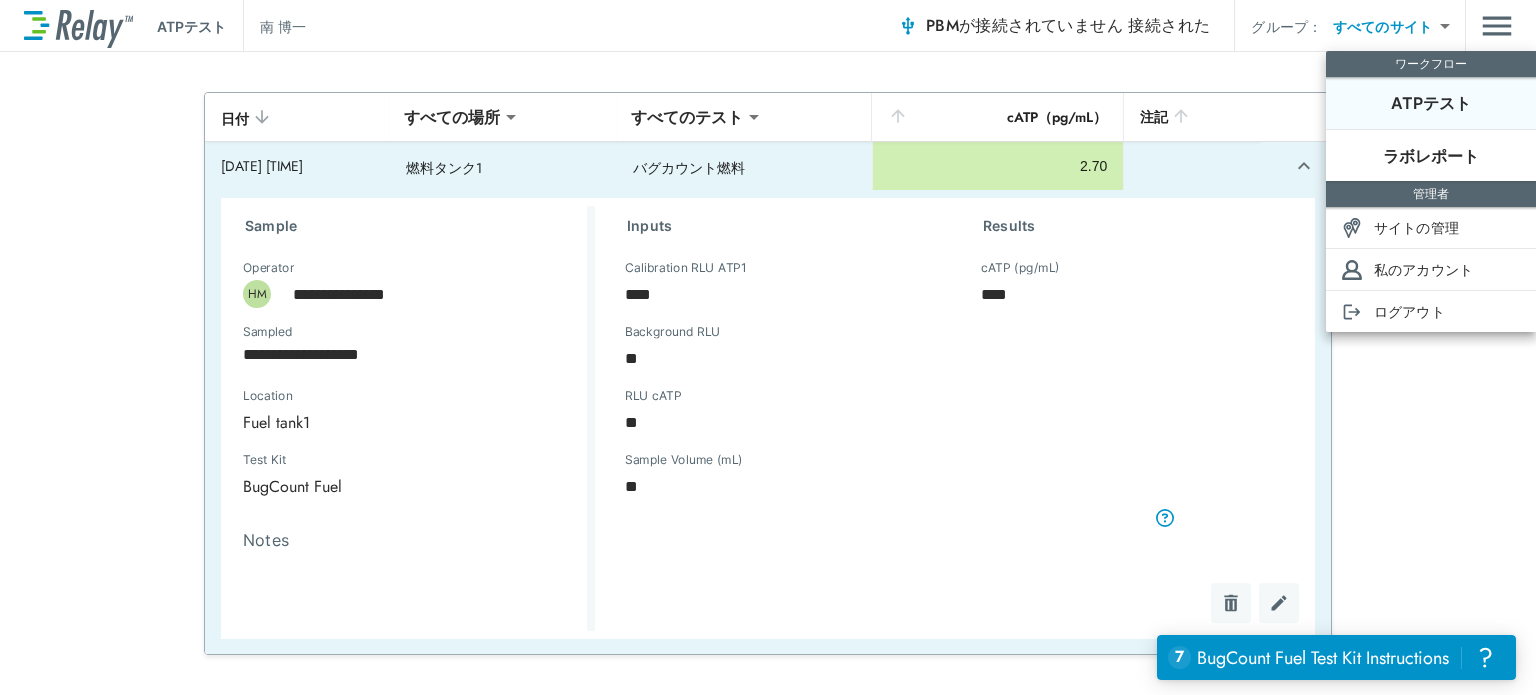 click on "ATPテスト" at bounding box center [1431, 103] 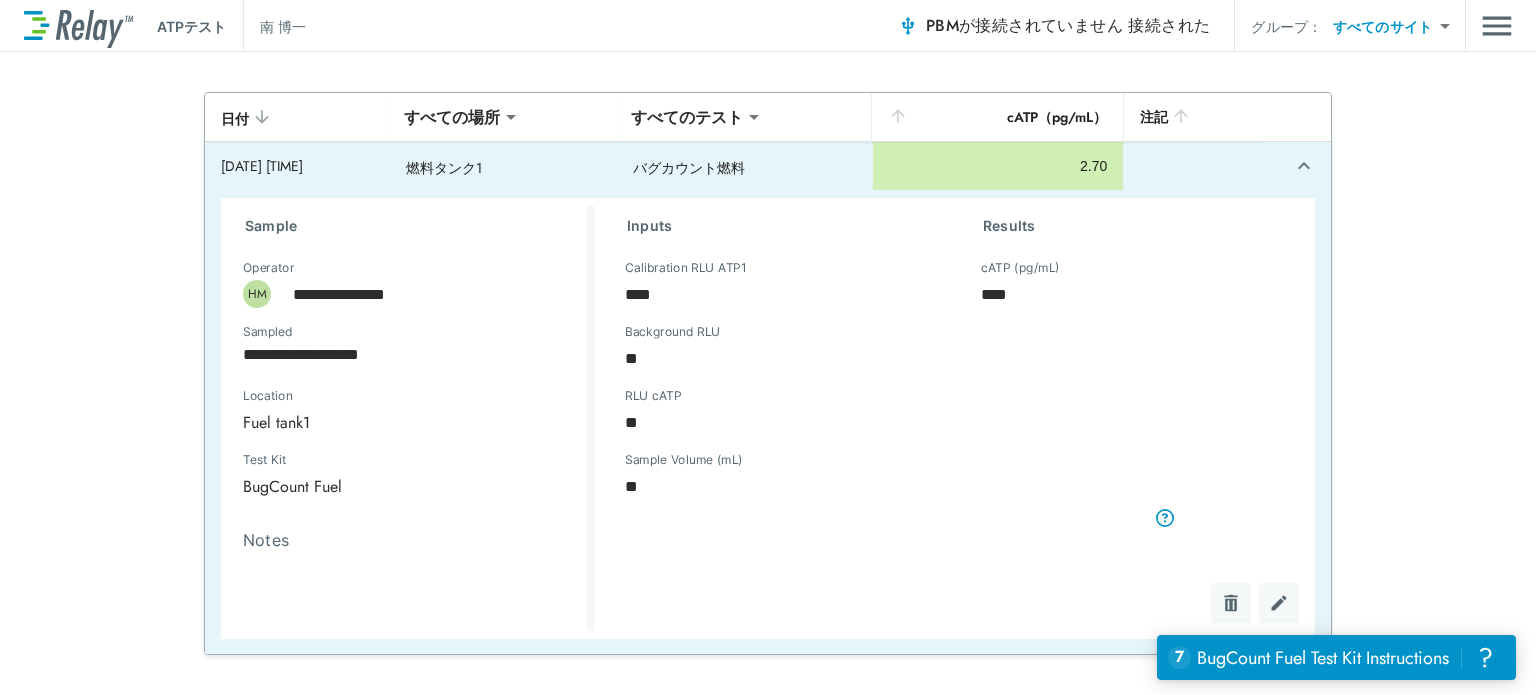click on "日付" at bounding box center (235, 118) 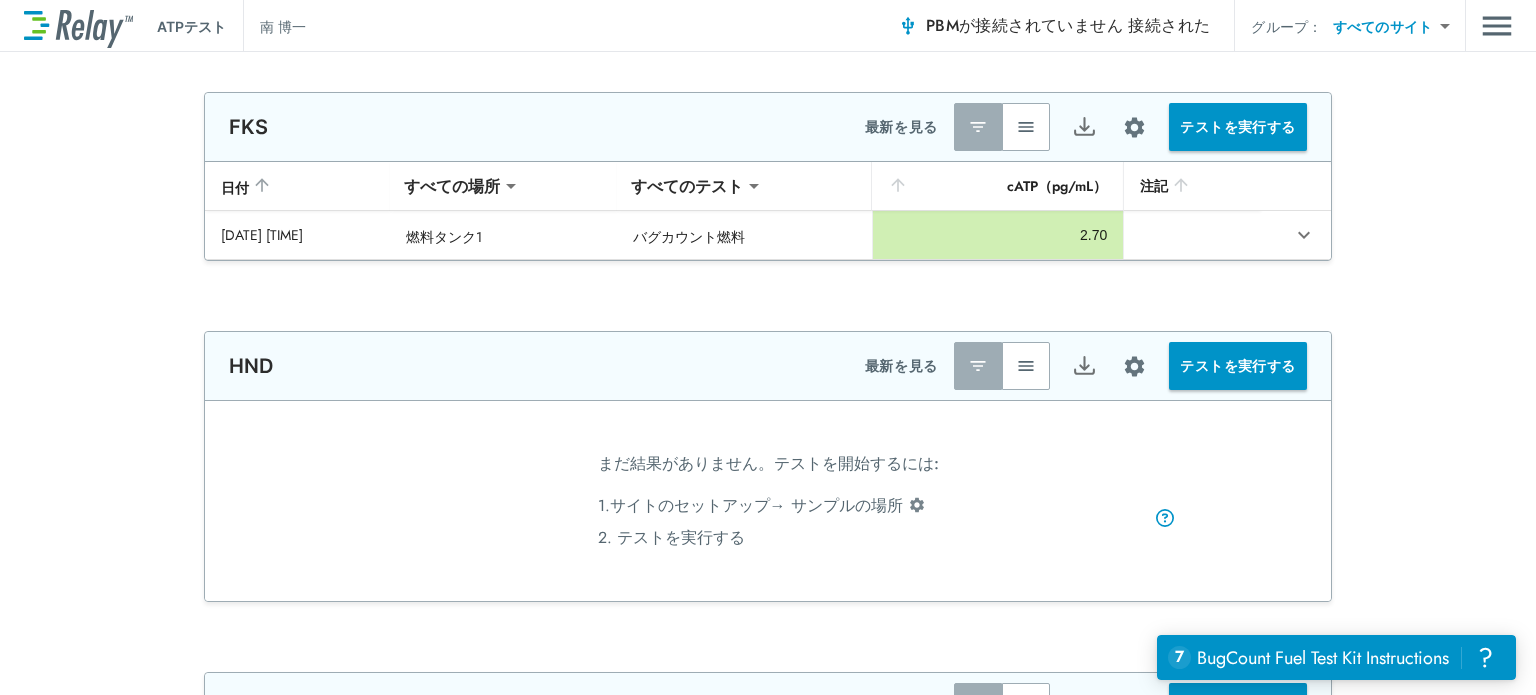 scroll, scrollTop: 0, scrollLeft: 0, axis: both 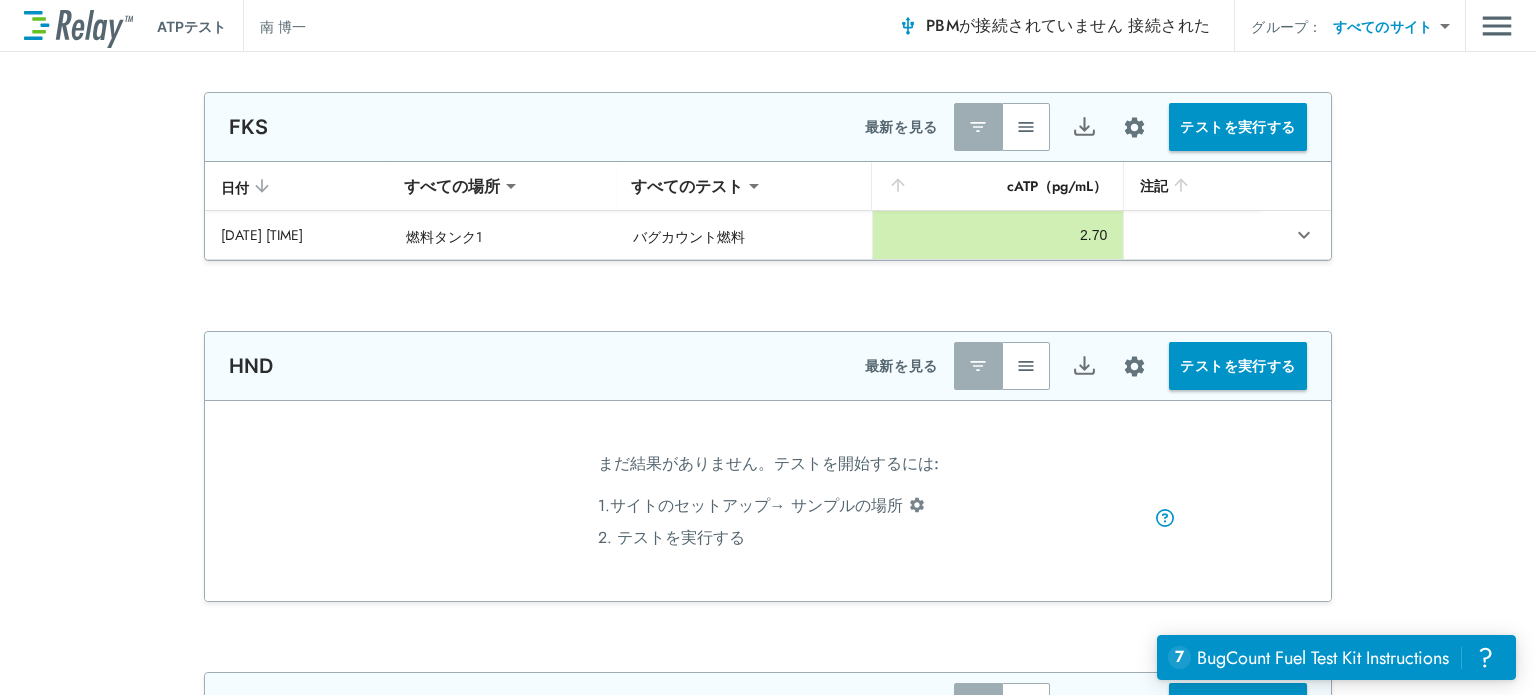 click 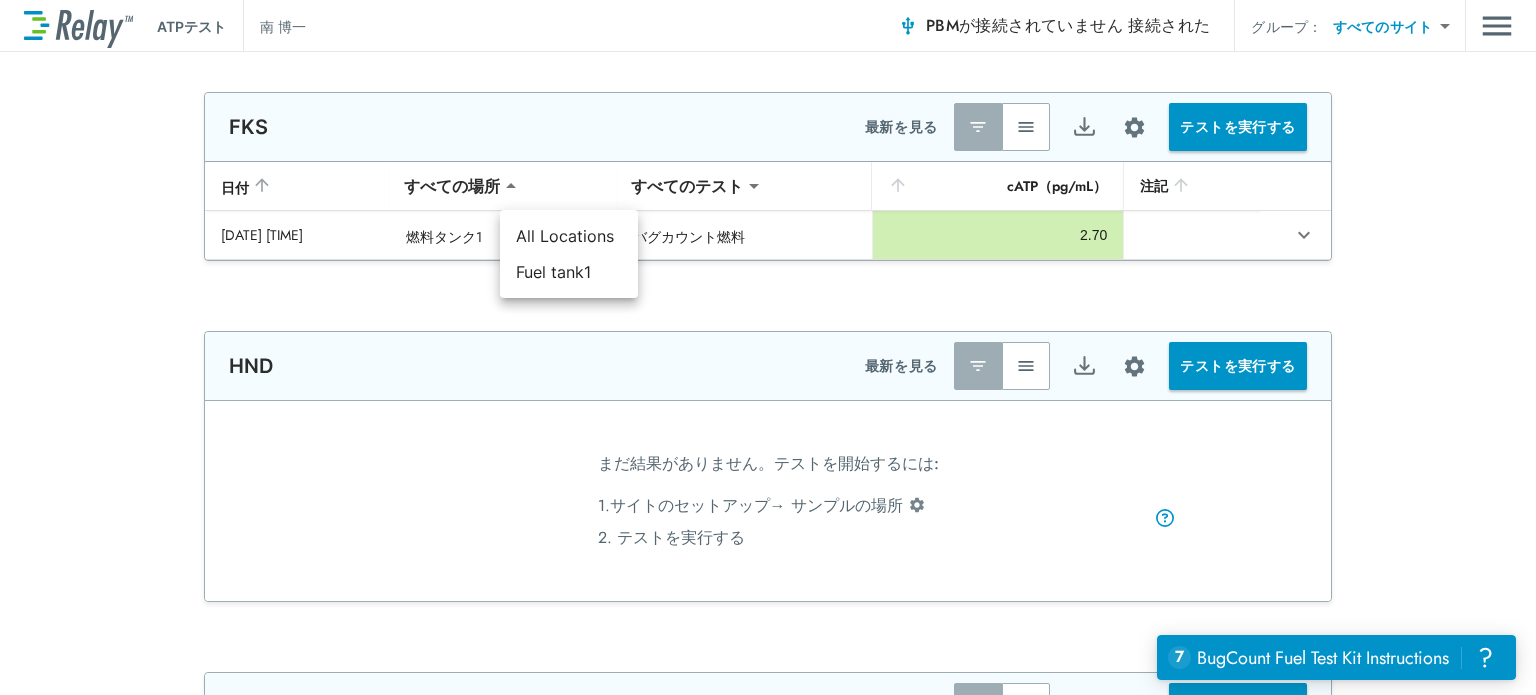 click on "**********" at bounding box center (768, 347) 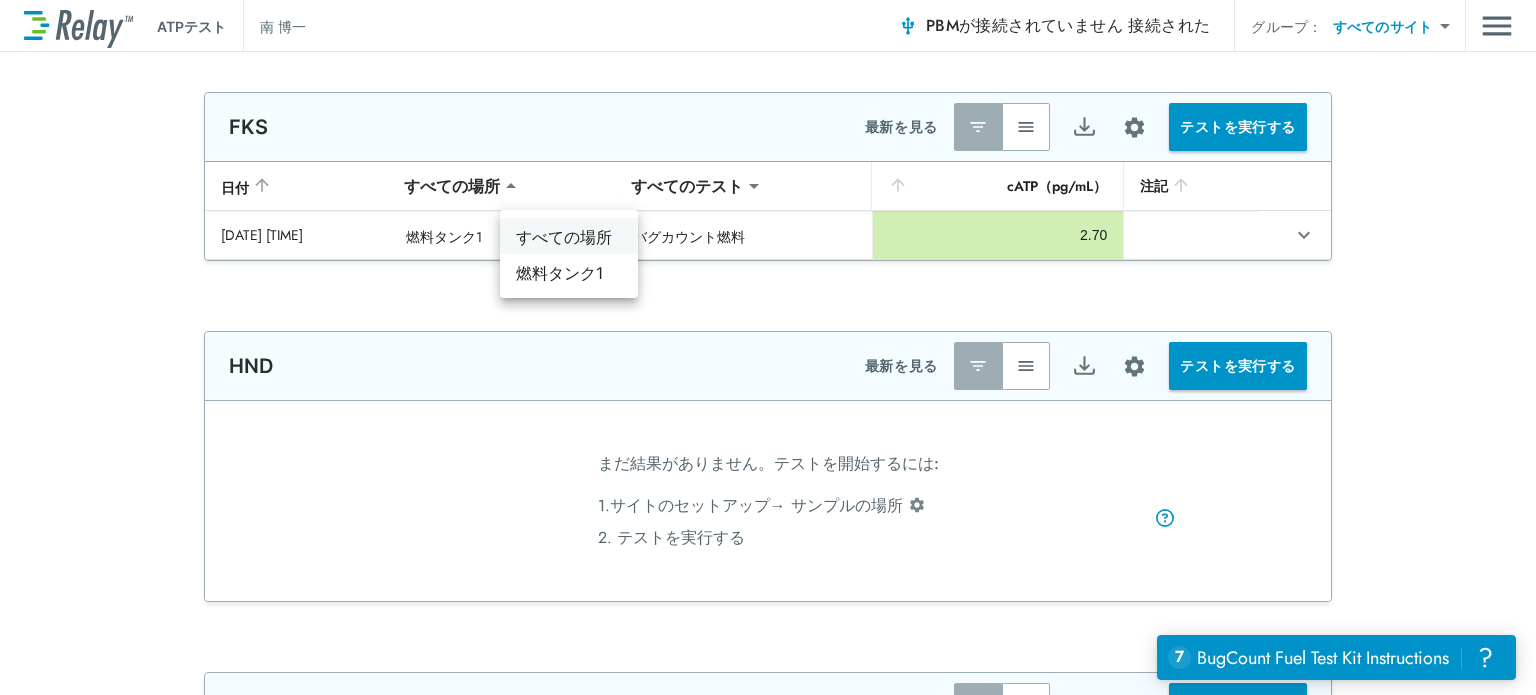 click on "すべての場所" at bounding box center (564, 237) 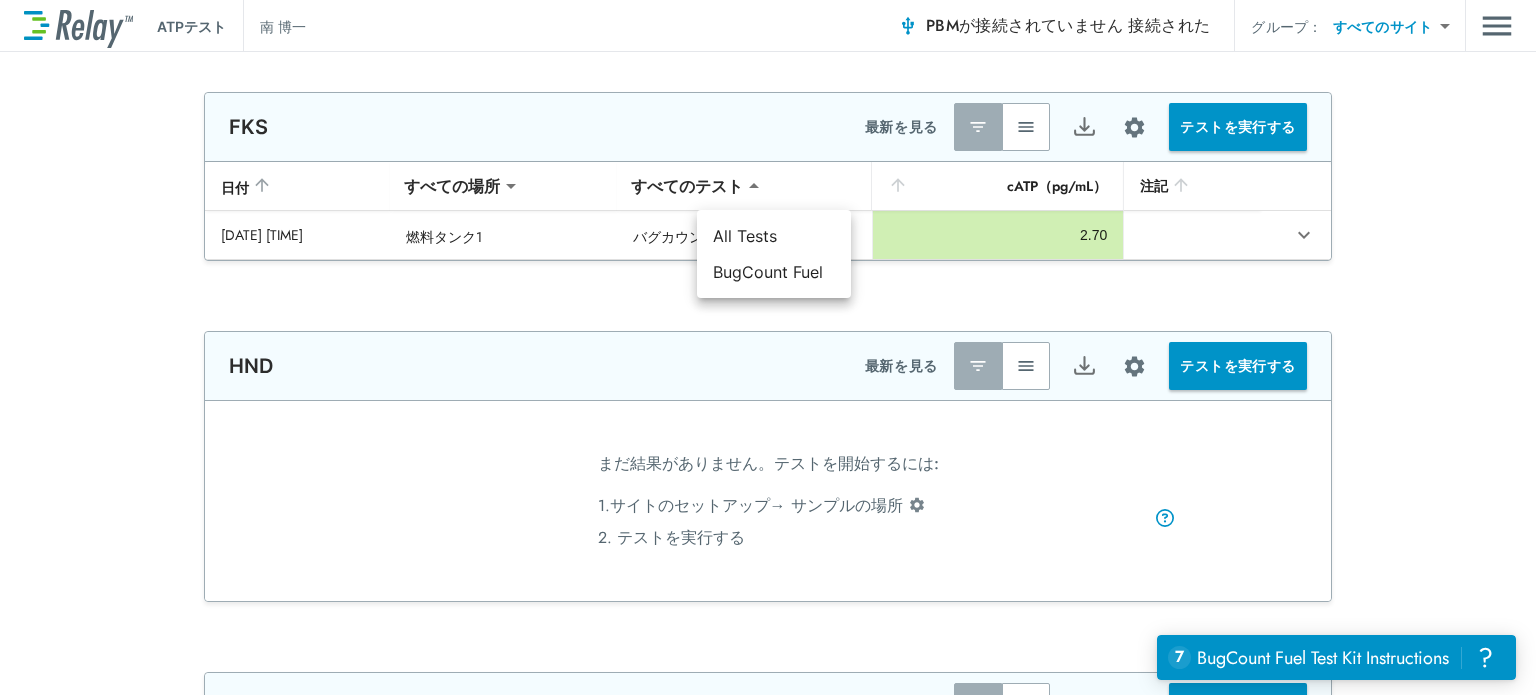 click on "**********" at bounding box center (768, 347) 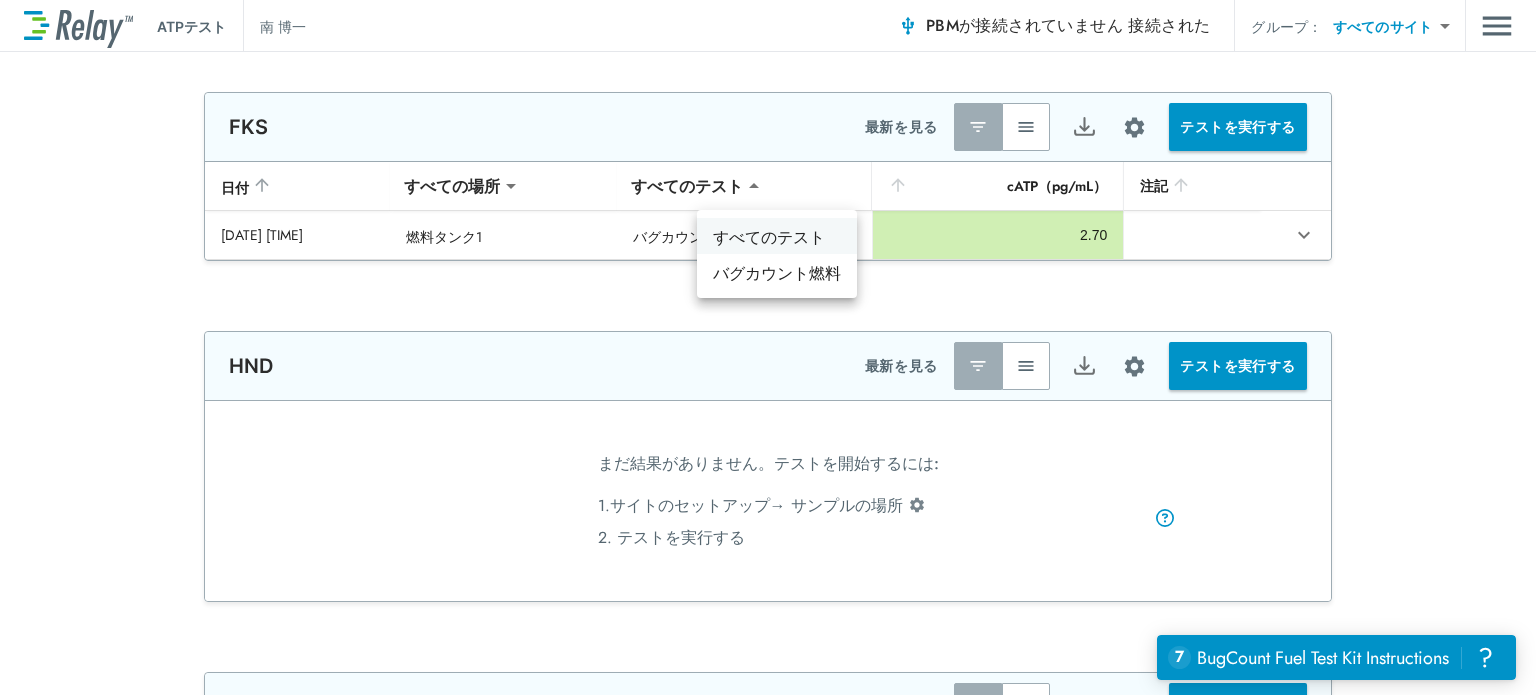 click on "すべてのテスト" at bounding box center [769, 237] 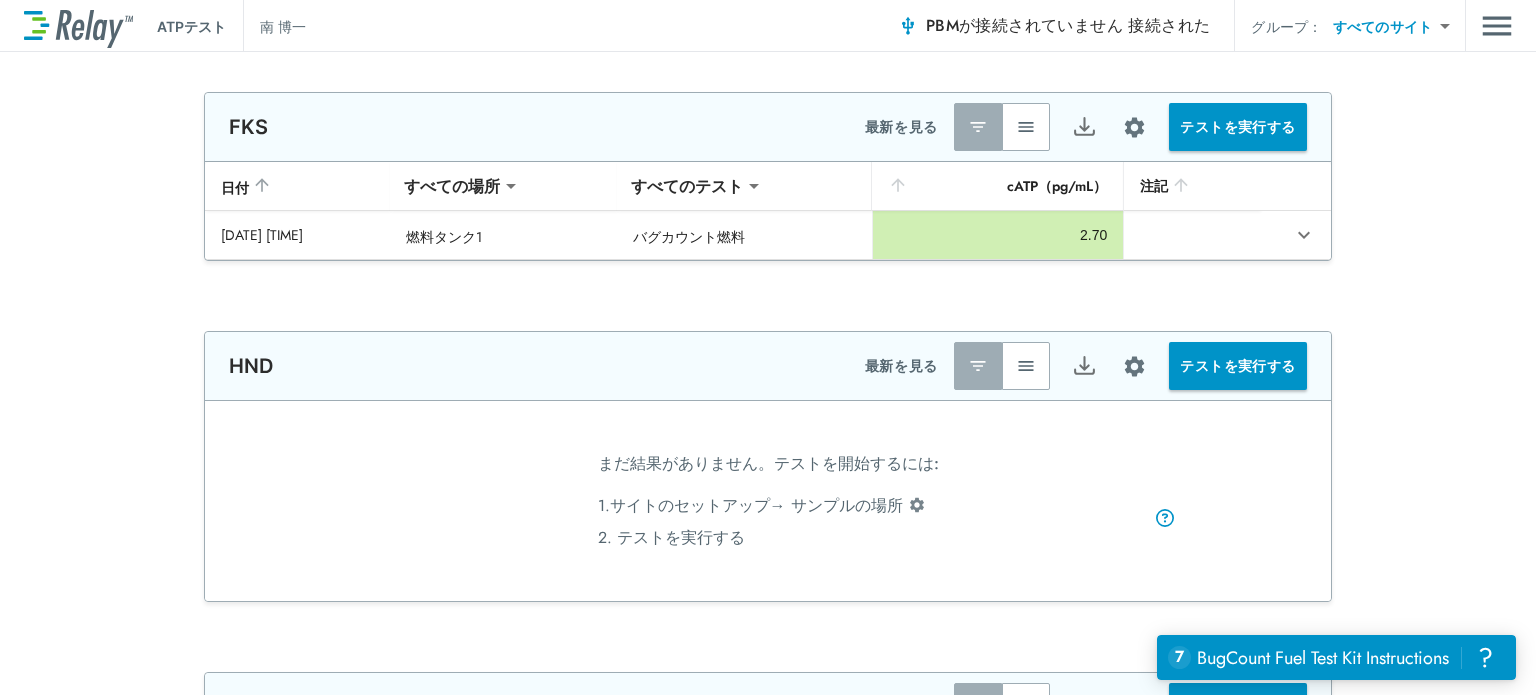 click on "cATP（pg/mL）" at bounding box center (1057, 186) 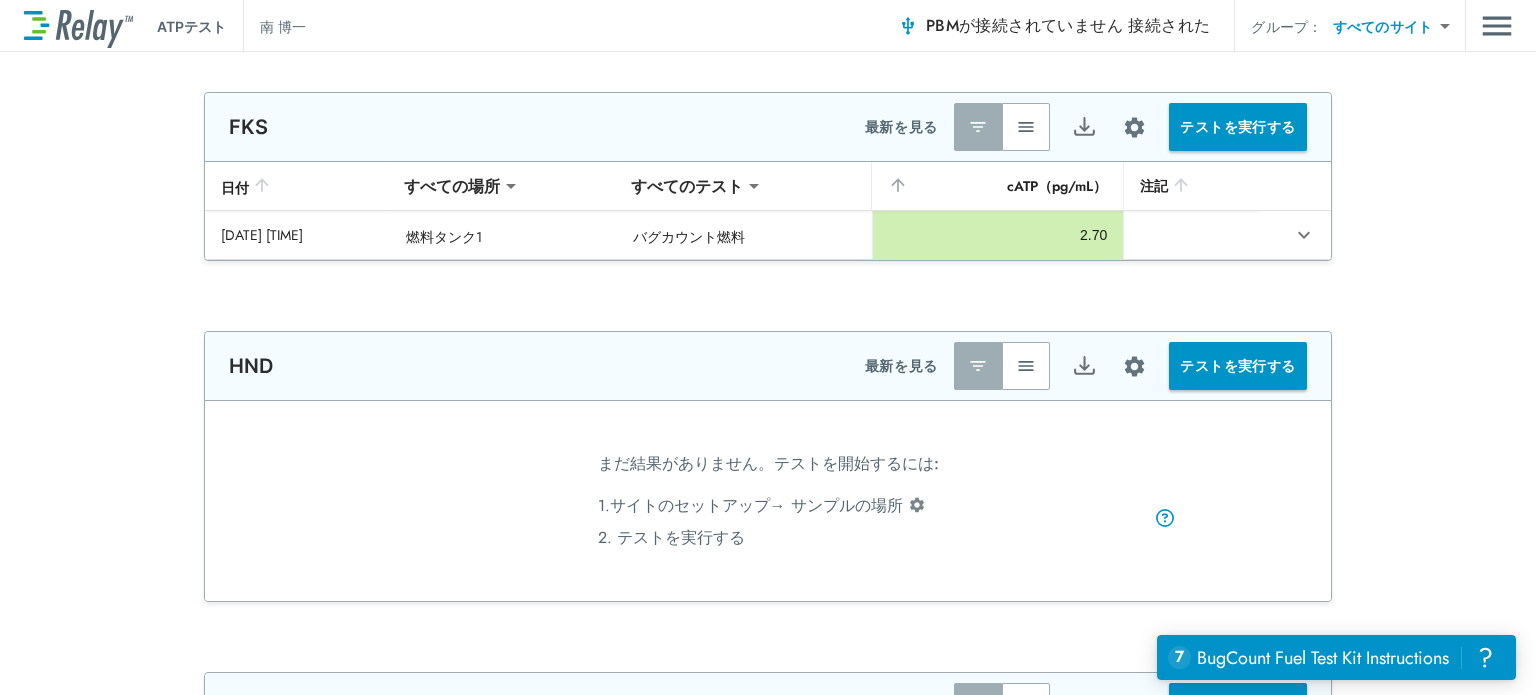 click 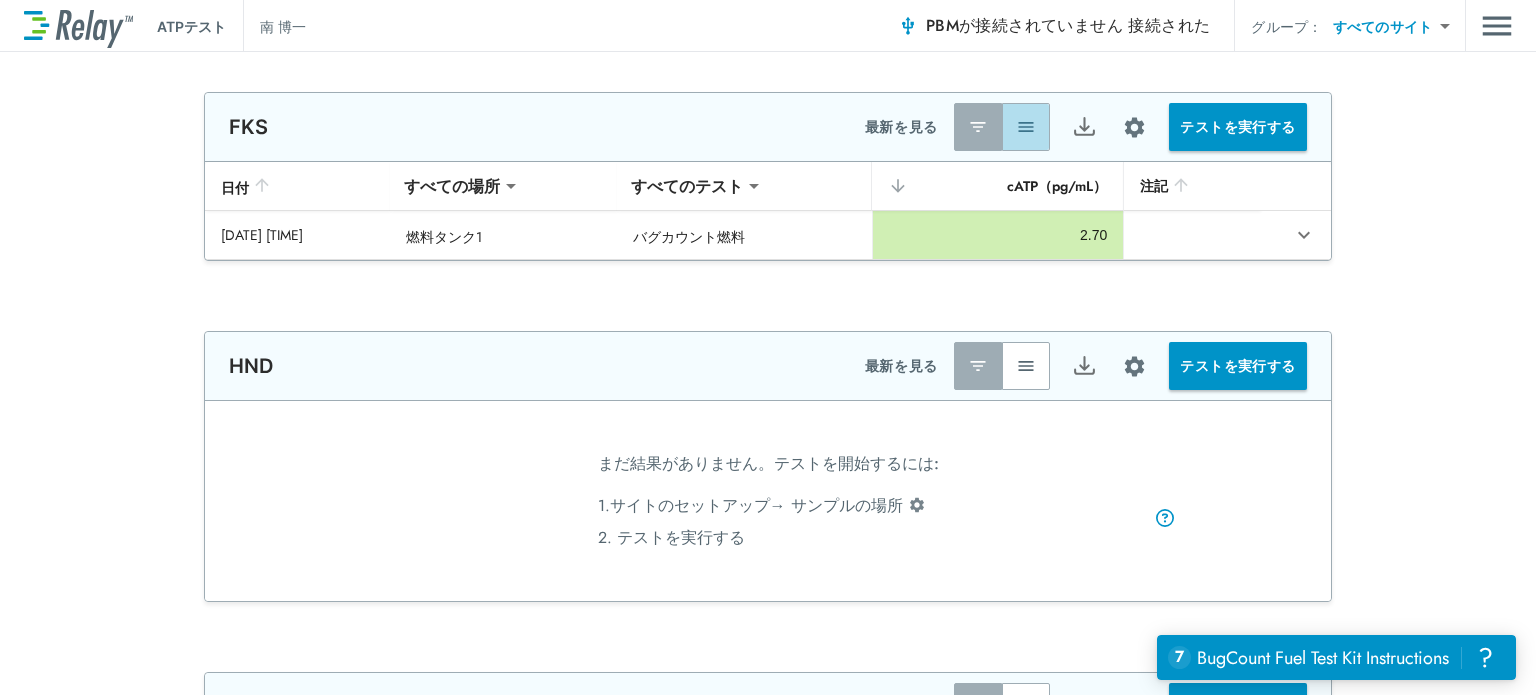 click at bounding box center (1026, 127) 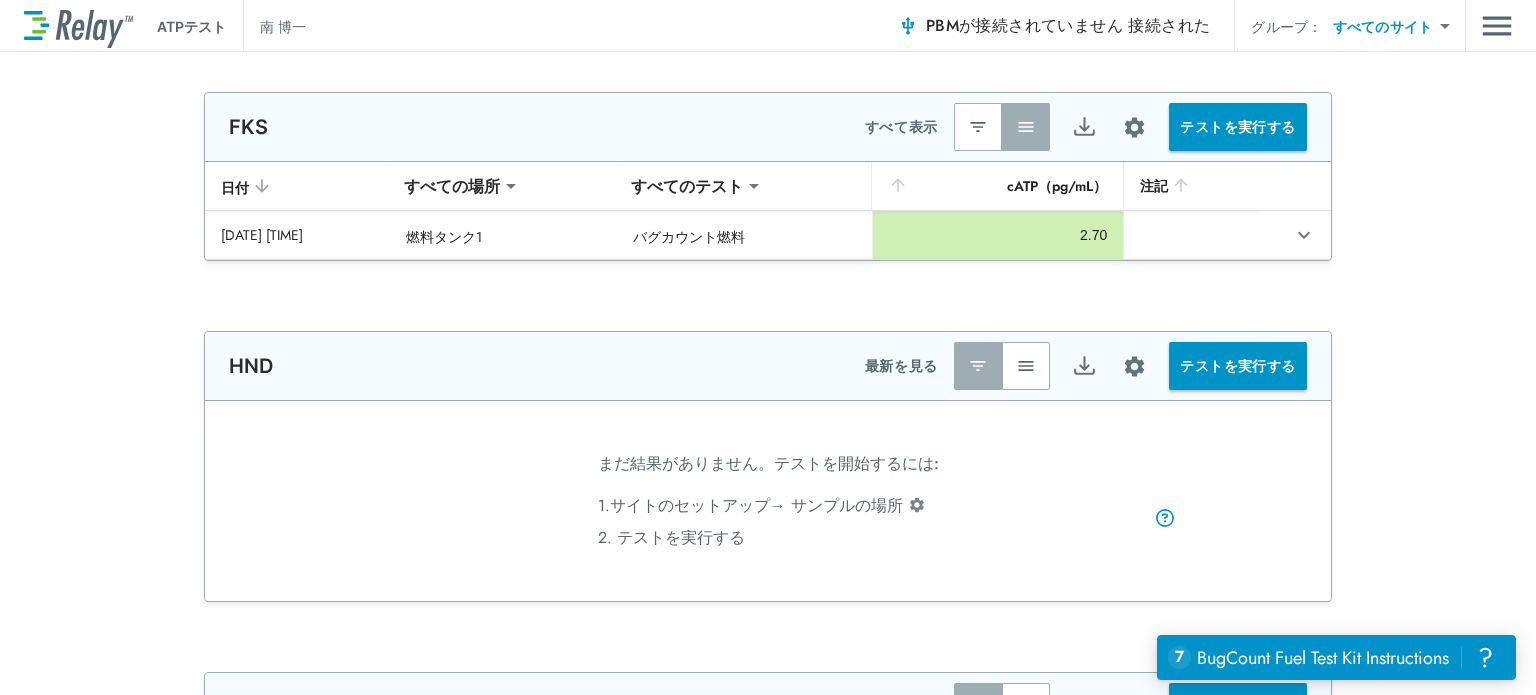 click at bounding box center [1026, 127] 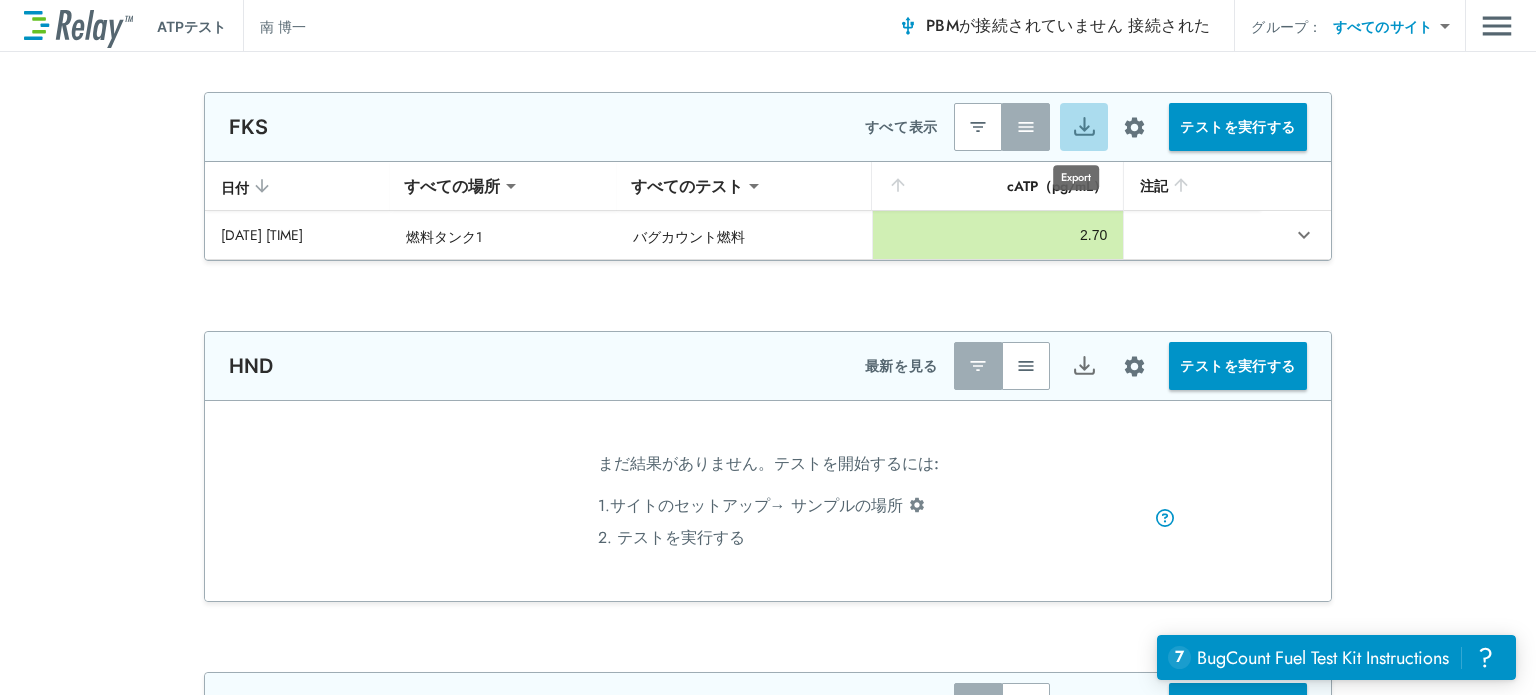 click at bounding box center [1084, 127] 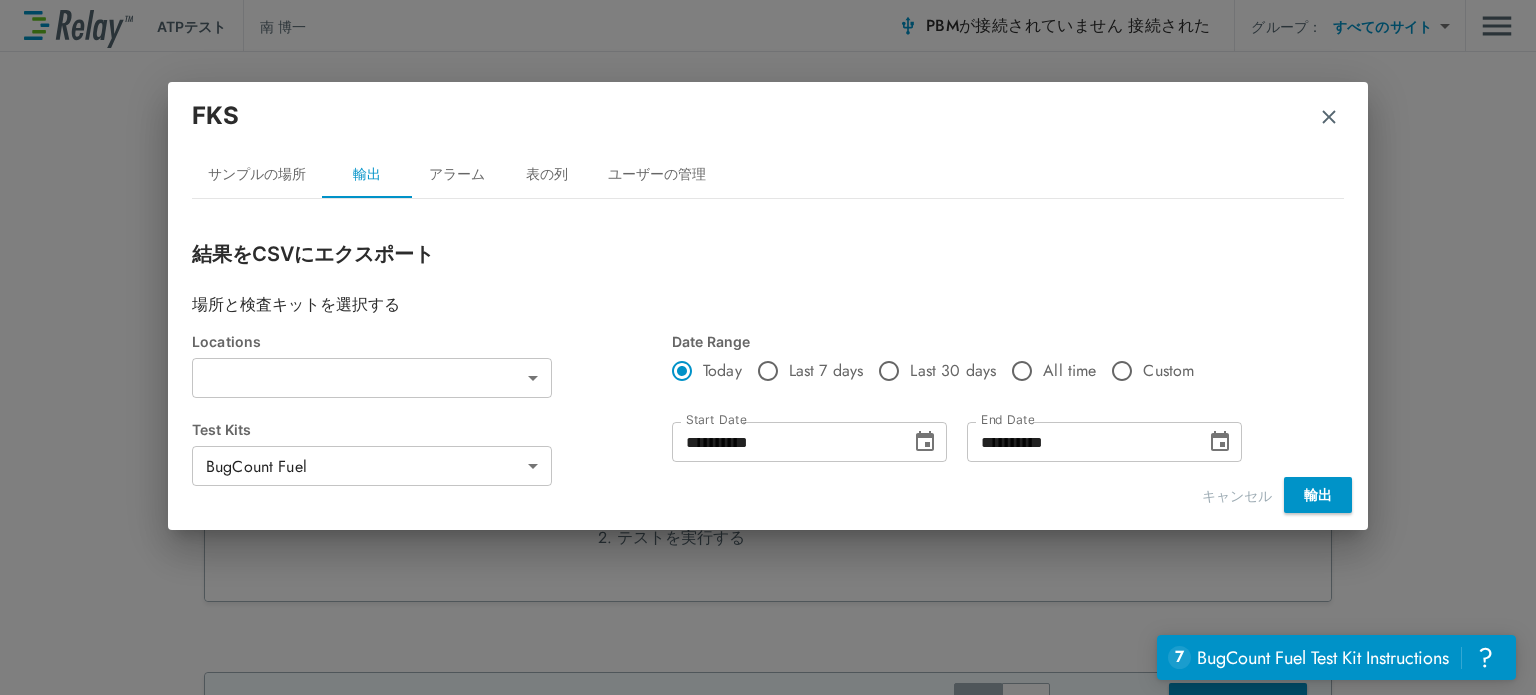 type on "**********" 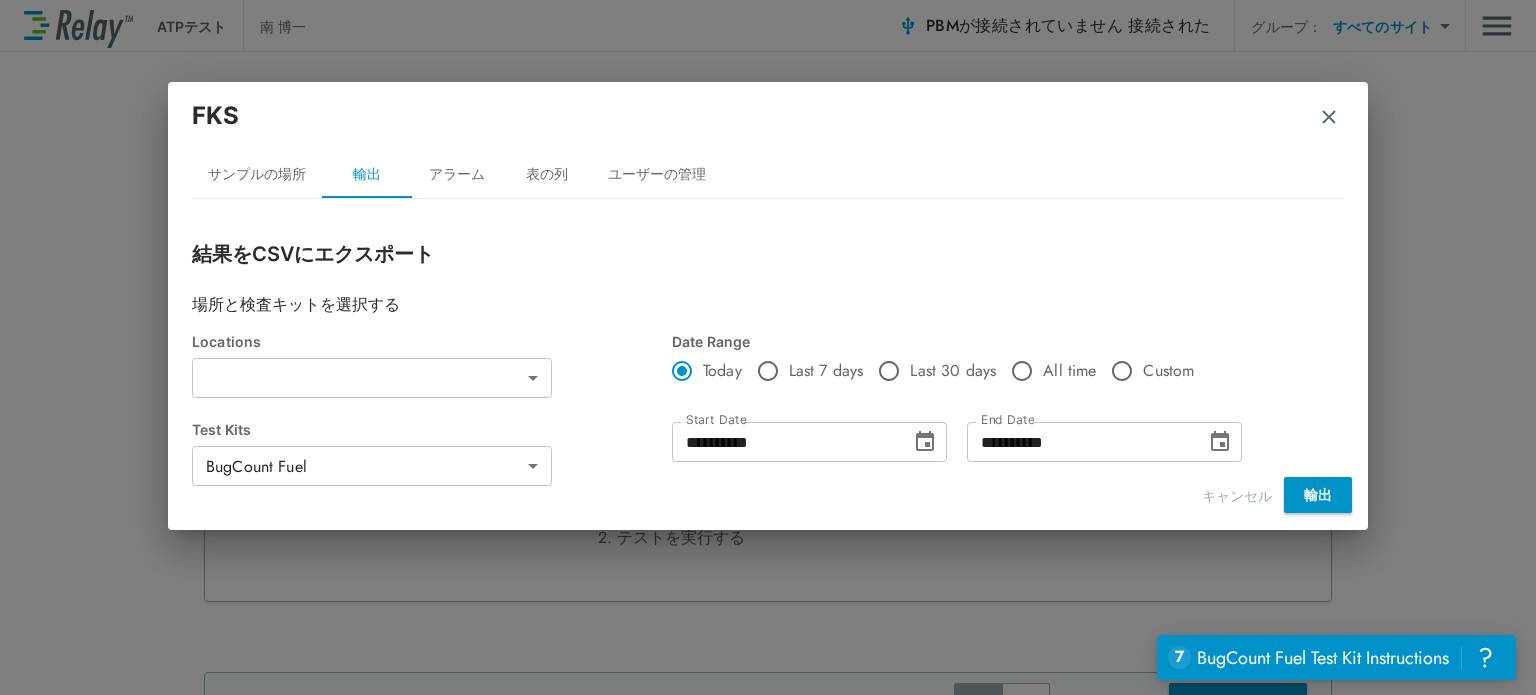 type on "**********" 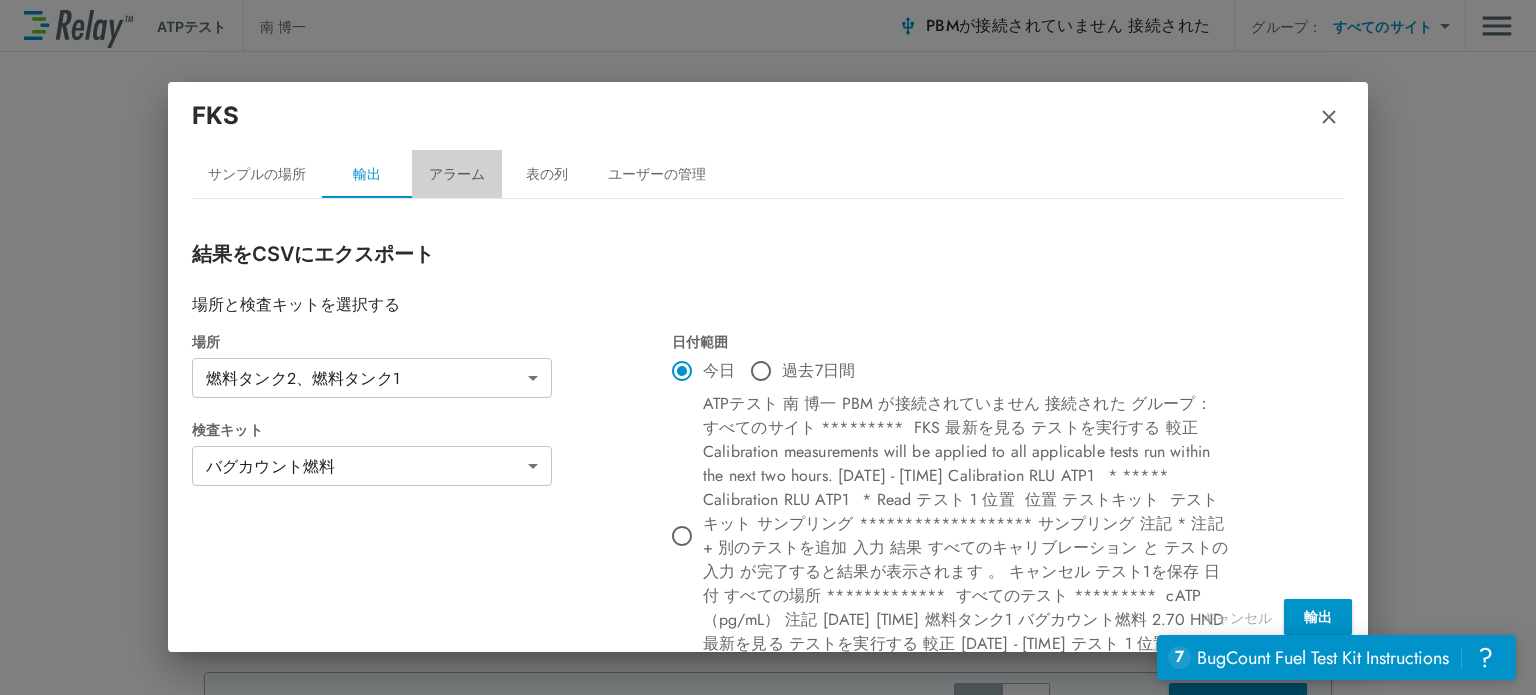 click on "アラーム" at bounding box center (457, 174) 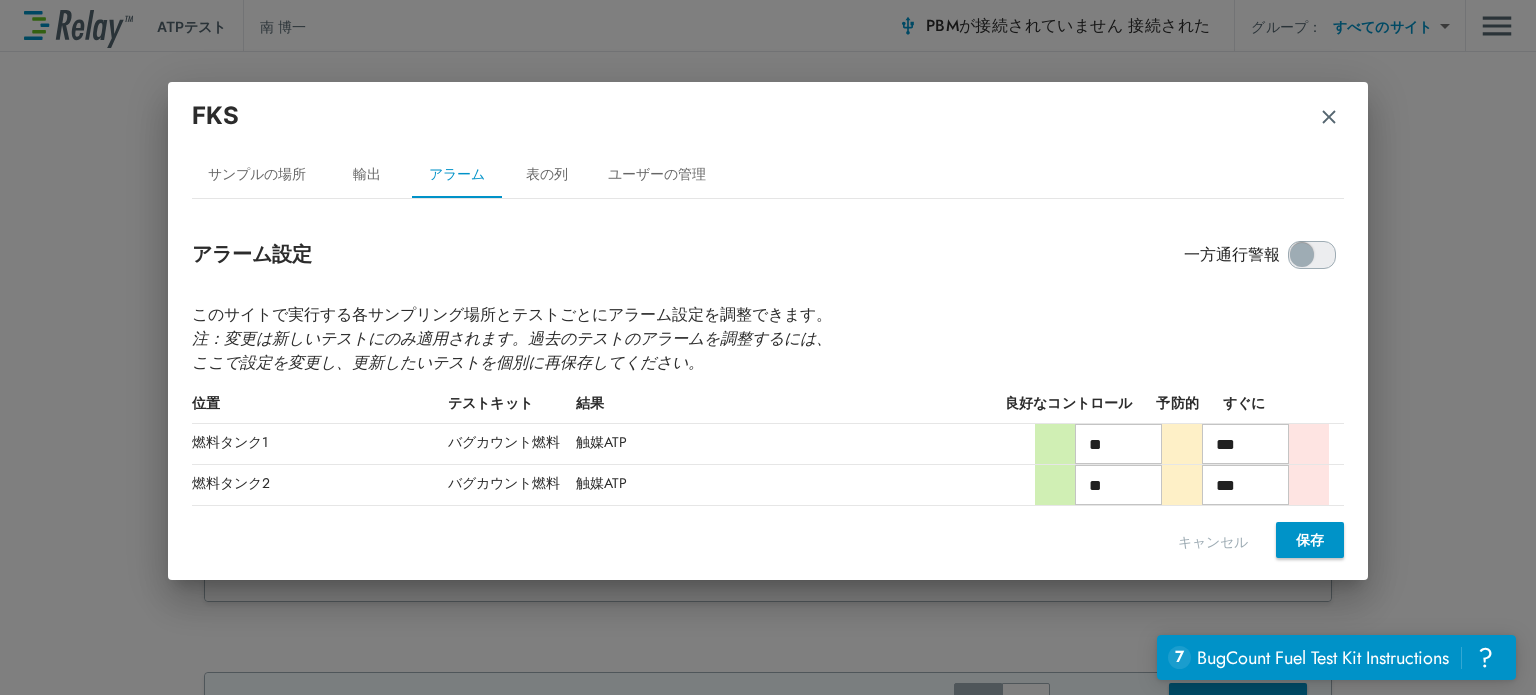 click on "表の列" at bounding box center (547, 174) 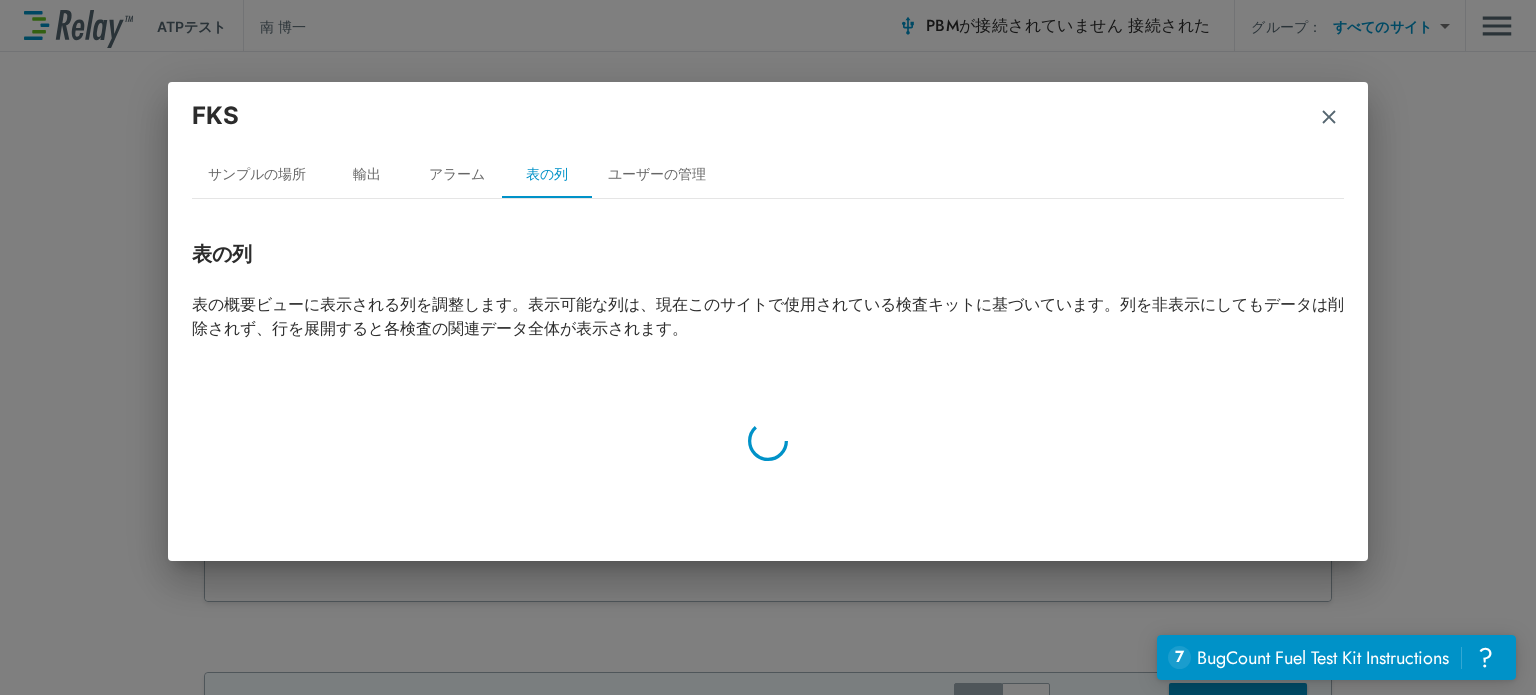 click on "ユーザーの管理" at bounding box center [657, 174] 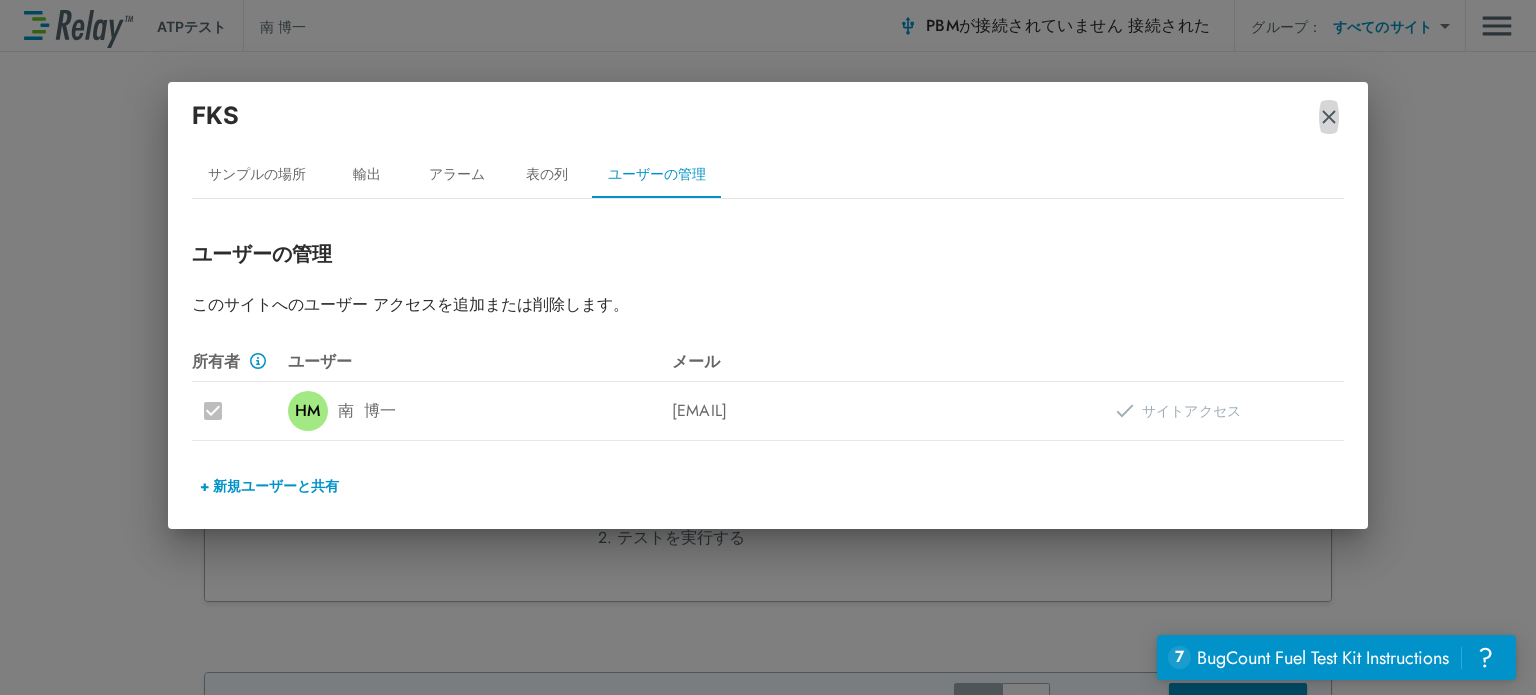 click at bounding box center (1329, 117) 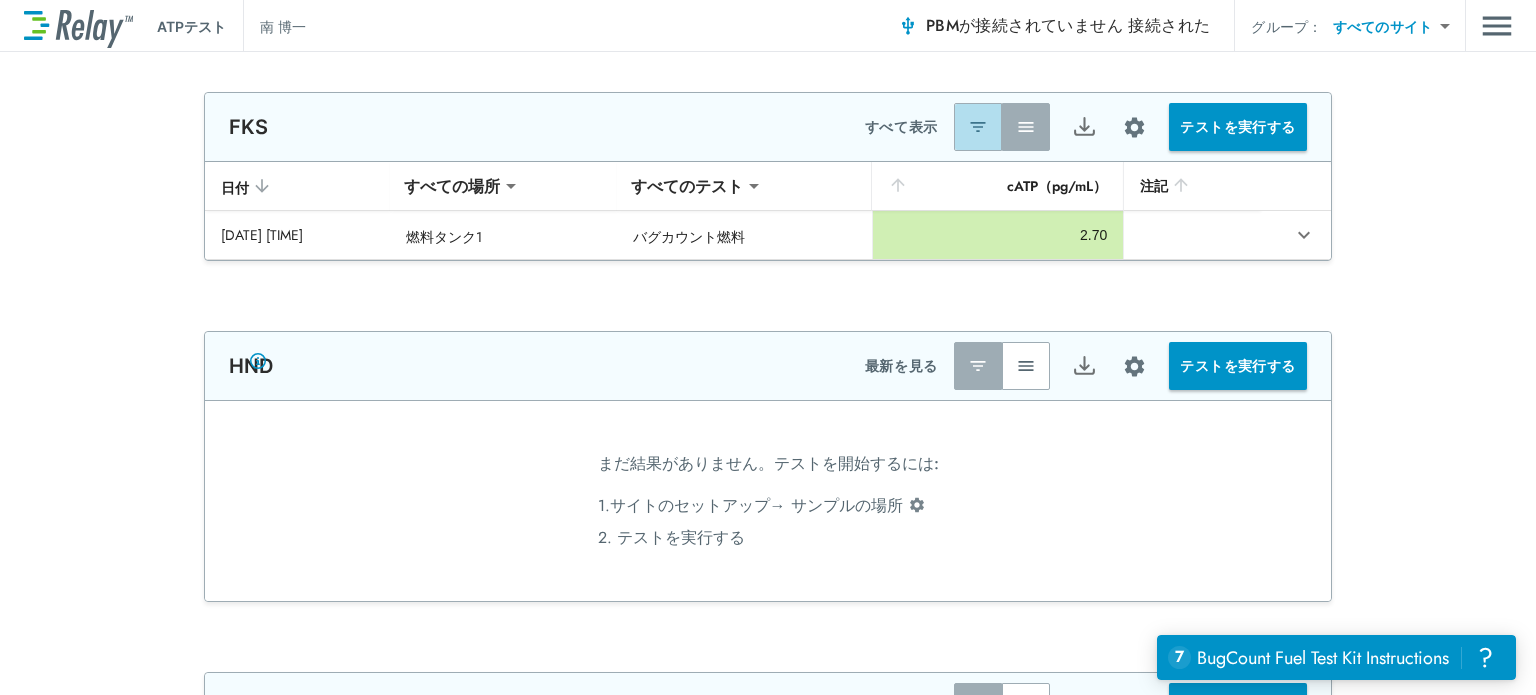 click at bounding box center (978, 127) 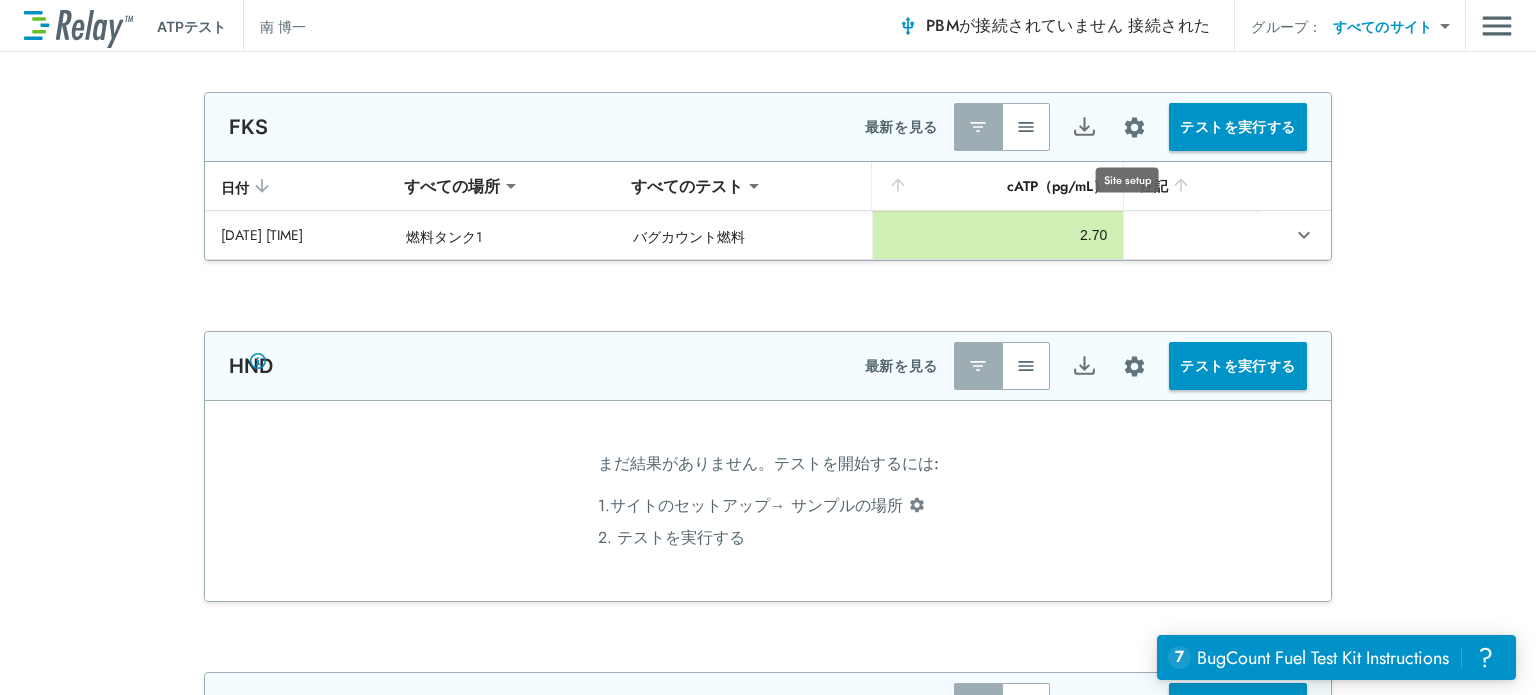 click at bounding box center (1134, 127) 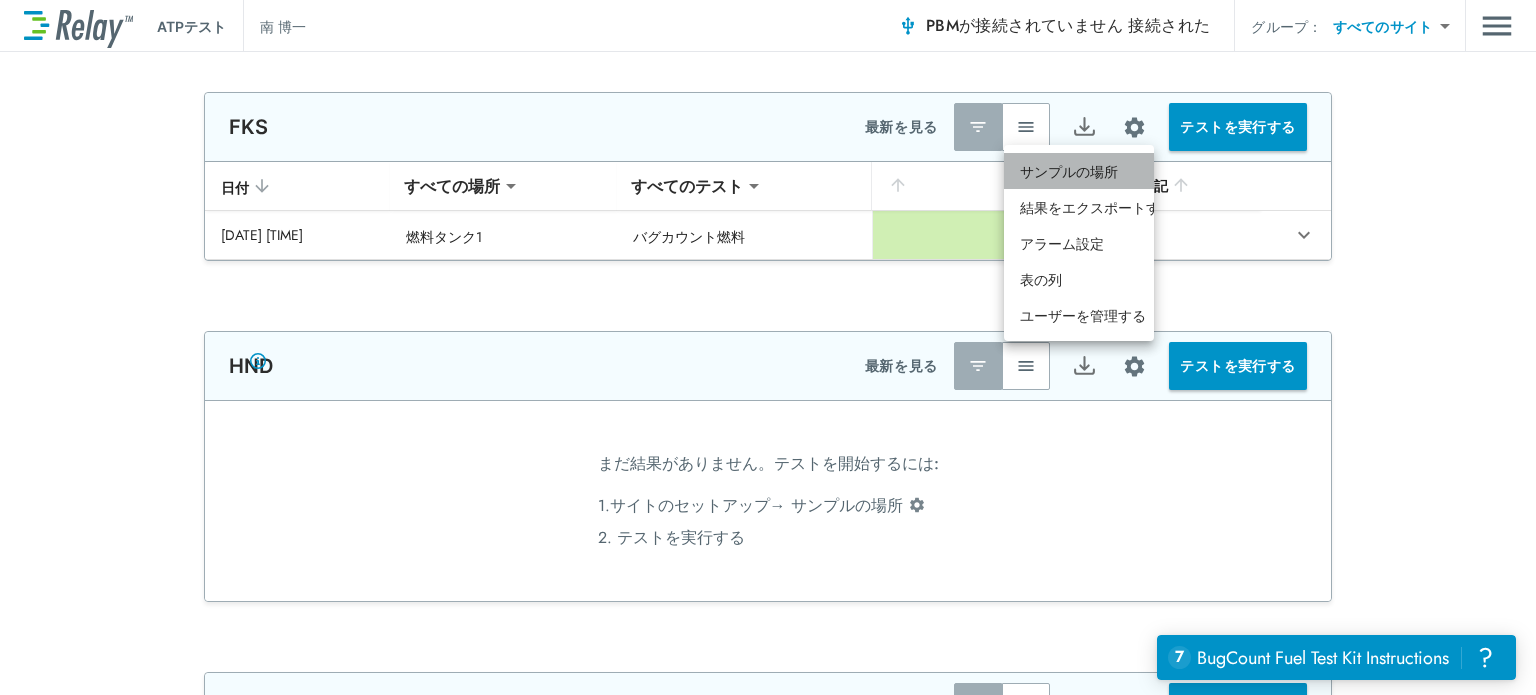 click on "サンプルの場所" at bounding box center [1069, 171] 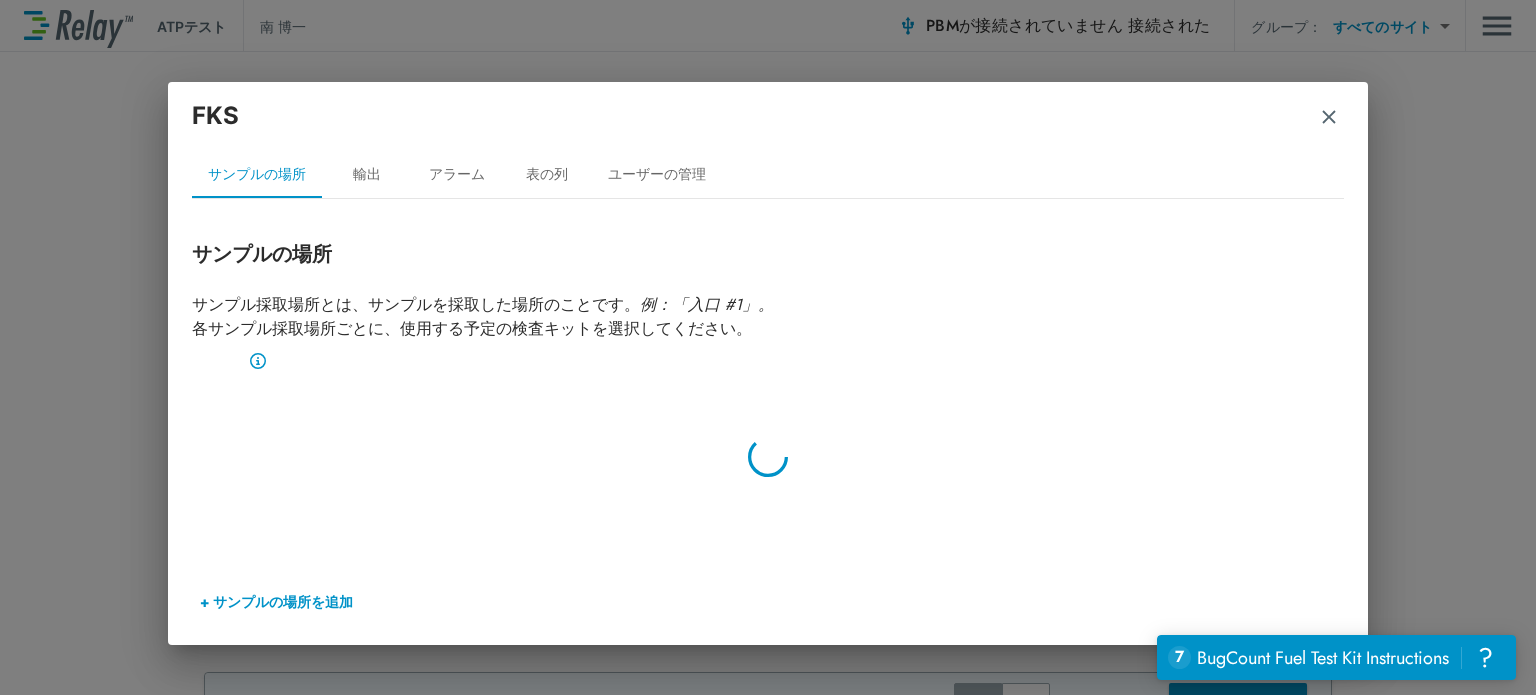click at bounding box center [1329, 117] 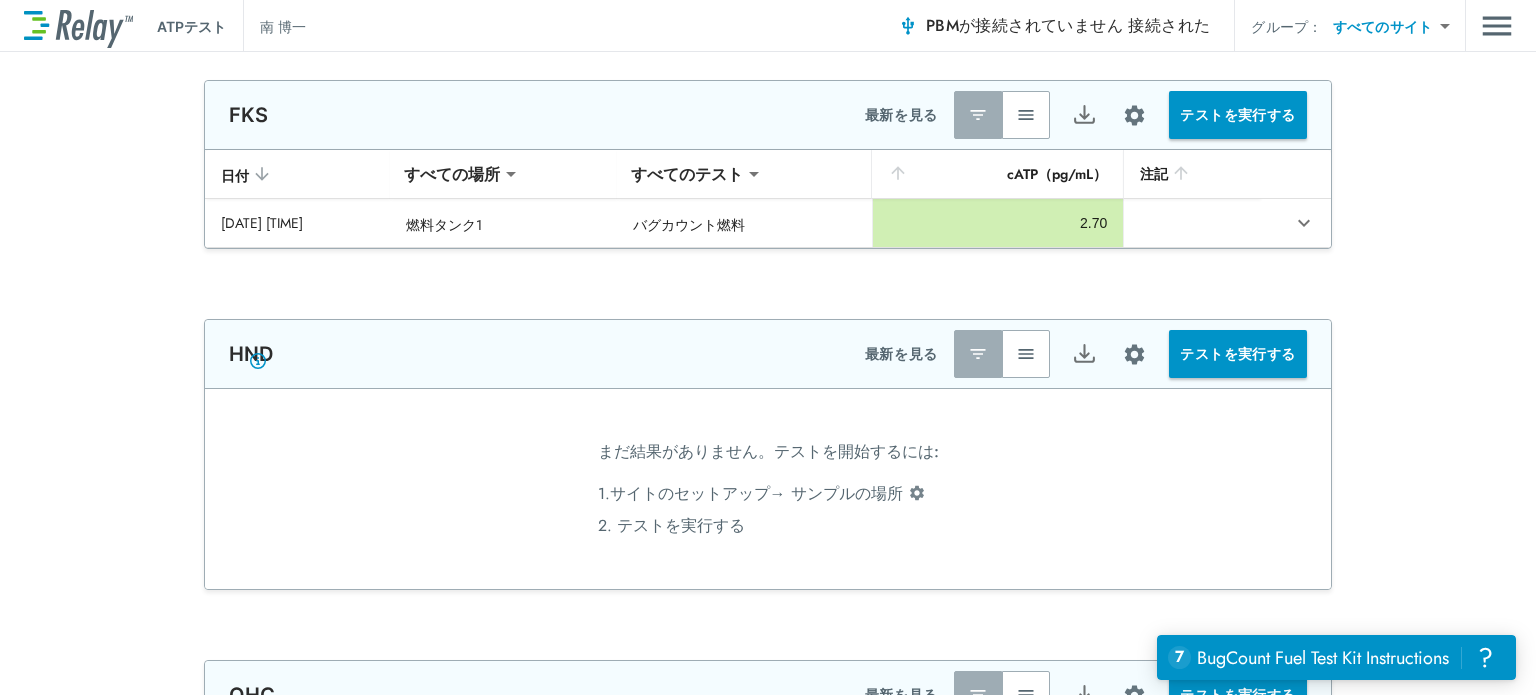 scroll, scrollTop: 0, scrollLeft: 0, axis: both 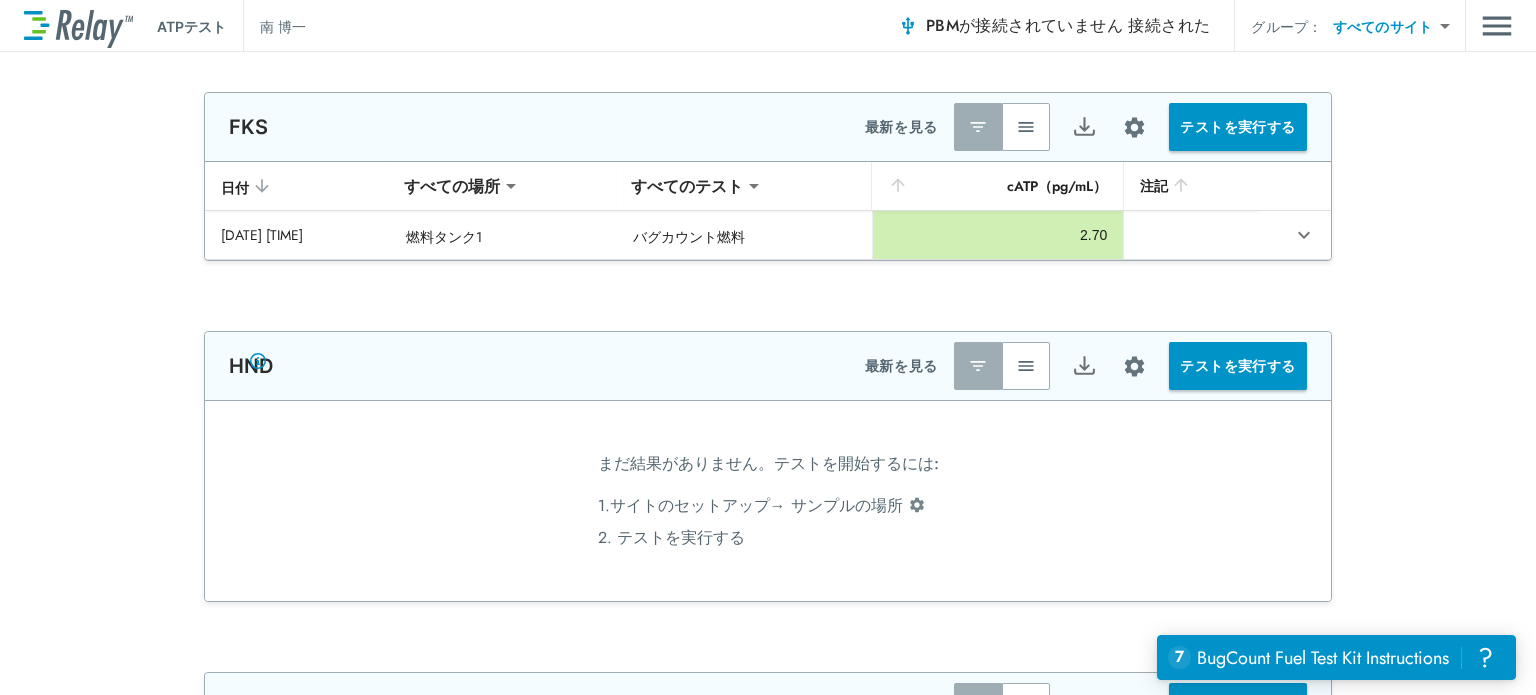click on "日付" at bounding box center (235, 187) 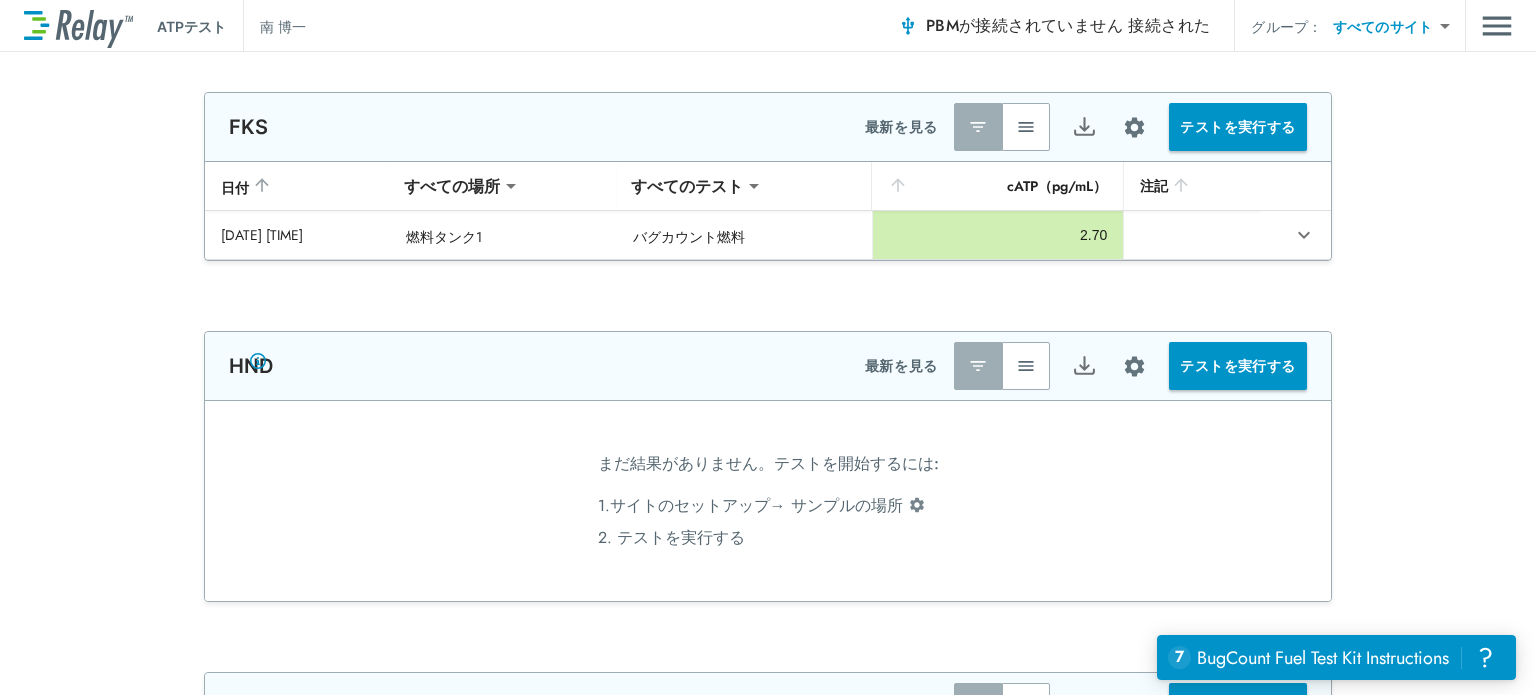 click on "日付" at bounding box center (235, 187) 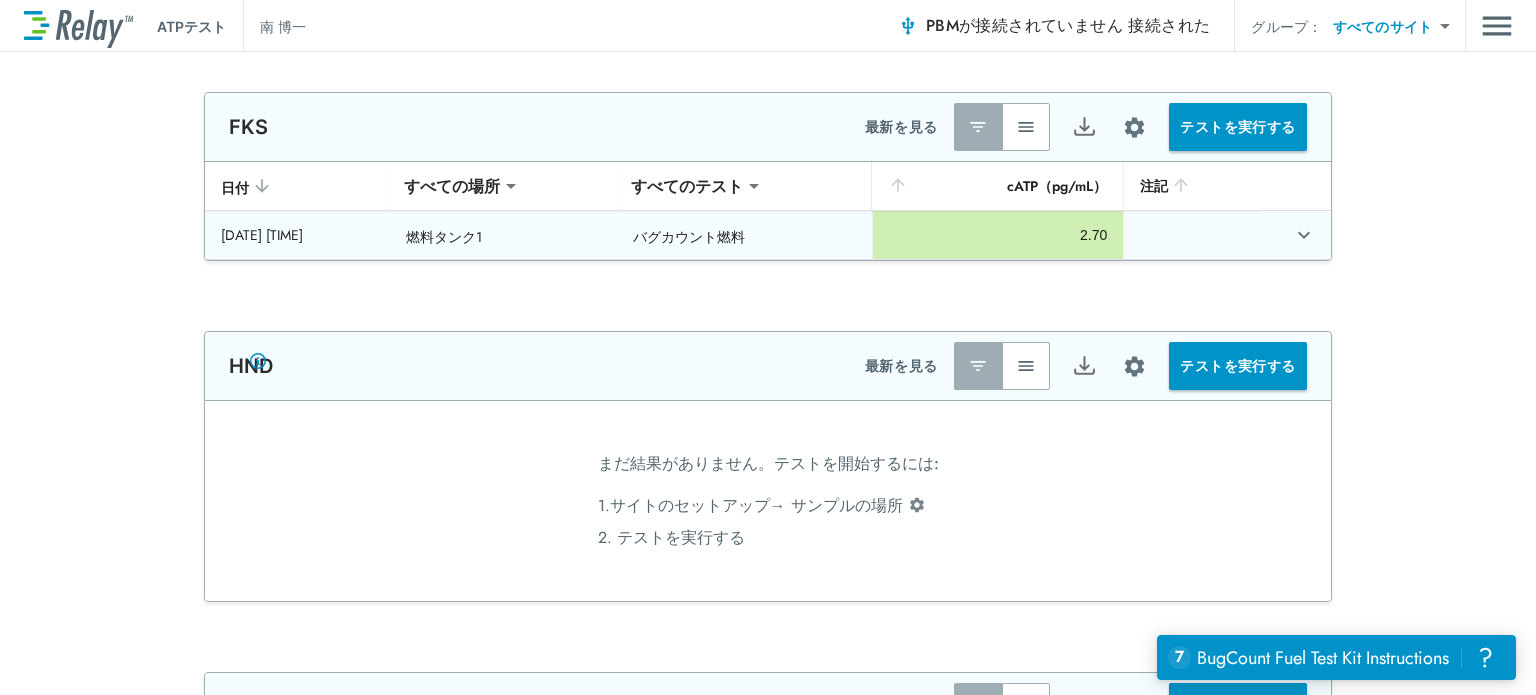 click on "[DATE] [TIME]" at bounding box center (262, 235) 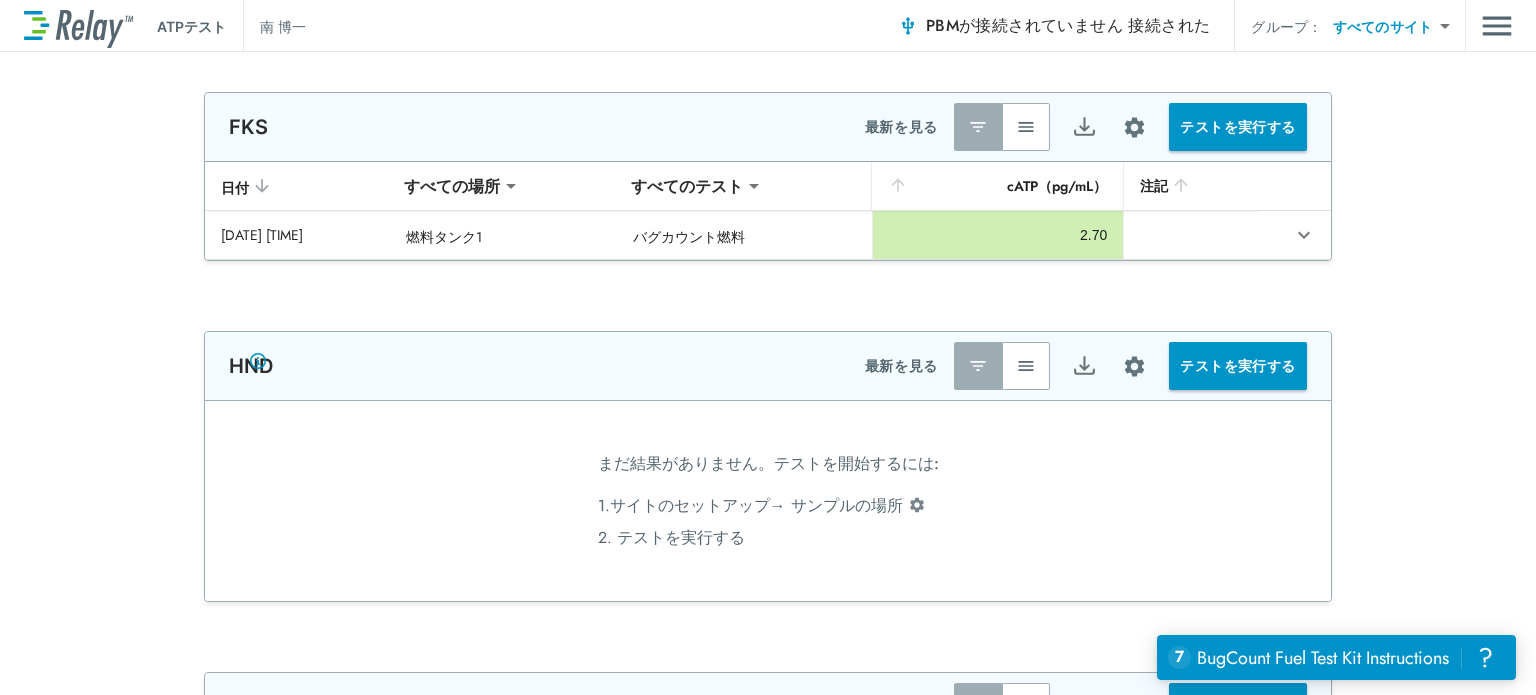 click 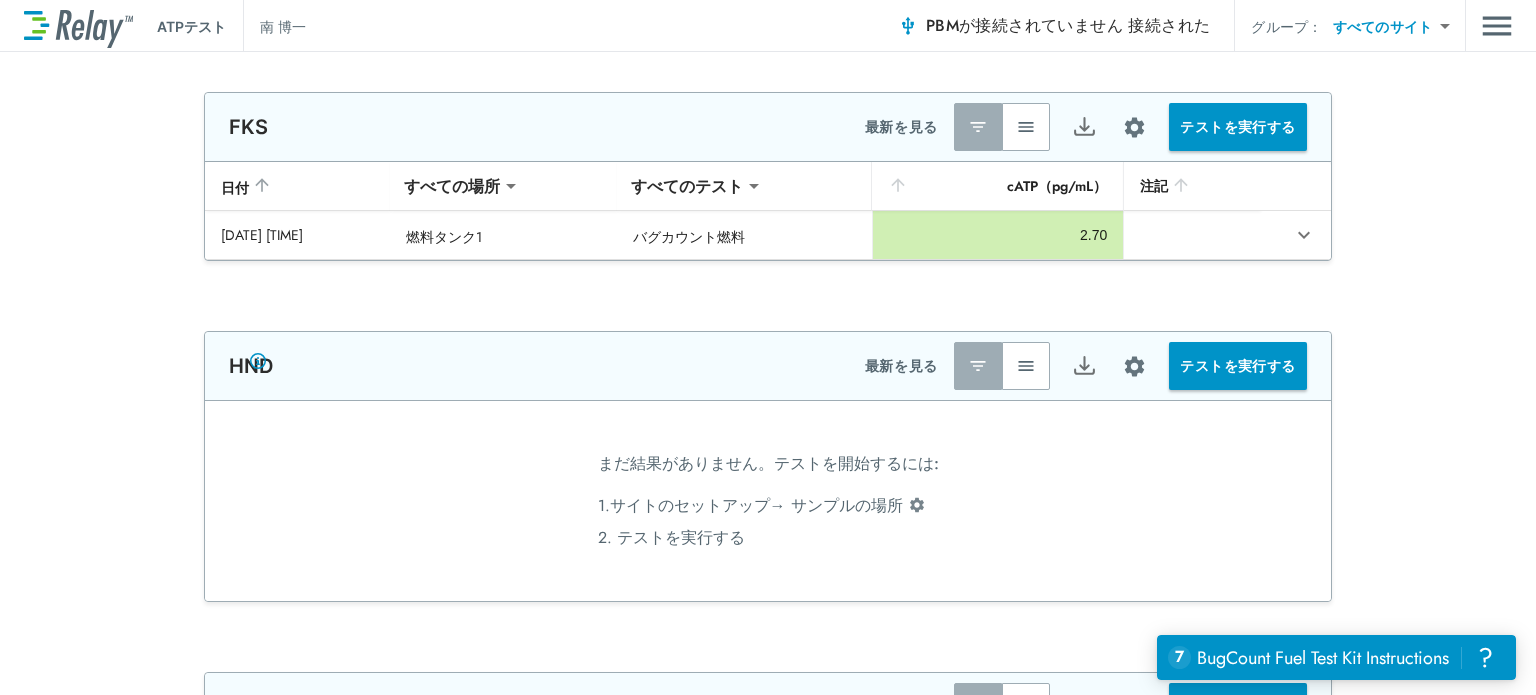 click on "**********" at bounding box center (768, 347) 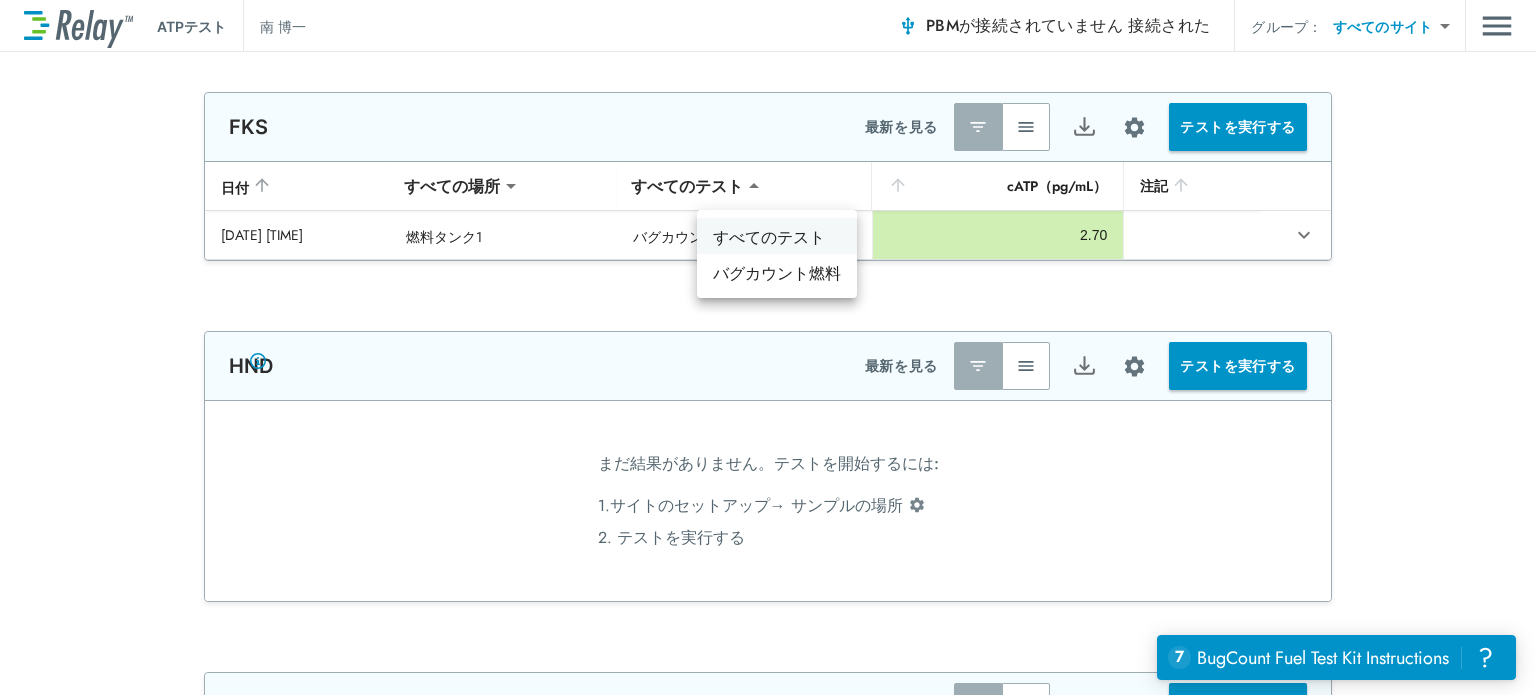 click on "すべてのテスト" at bounding box center [769, 237] 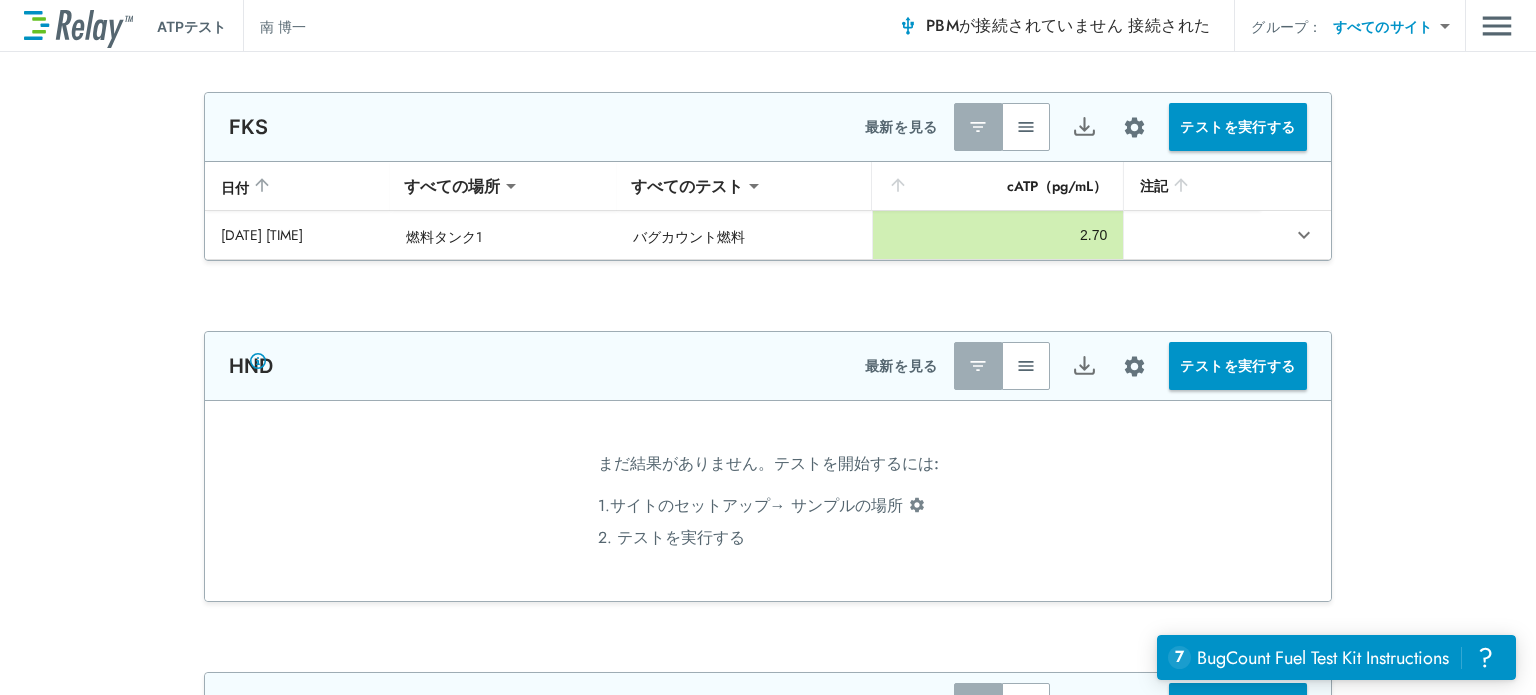 click on "**********" at bounding box center [768, 347] 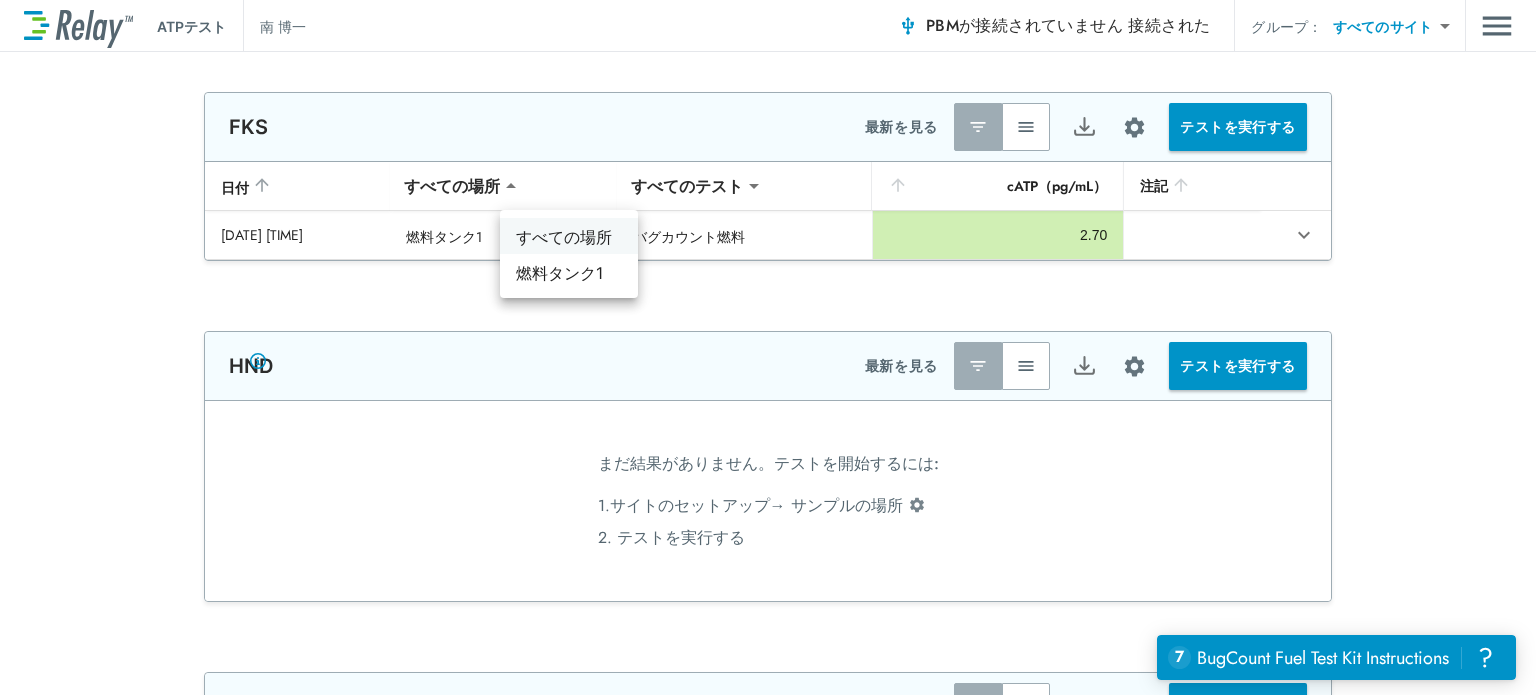 click on "すべての場所" at bounding box center [569, 236] 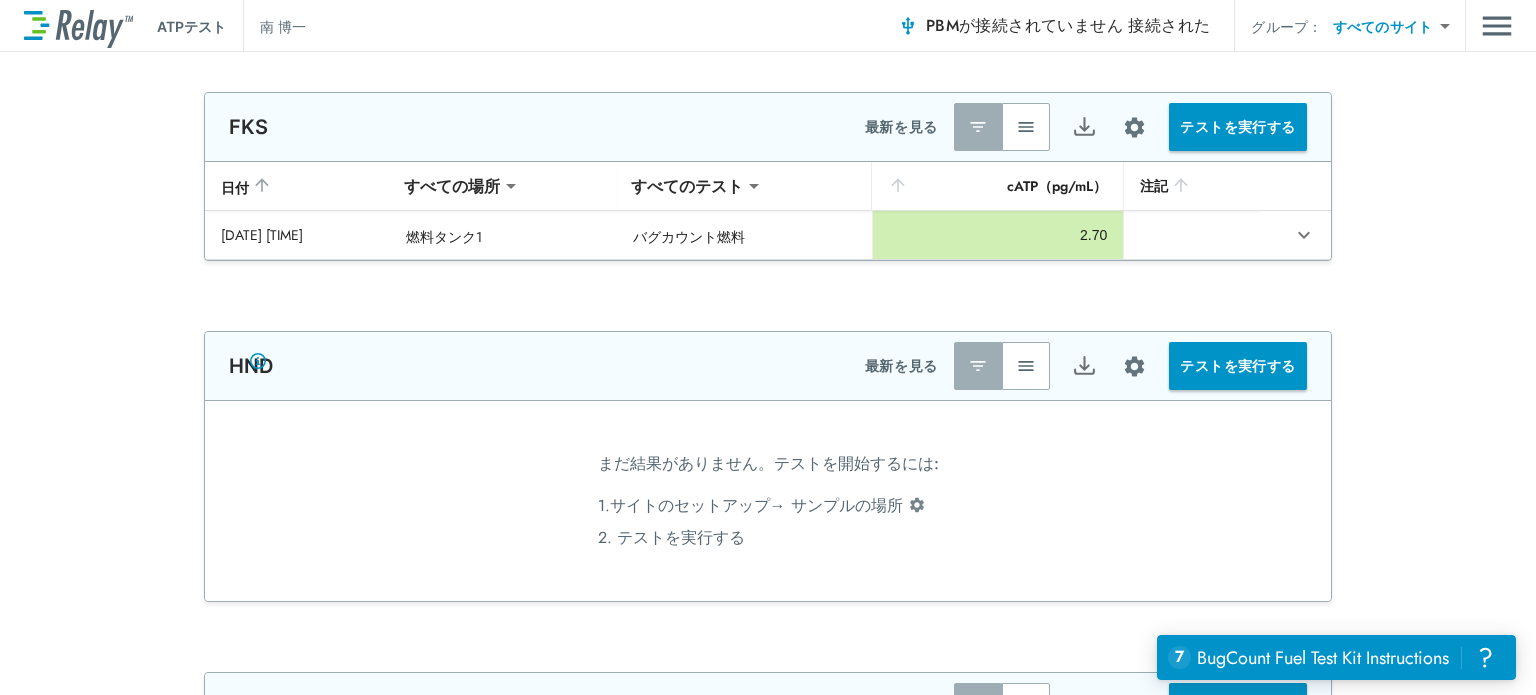 click on "日付" at bounding box center (297, 186) 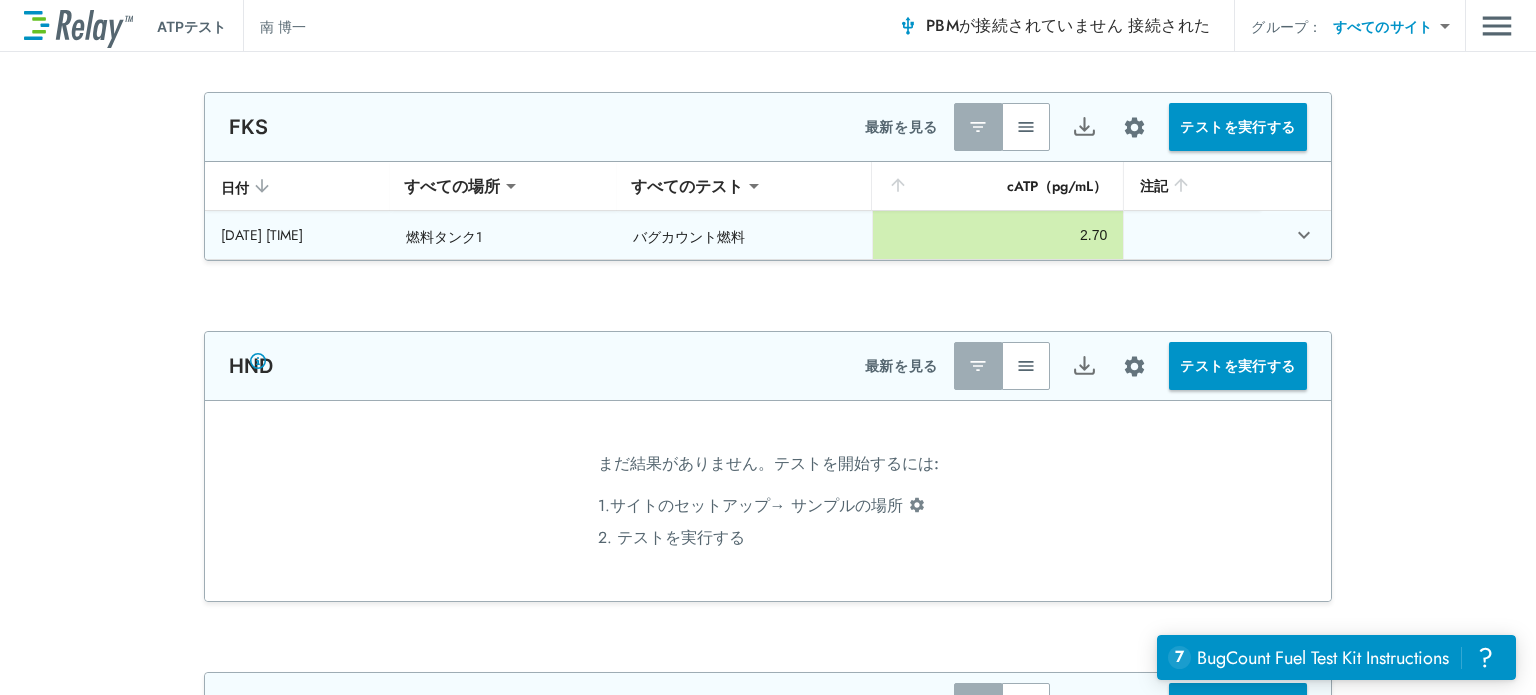 click at bounding box center (1191, 235) 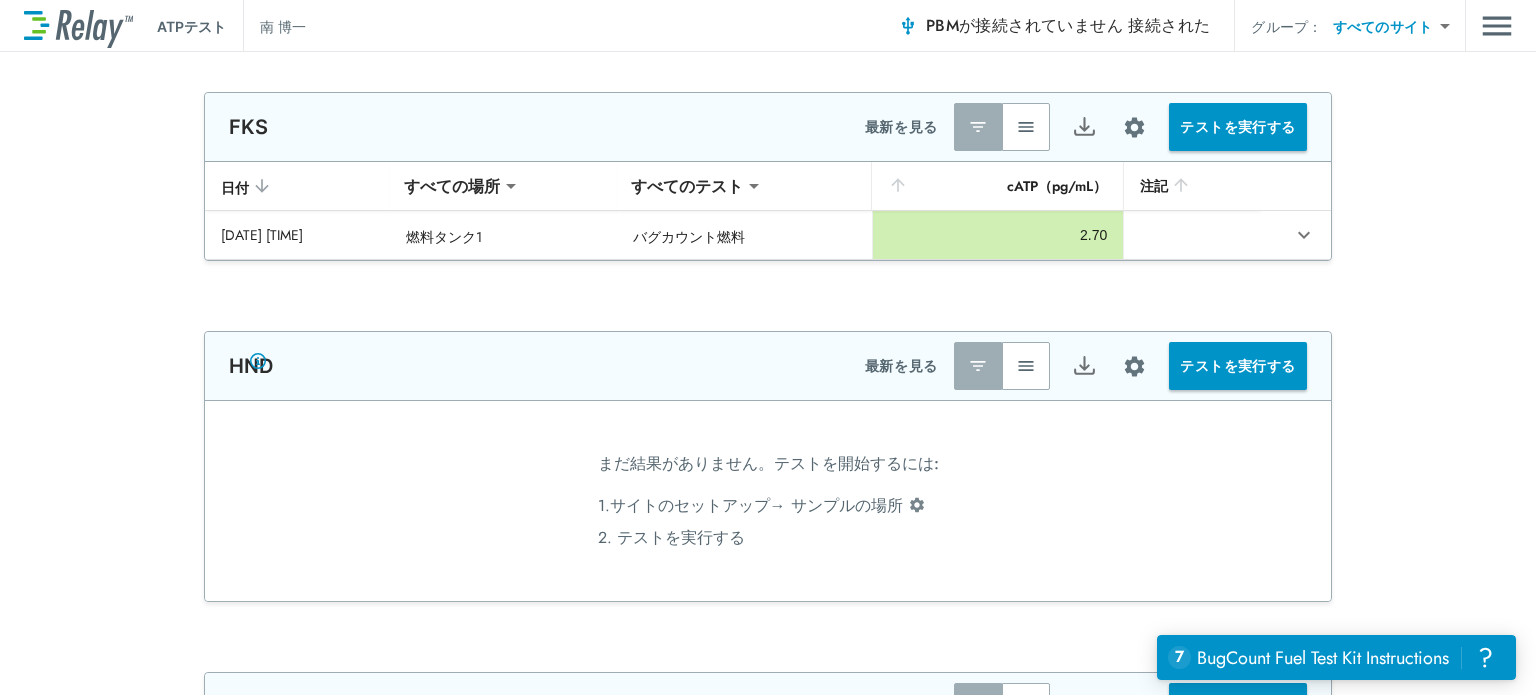 click at bounding box center [1026, 127] 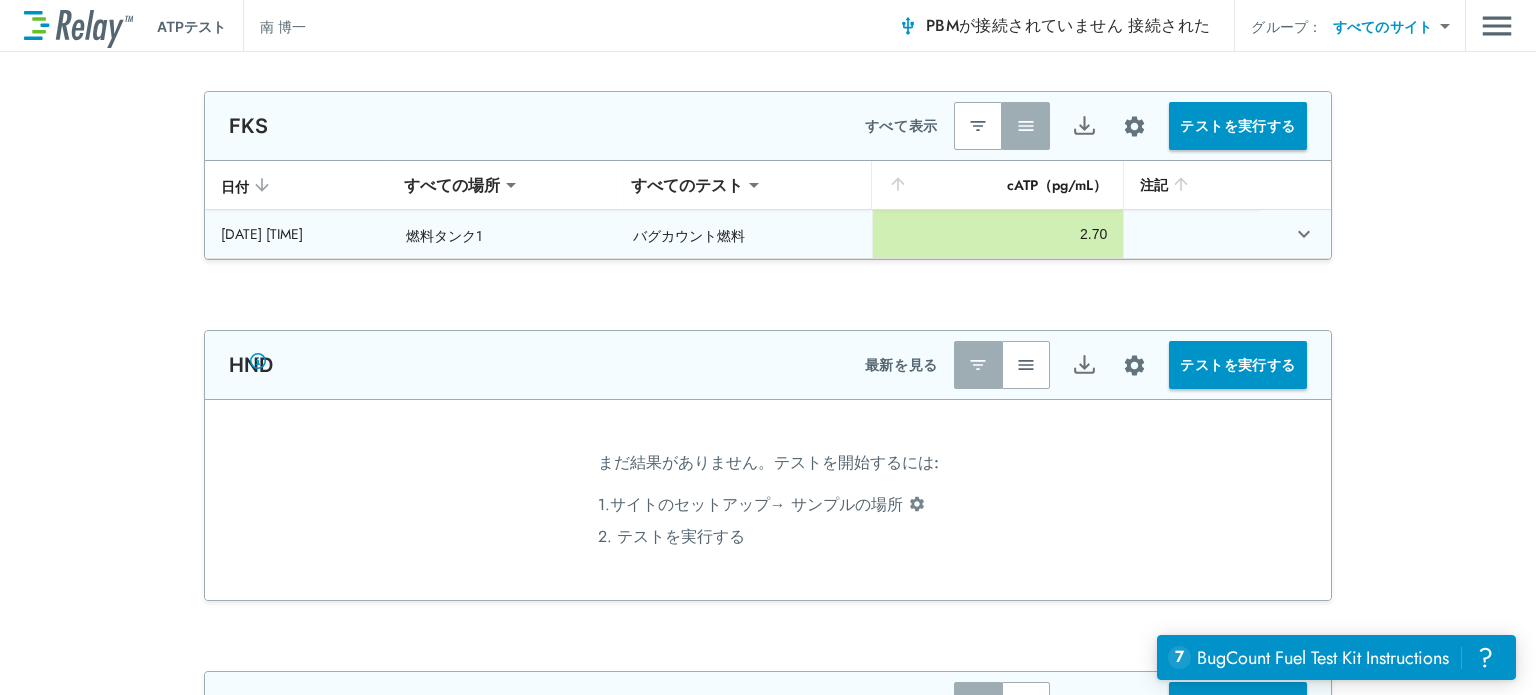 scroll, scrollTop: 0, scrollLeft: 0, axis: both 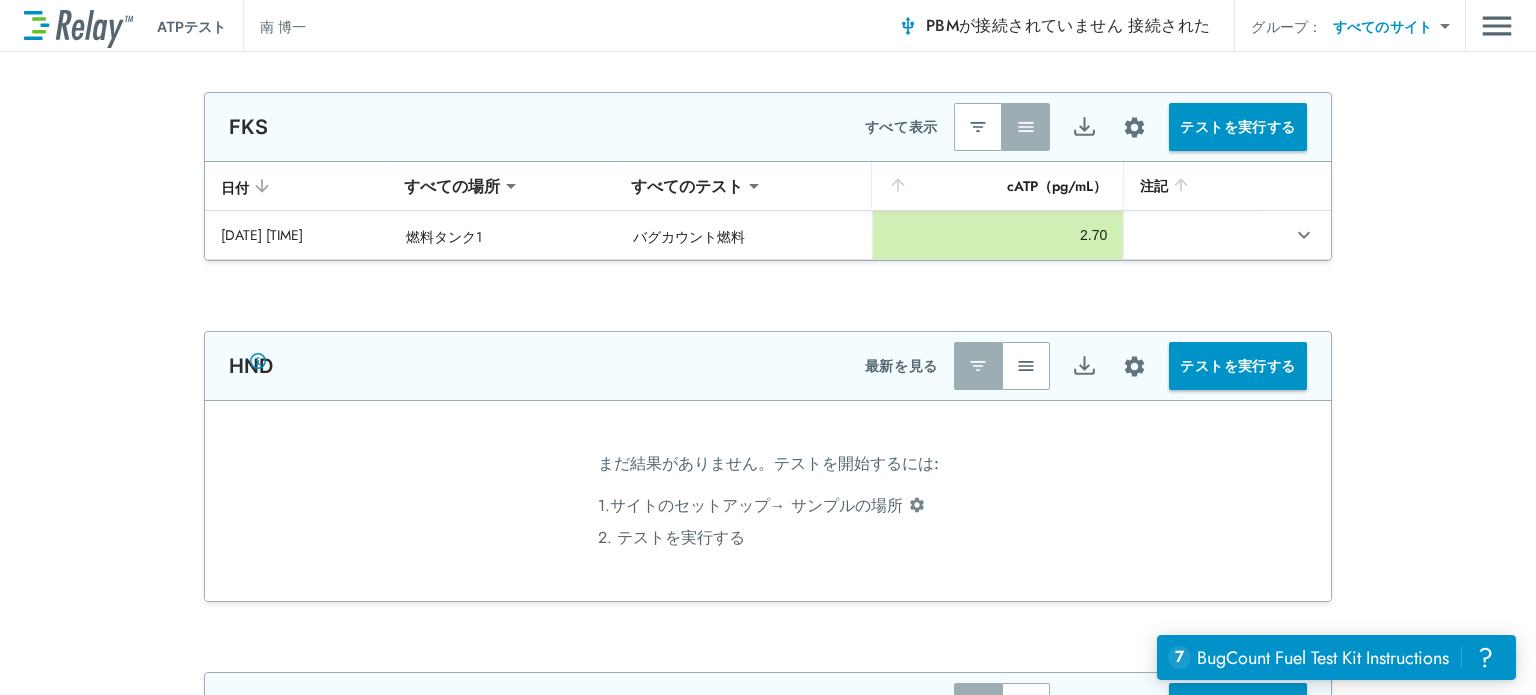 click on "日付" at bounding box center [235, 187] 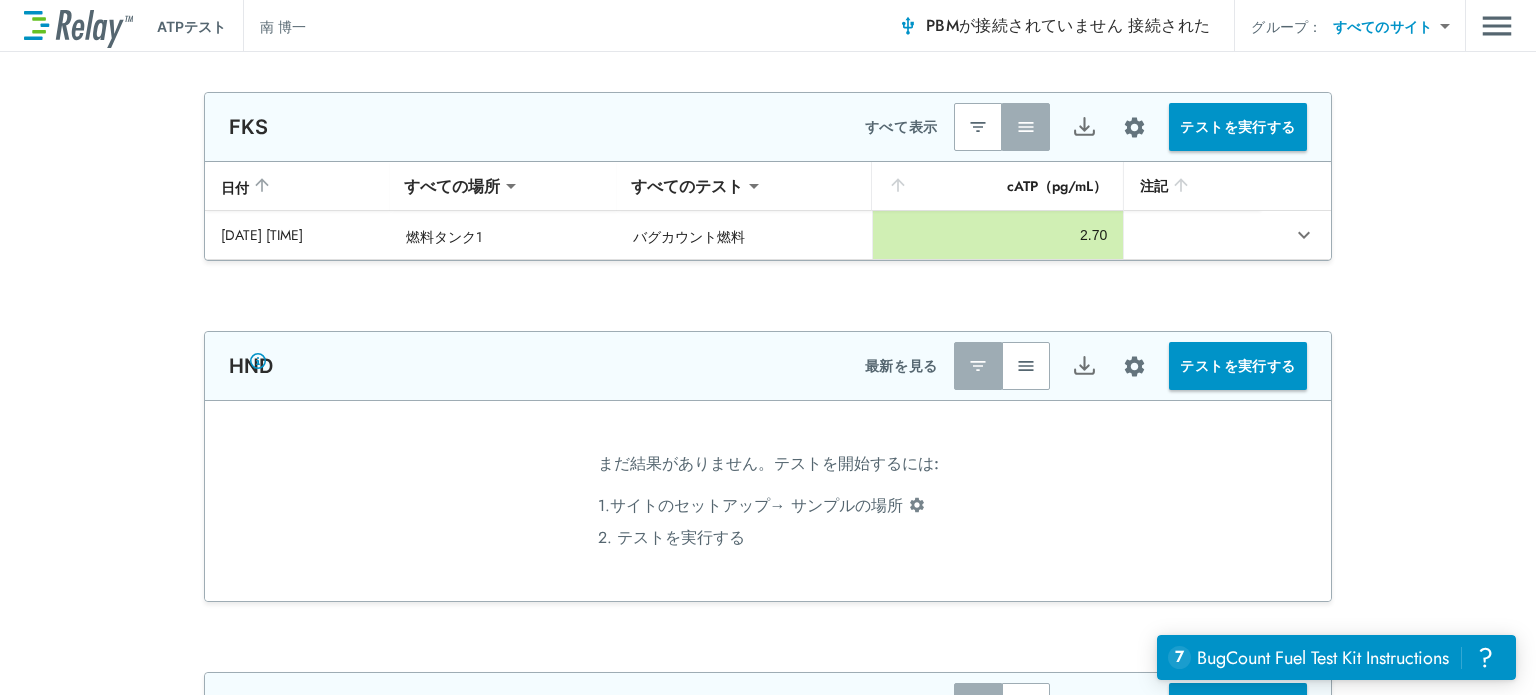 click 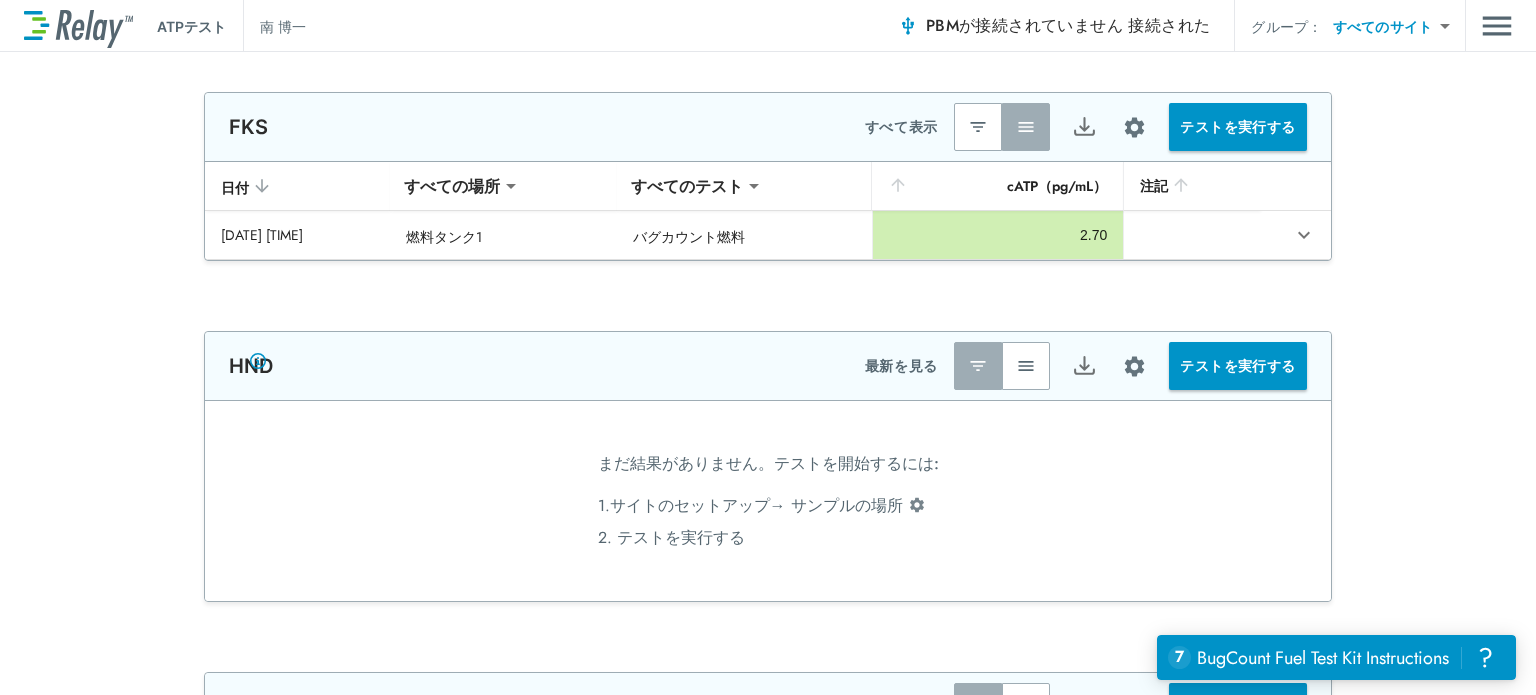 click on "日付" at bounding box center [297, 186] 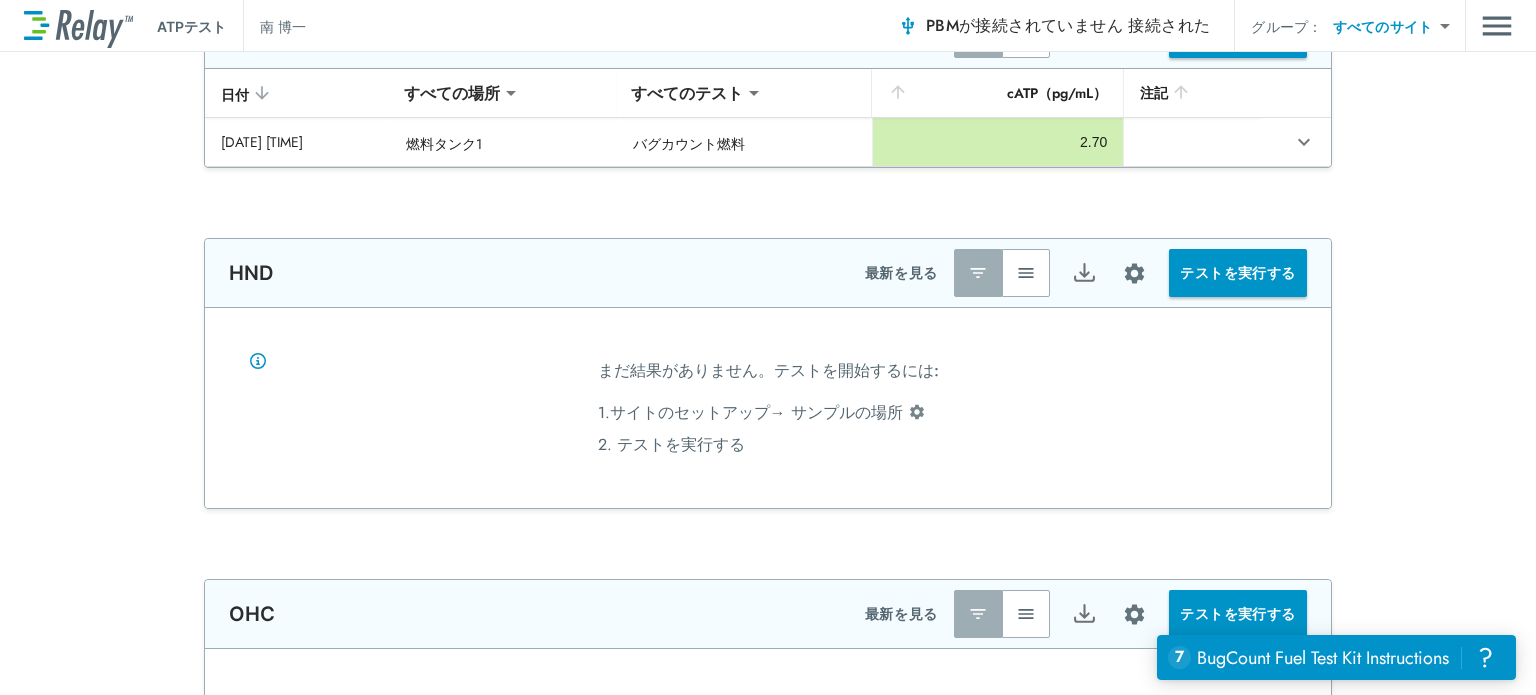 type on "**********" 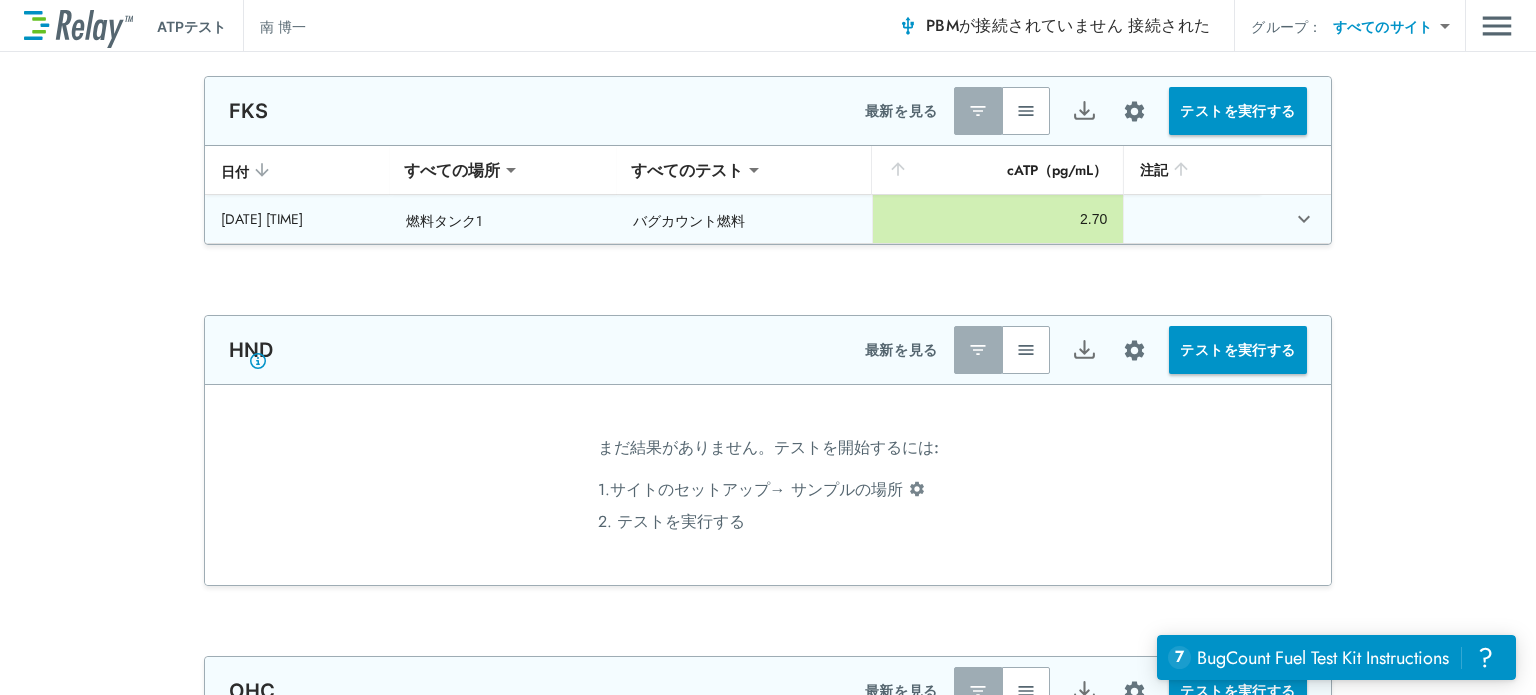 scroll, scrollTop: 24, scrollLeft: 0, axis: vertical 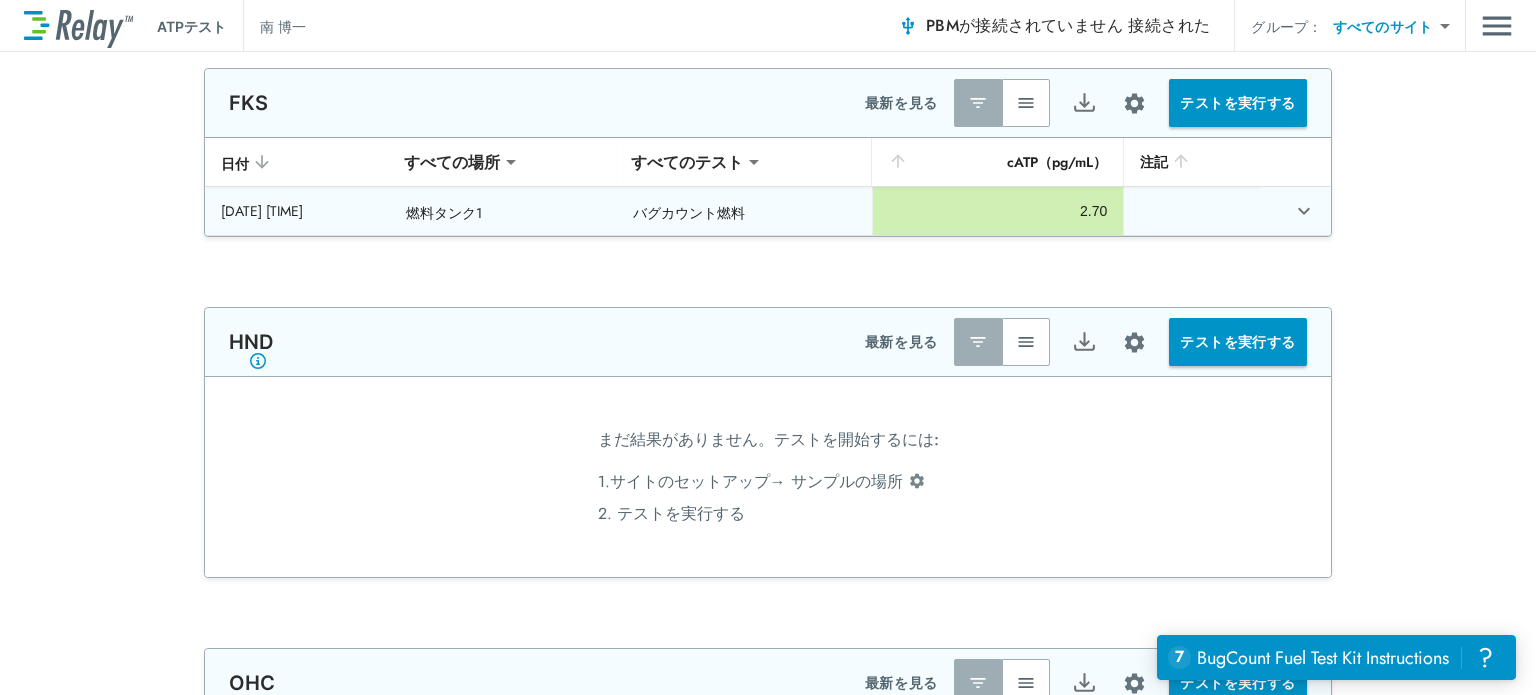 click on "[DATE] [TIME]" at bounding box center (297, 211) 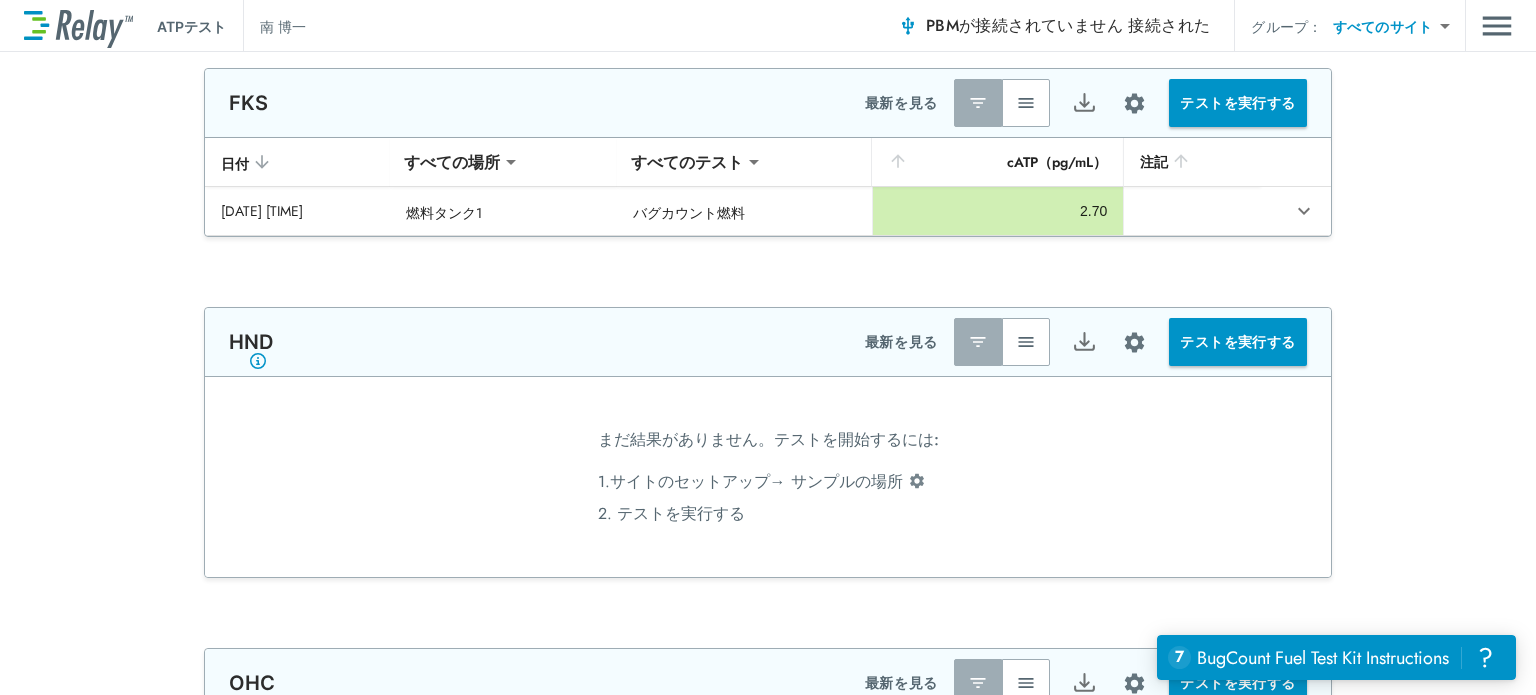 click at bounding box center (1026, 103) 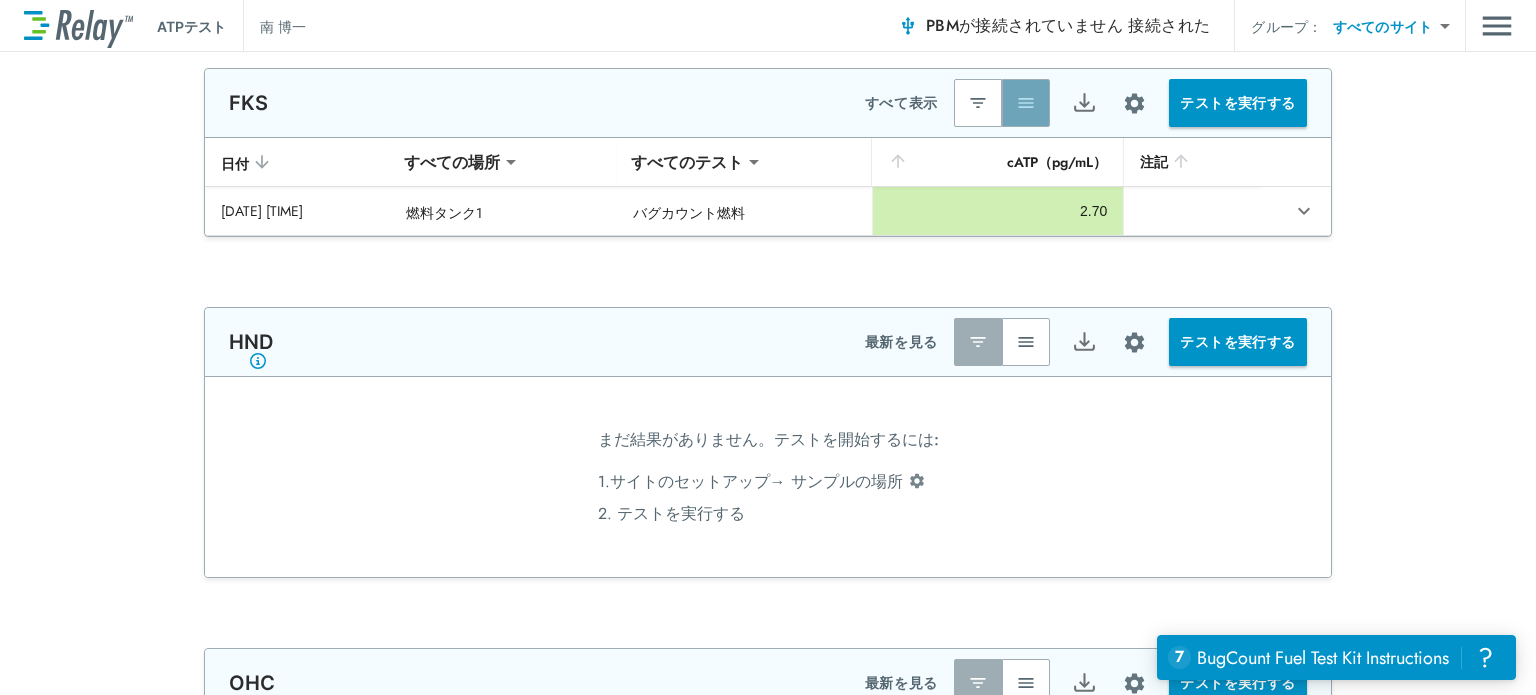 click at bounding box center [1026, 103] 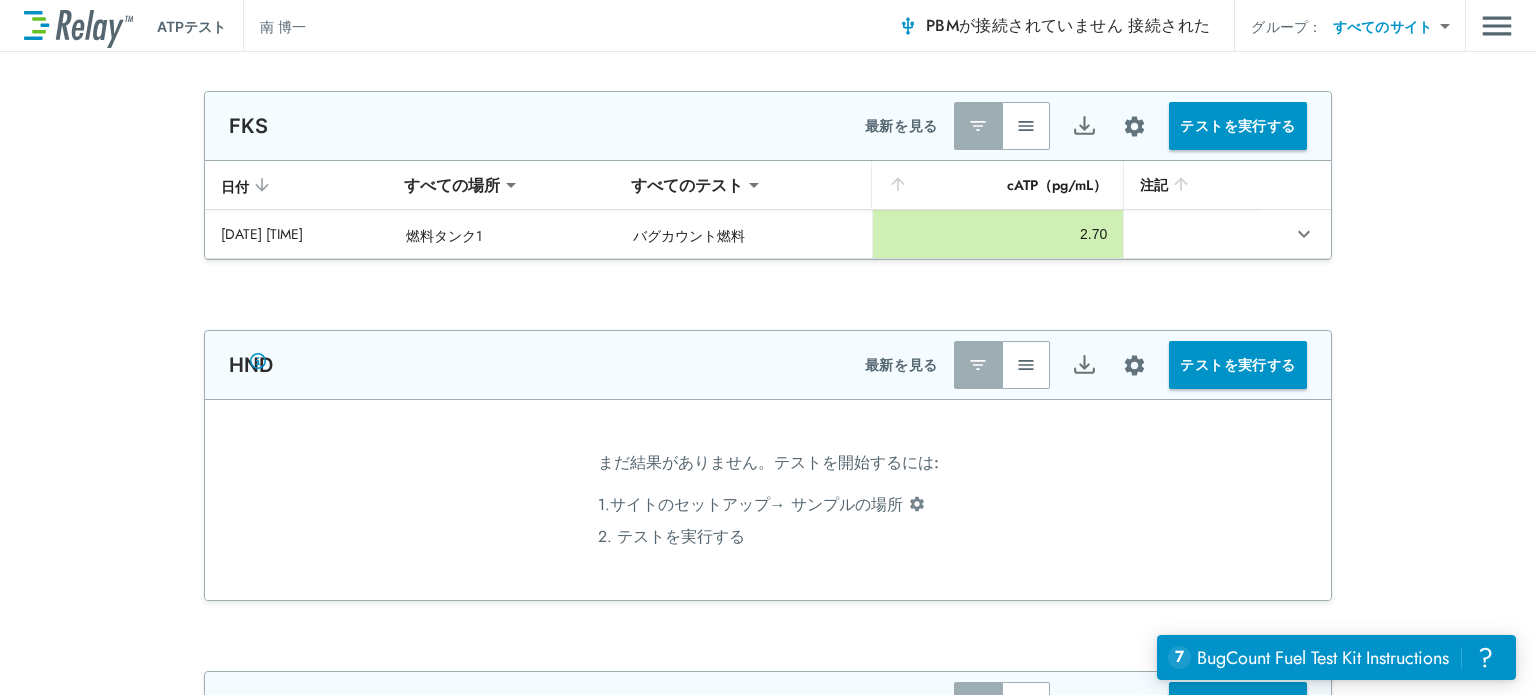 scroll, scrollTop: 0, scrollLeft: 0, axis: both 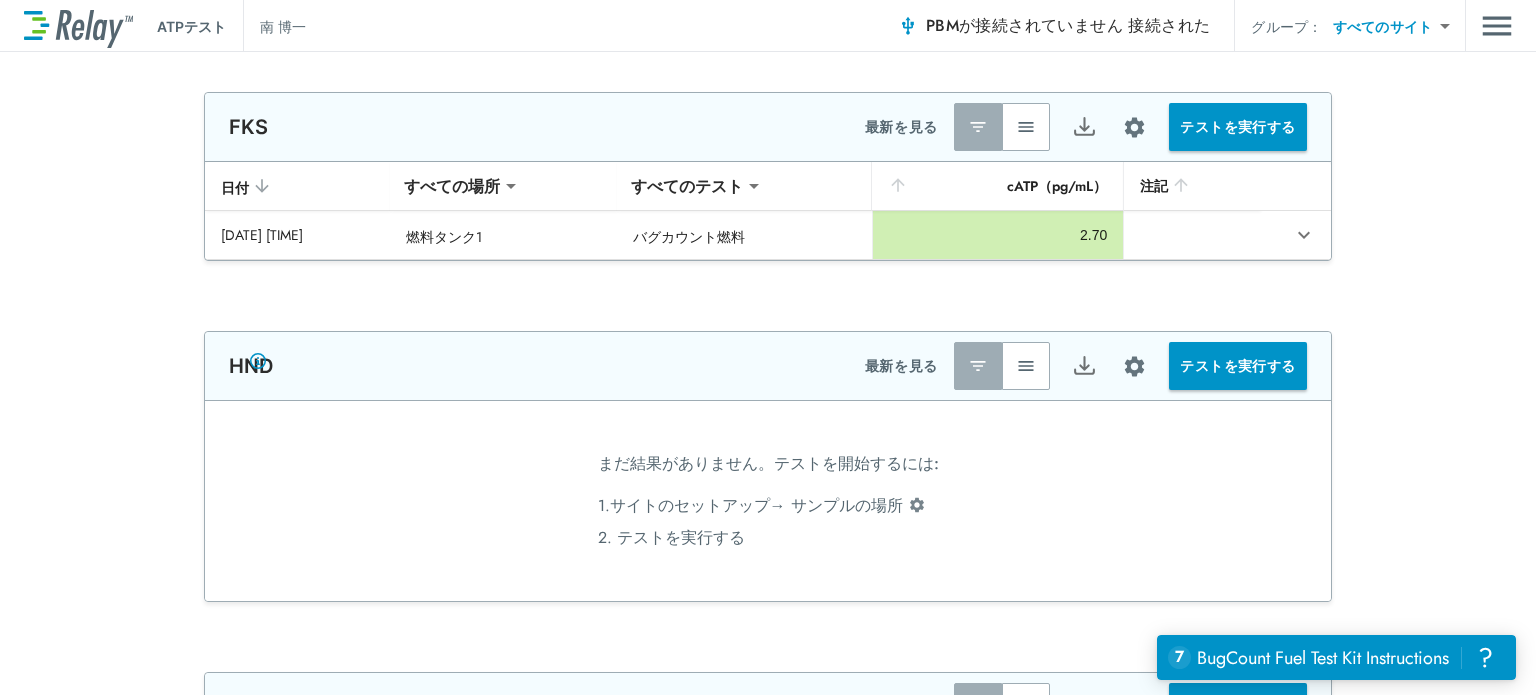 drag, startPoint x: 420, startPoint y: 280, endPoint x: 408, endPoint y: 263, distance: 20.808653 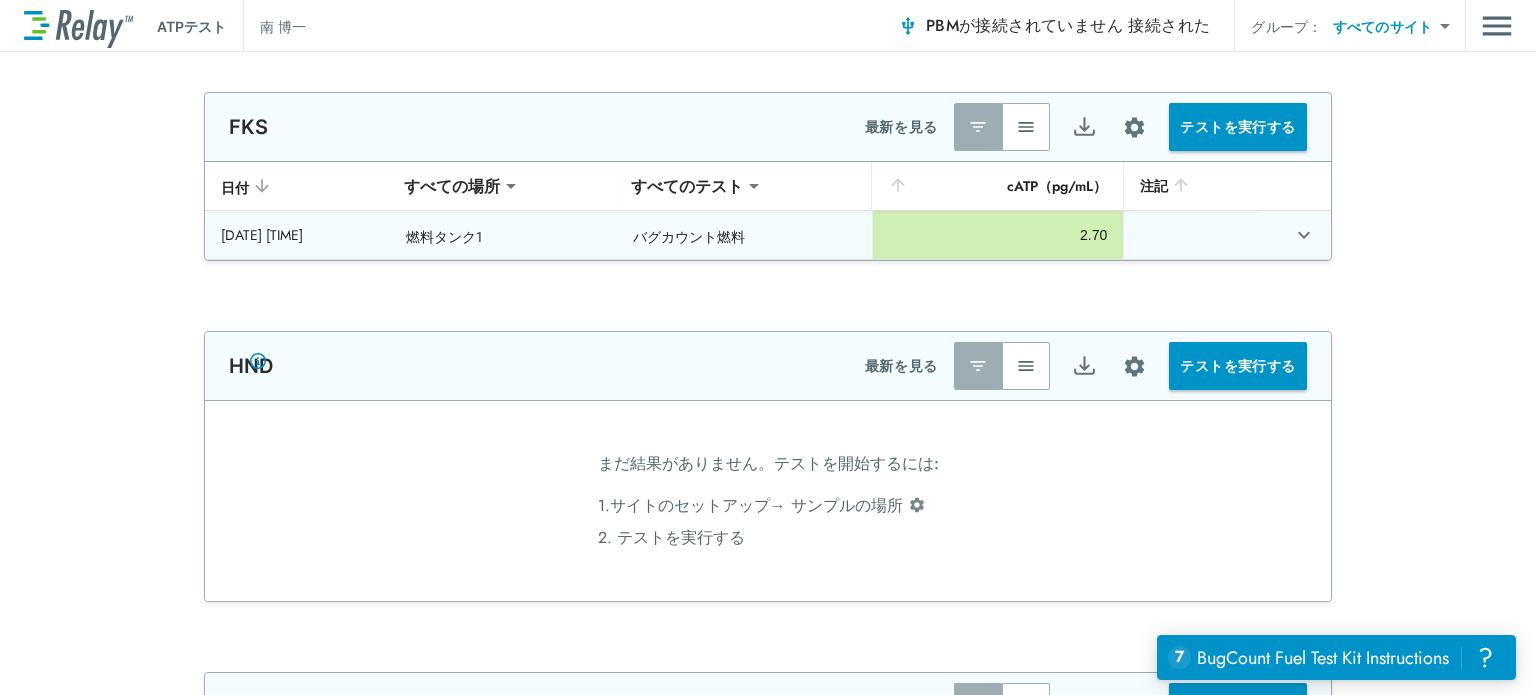 click on "[DATE] [TIME]" at bounding box center (262, 235) 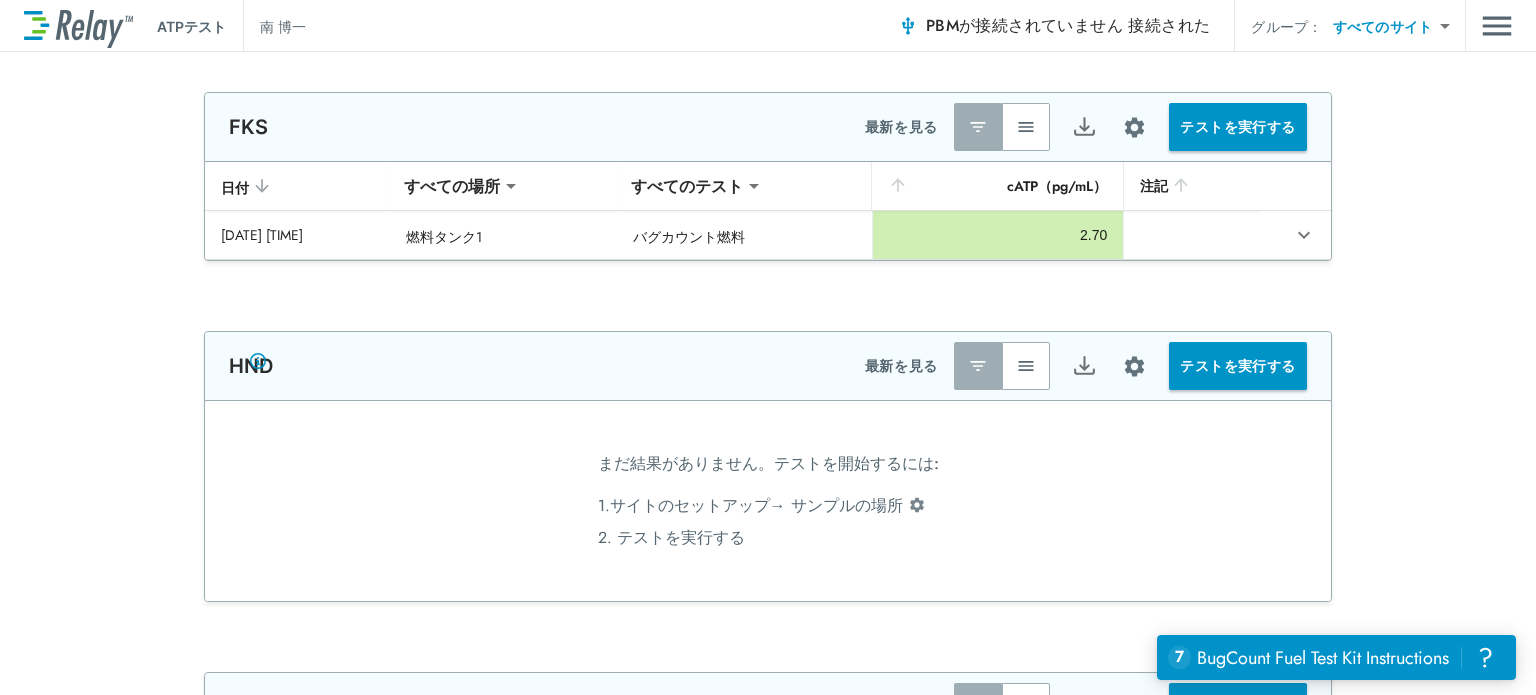 drag, startPoint x: 1152, startPoint y: 207, endPoint x: 1129, endPoint y: 188, distance: 29.832869 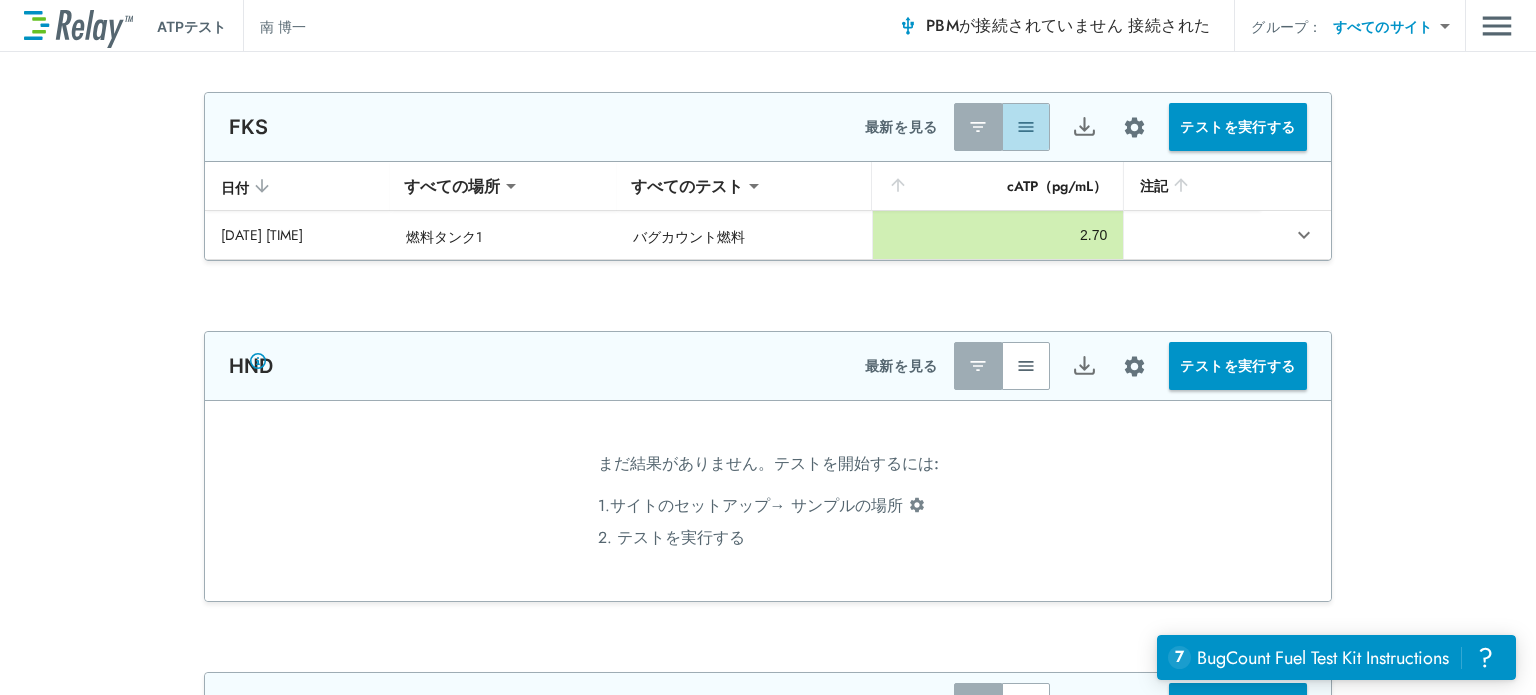 click at bounding box center [1026, 127] 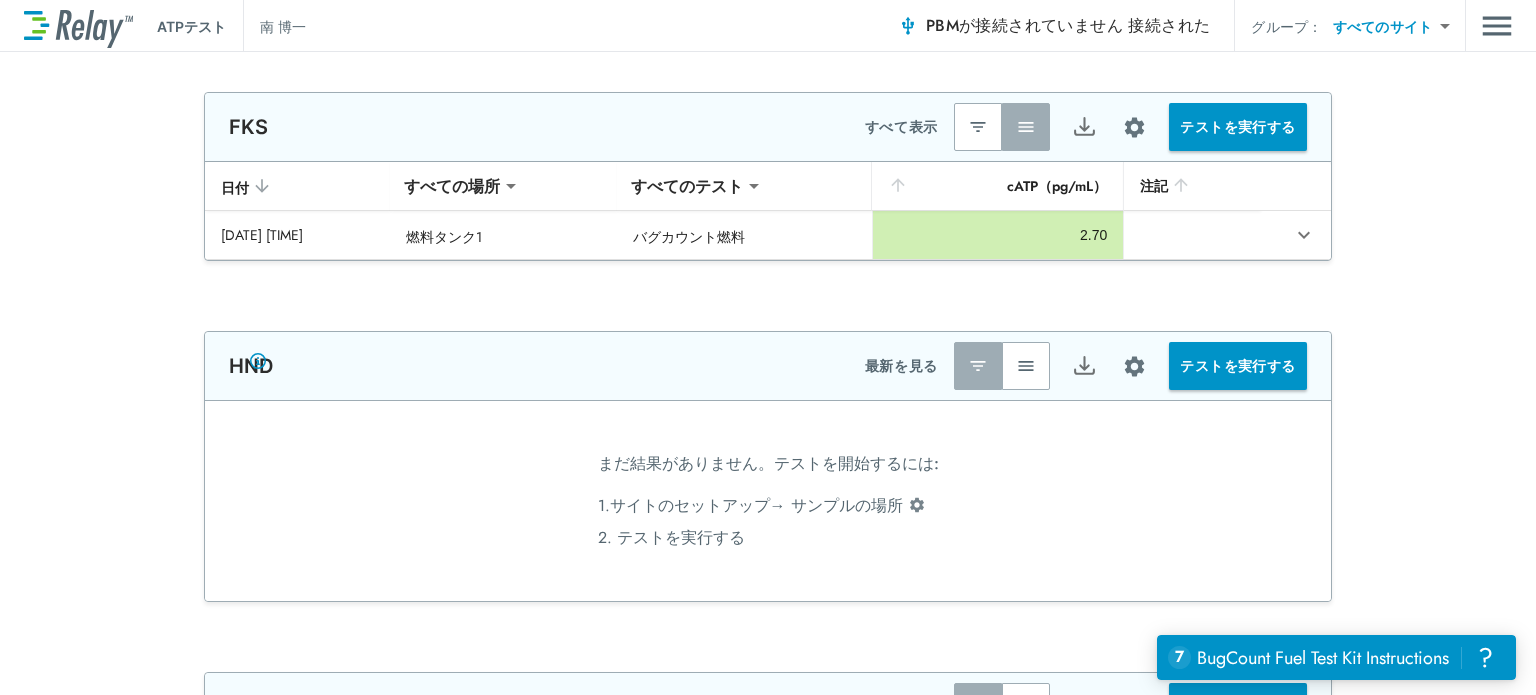 click at bounding box center [1026, 127] 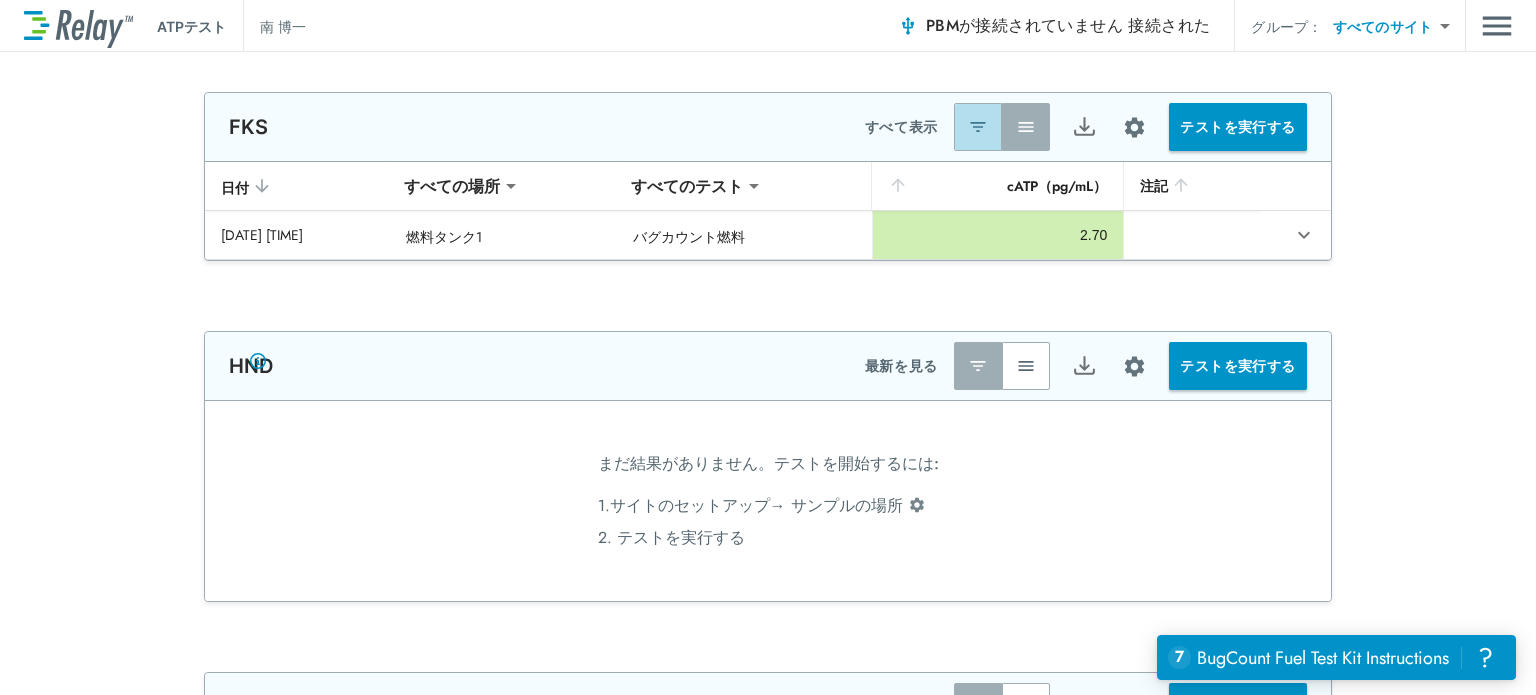 click at bounding box center (978, 127) 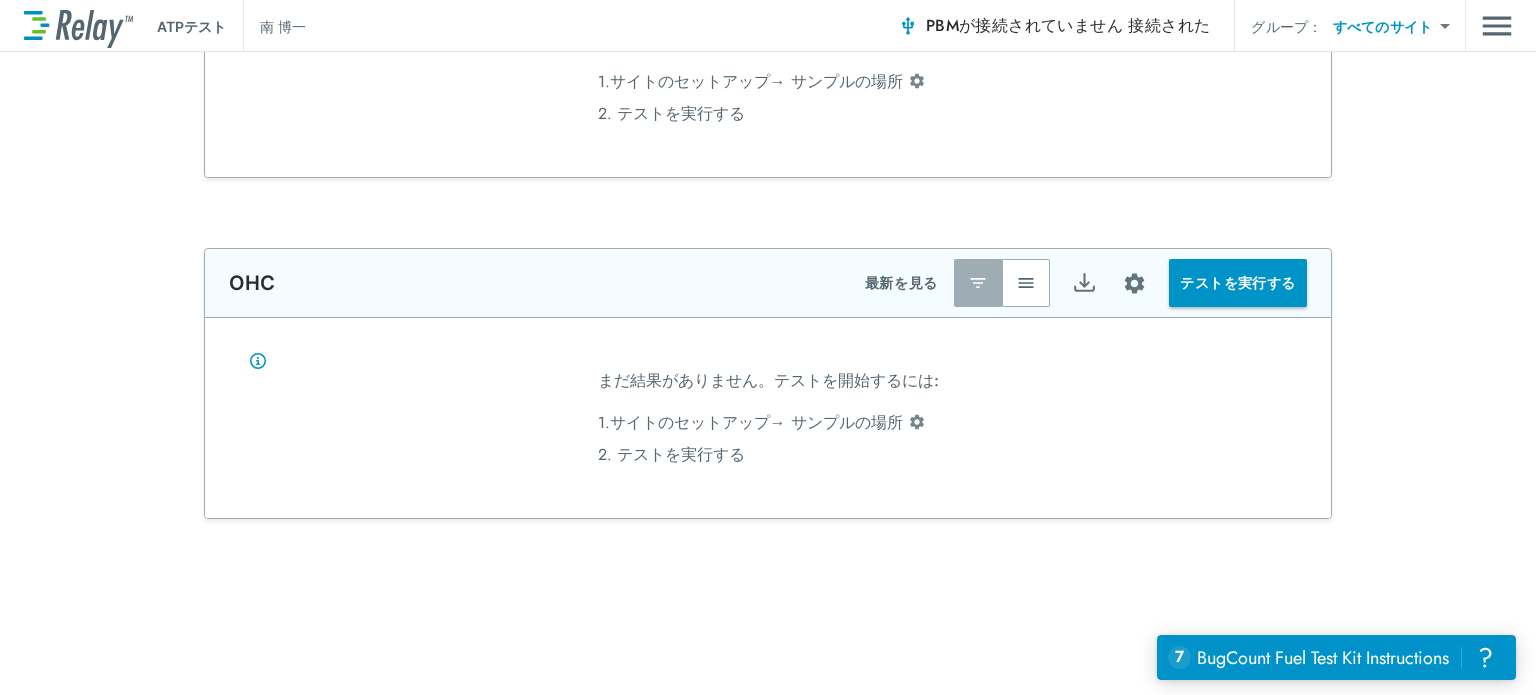 scroll, scrollTop: 0, scrollLeft: 0, axis: both 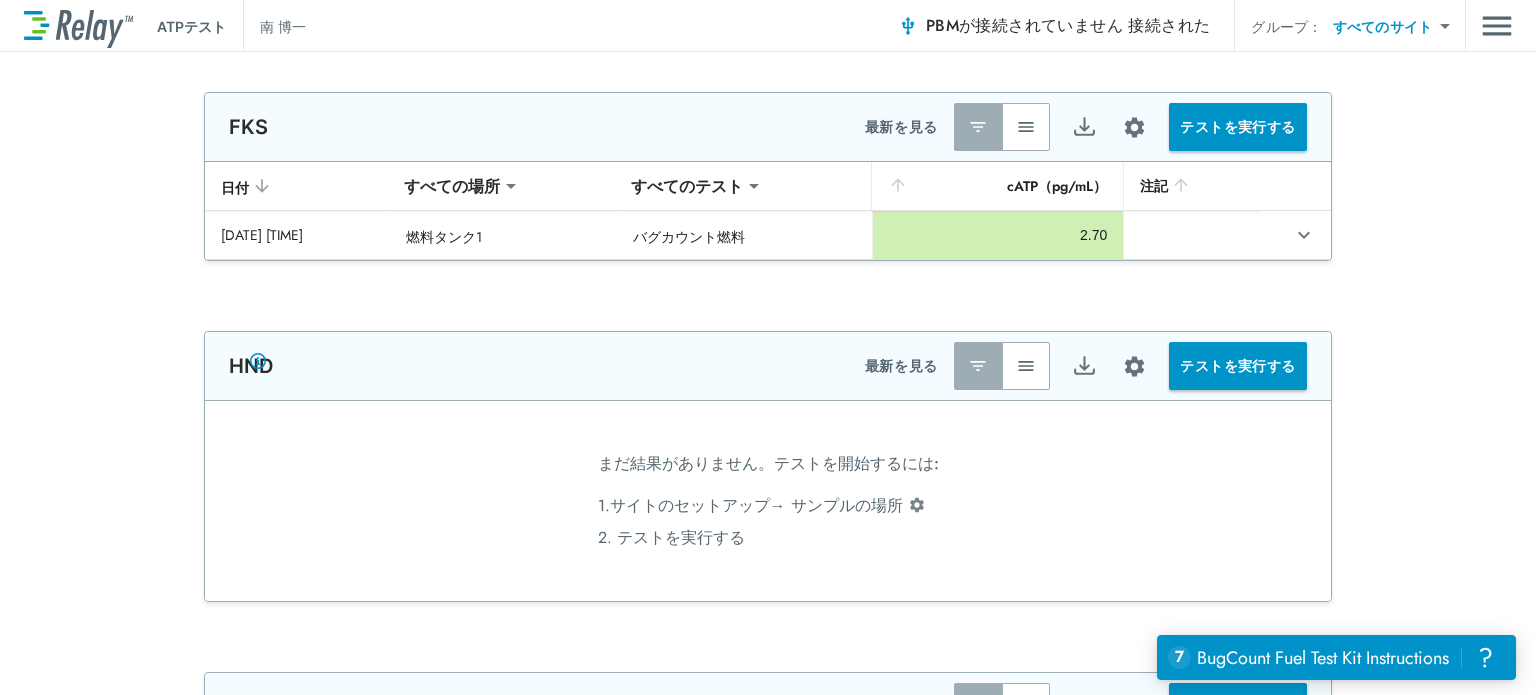 drag, startPoint x: 1028, startPoint y: 403, endPoint x: 1138, endPoint y: 338, distance: 127.769325 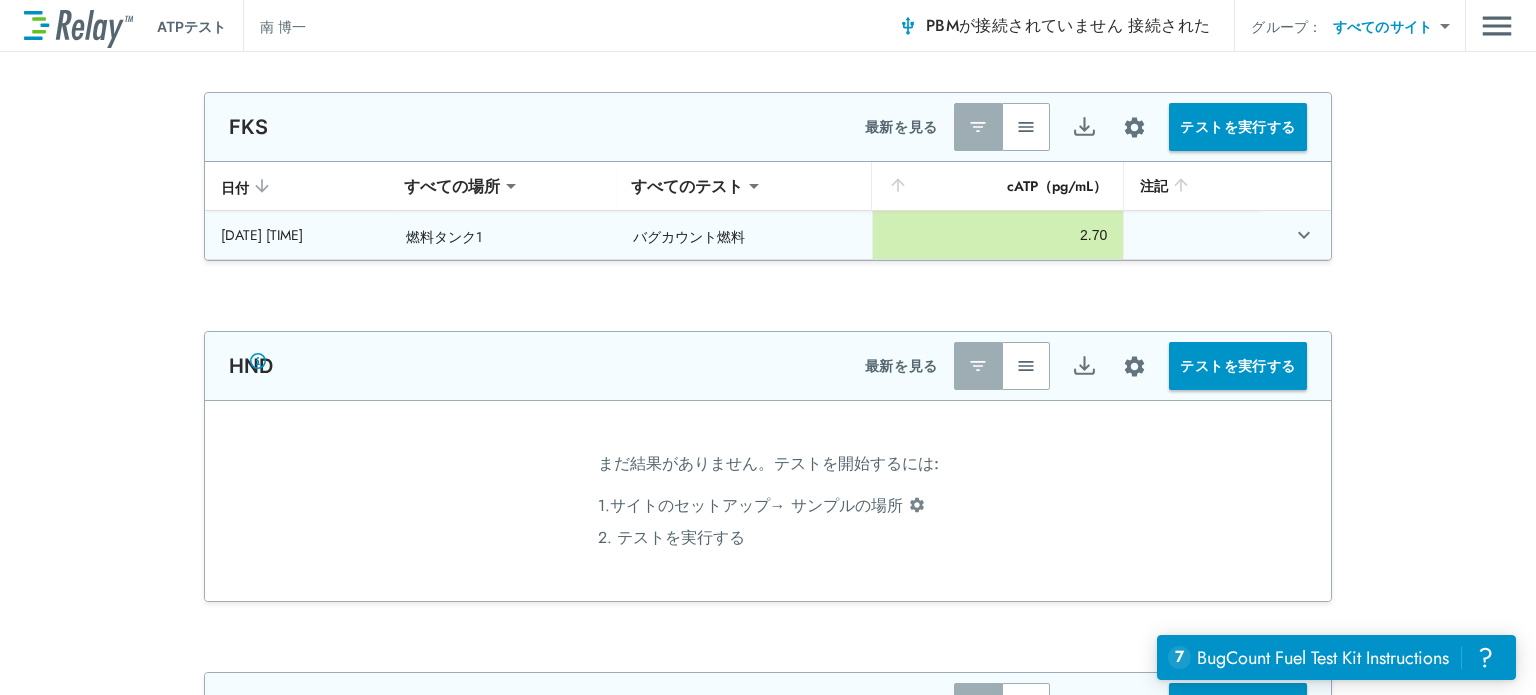 click at bounding box center (1191, 235) 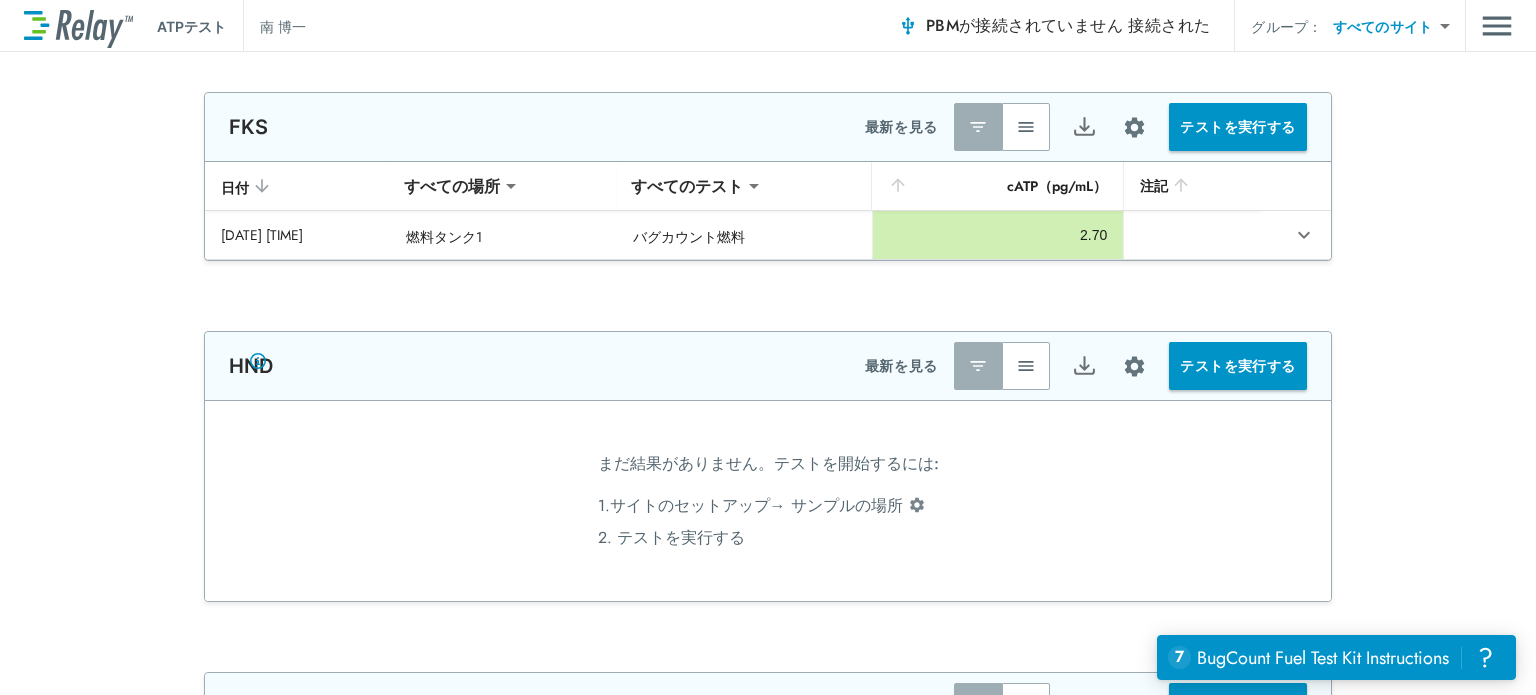 click on "注記" at bounding box center [1191, 186] 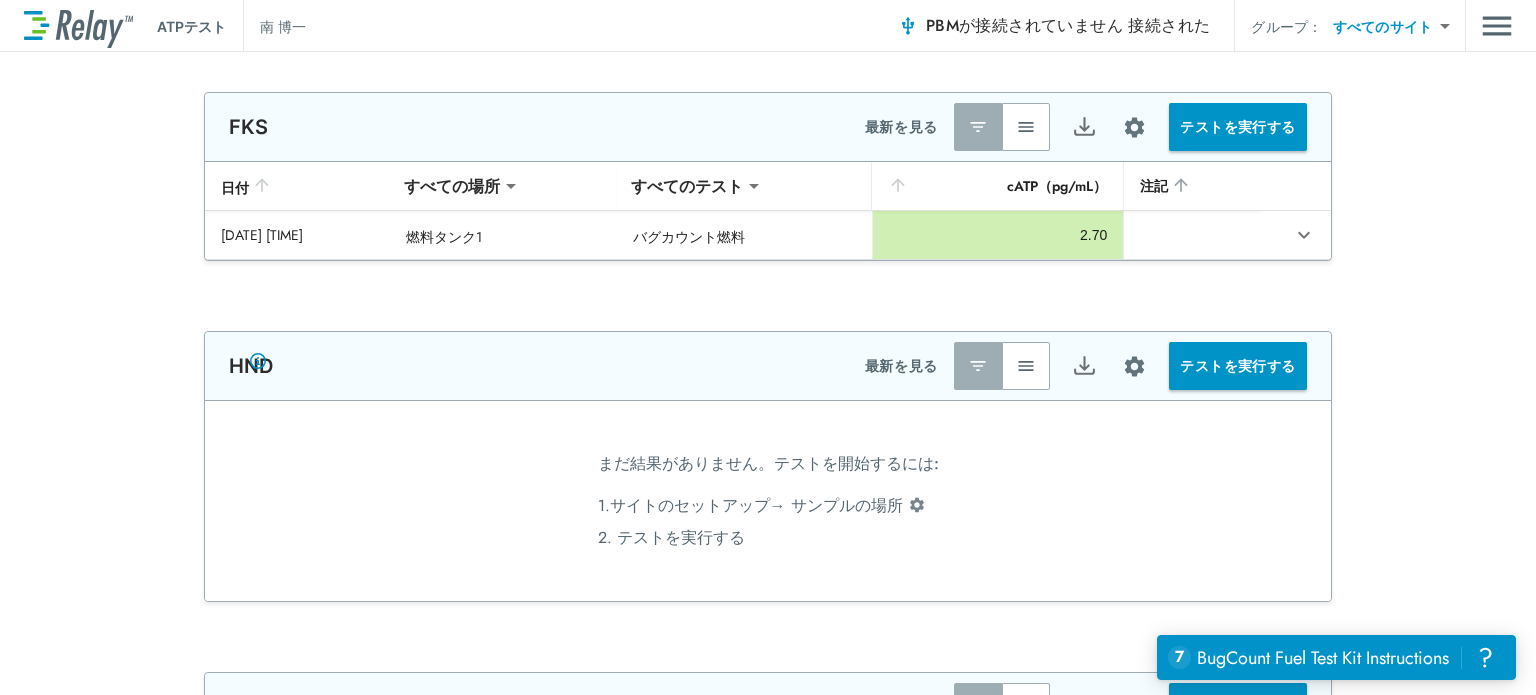 click on "cATP（pg/mL）" at bounding box center [1057, 186] 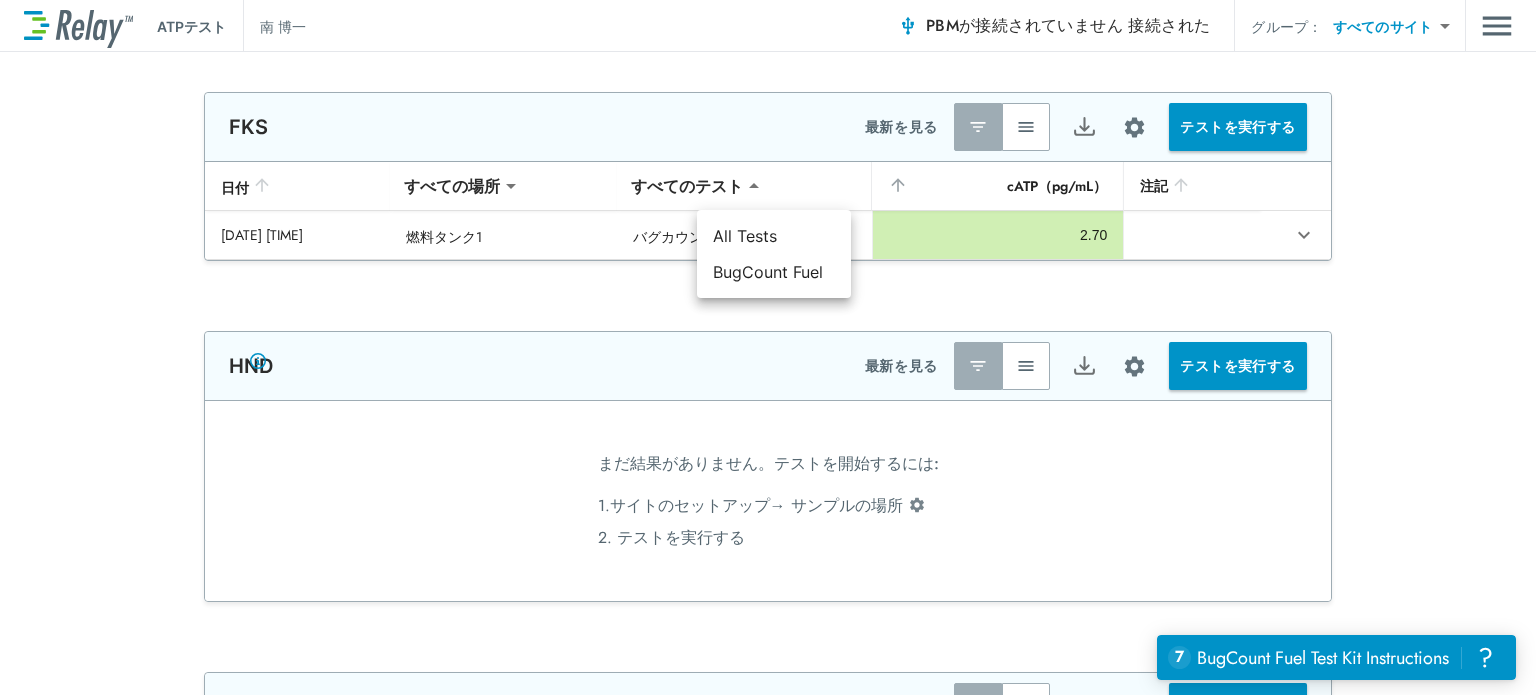 click on "**********" at bounding box center (768, 347) 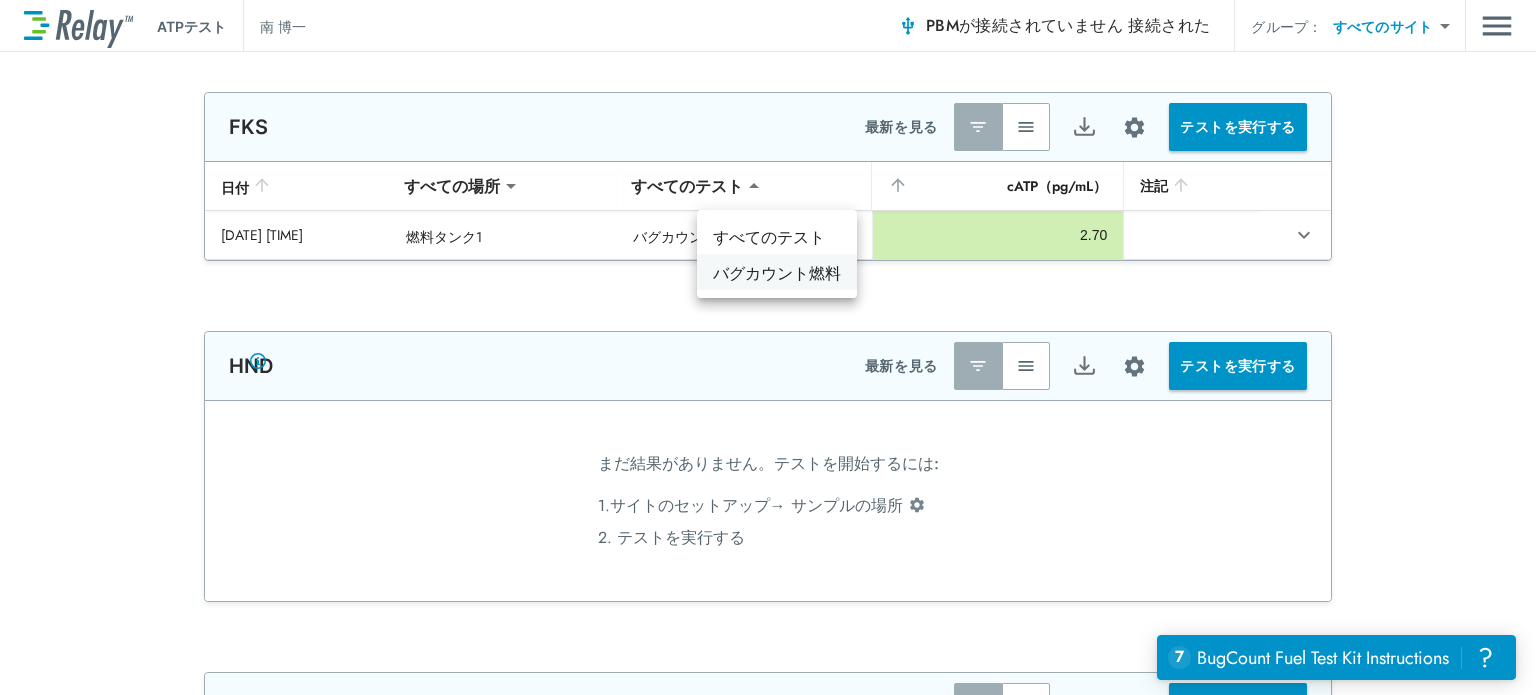 click on "バグカウント燃料" at bounding box center [777, 273] 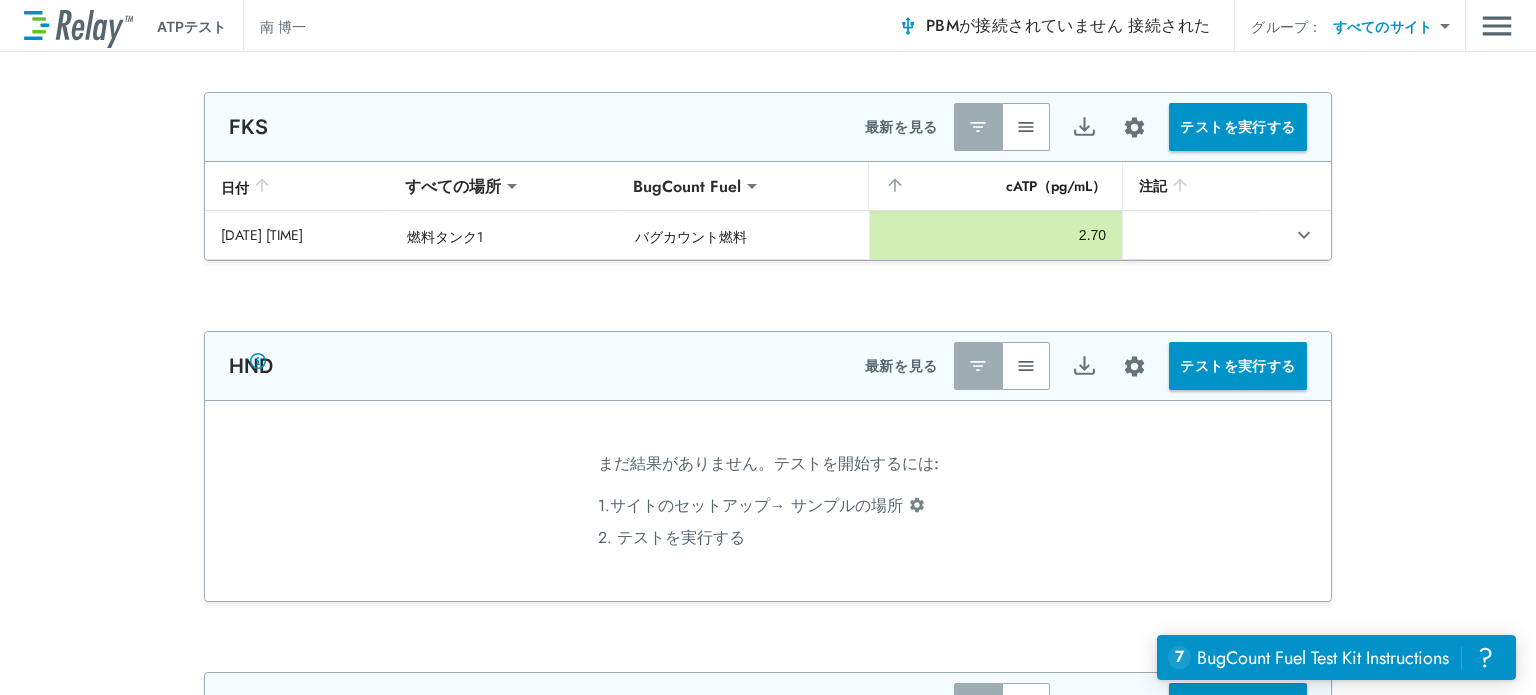 click on "**********" at bounding box center [768, 347] 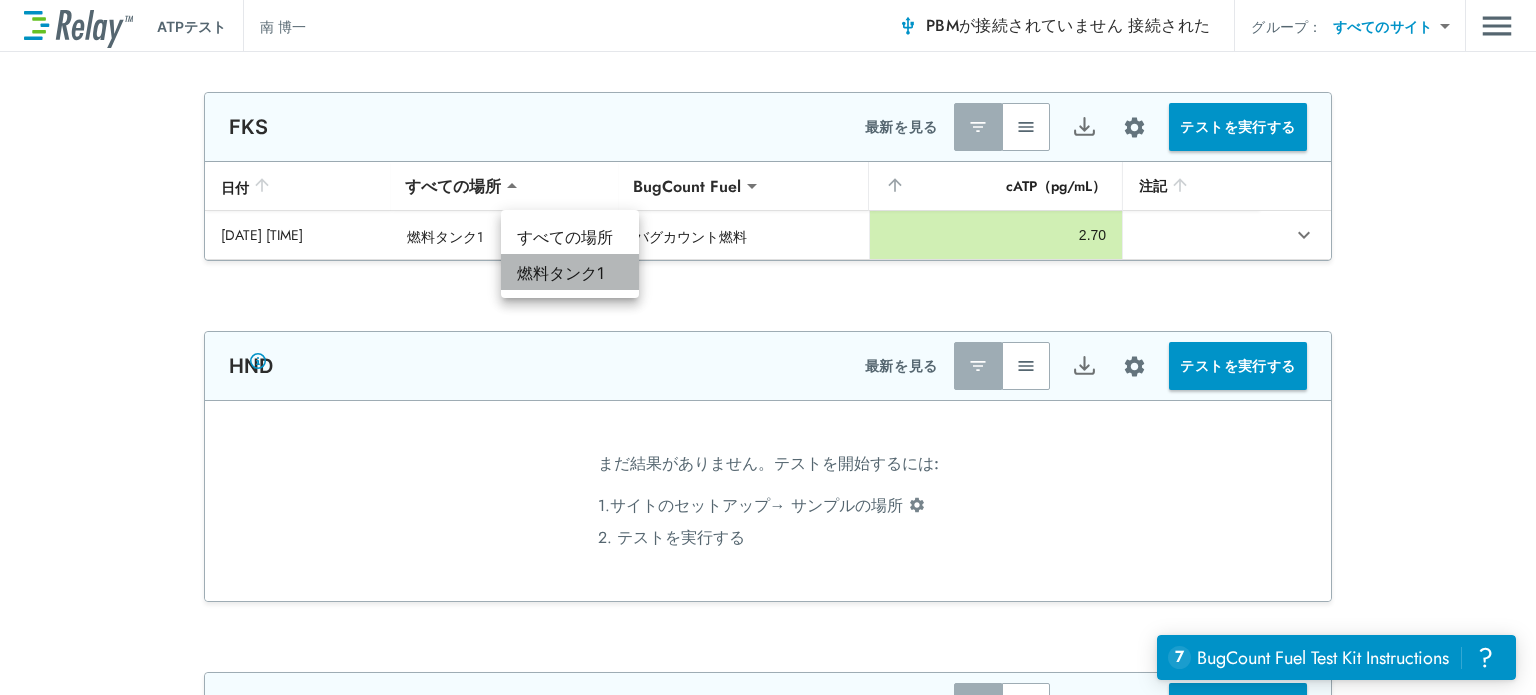 click on "燃料タンク1" at bounding box center [560, 273] 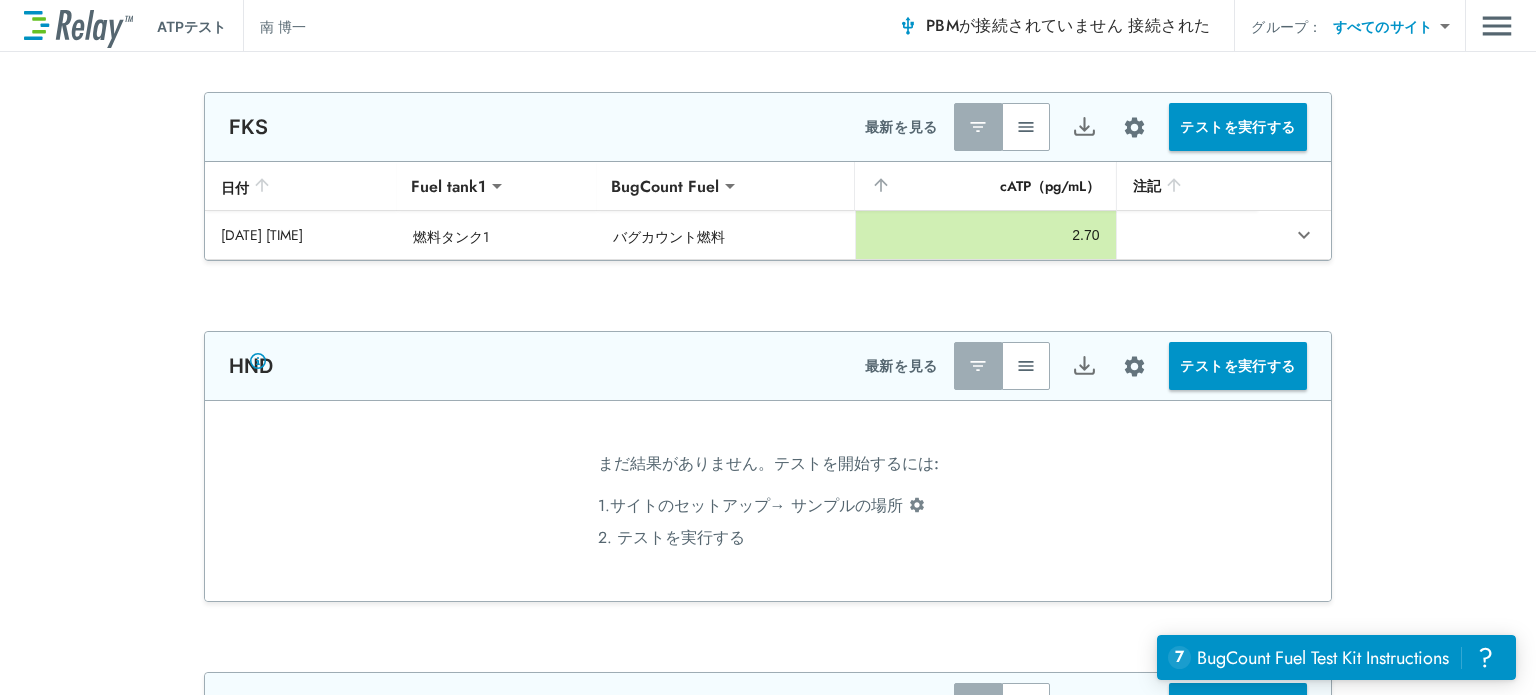 click on "日付" at bounding box center [301, 186] 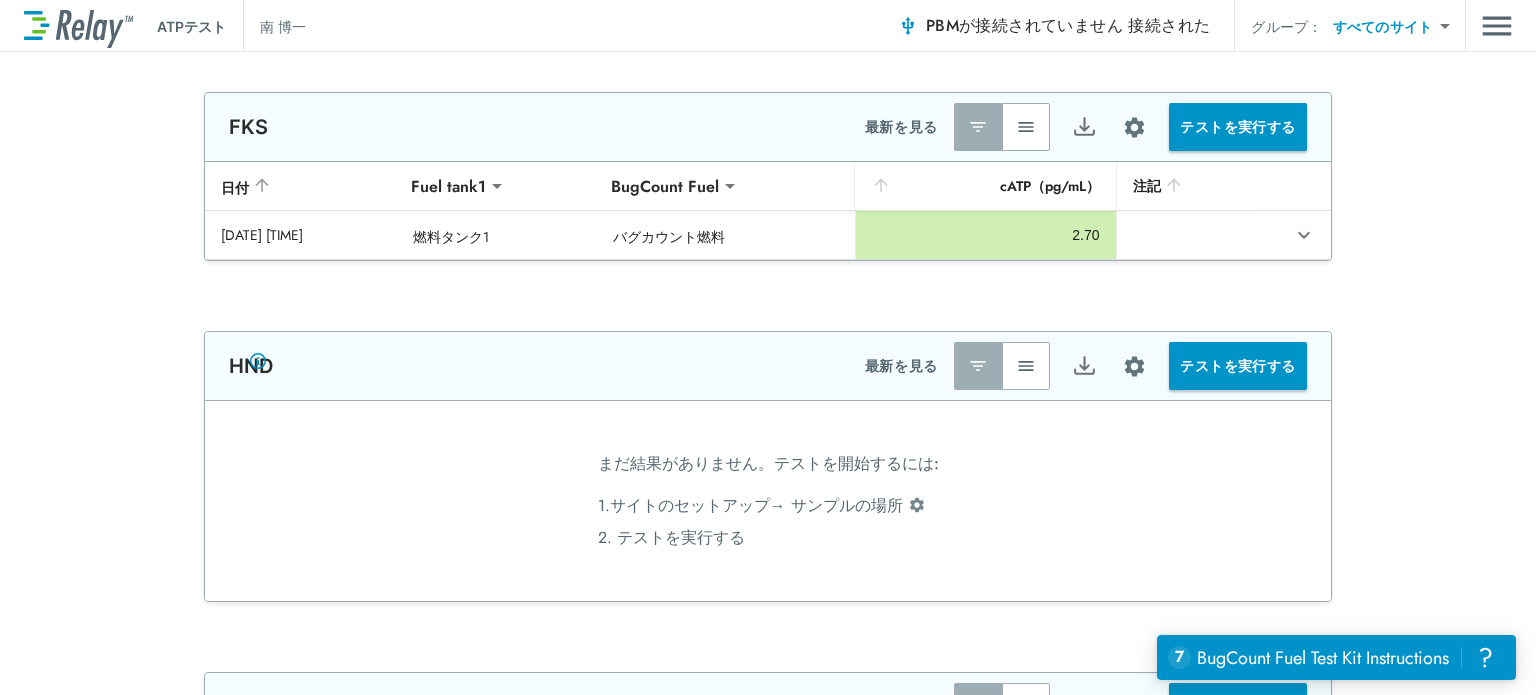 click on "日付" at bounding box center (301, 186) 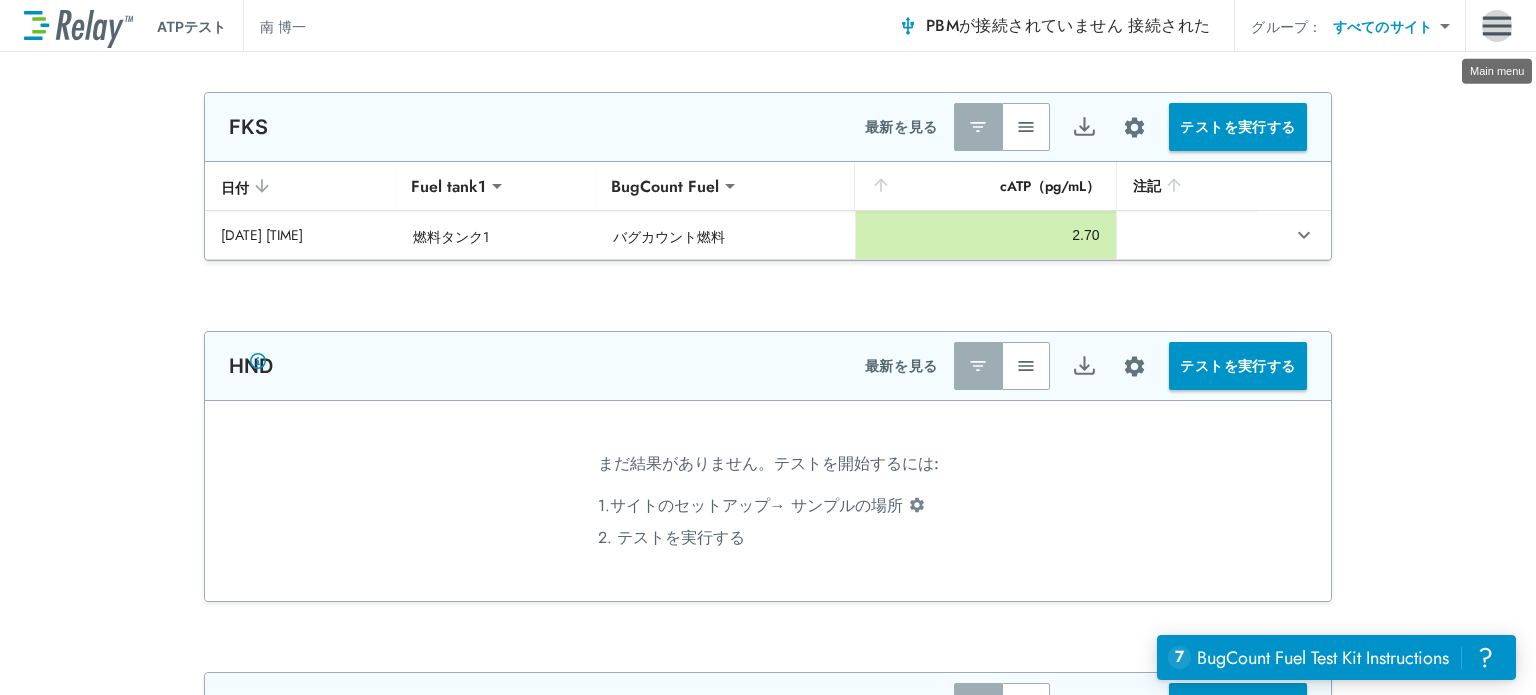 click at bounding box center (1497, 26) 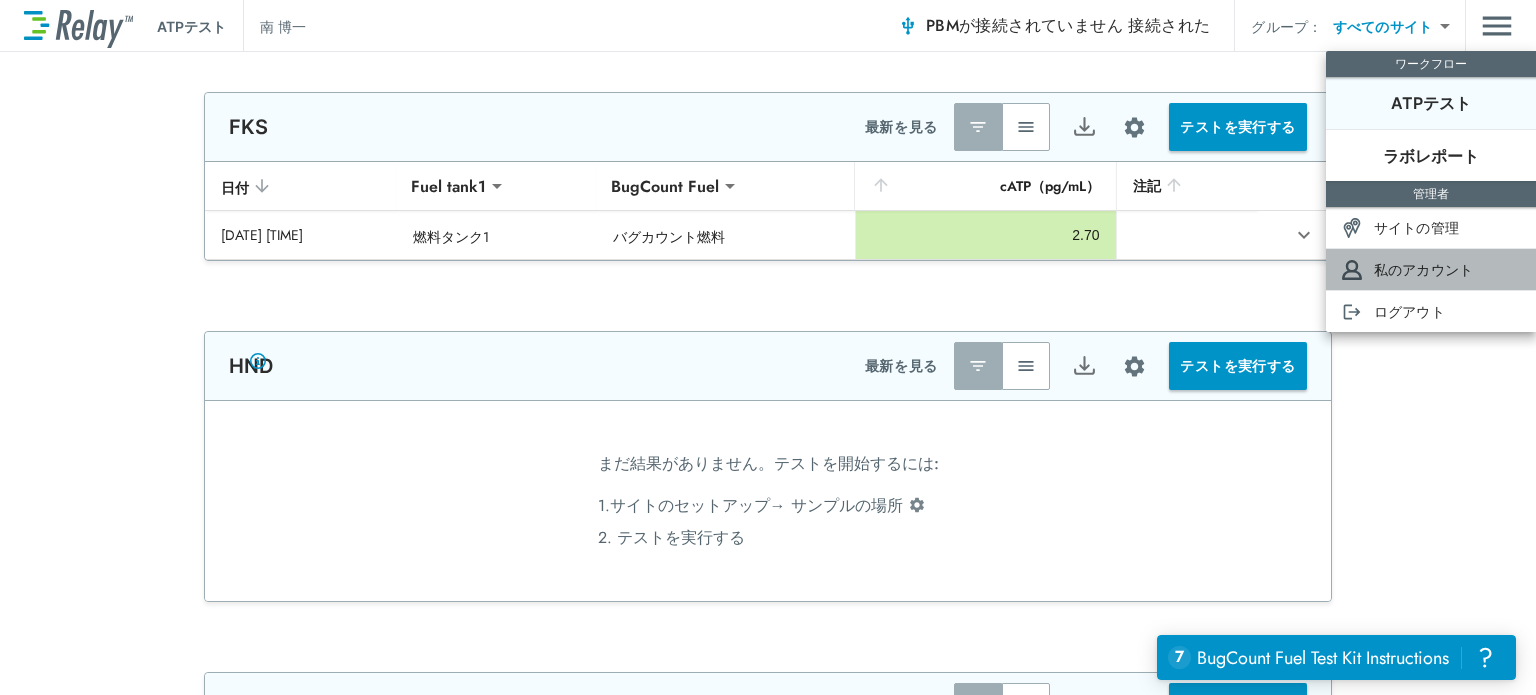 click on "私のアカウント" at bounding box center (1431, 269) 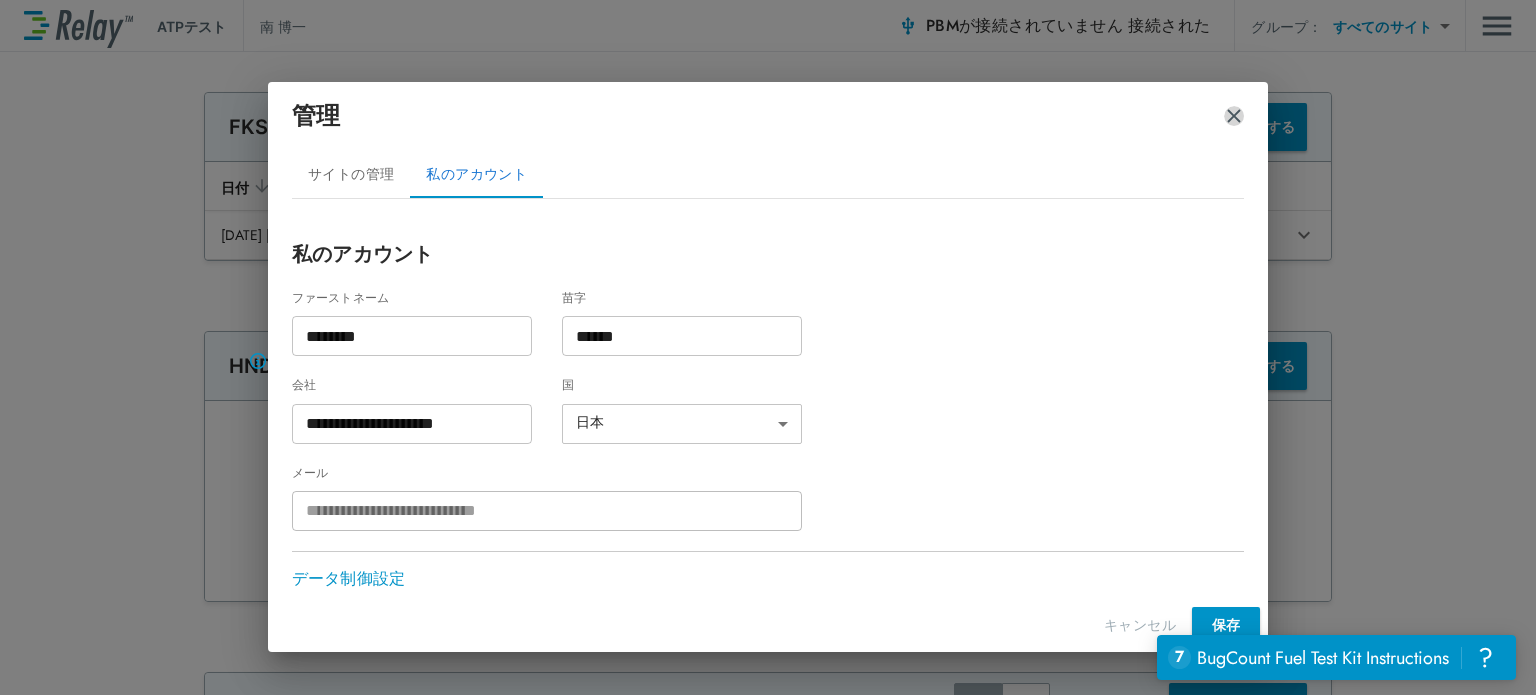 click at bounding box center (1234, 116) 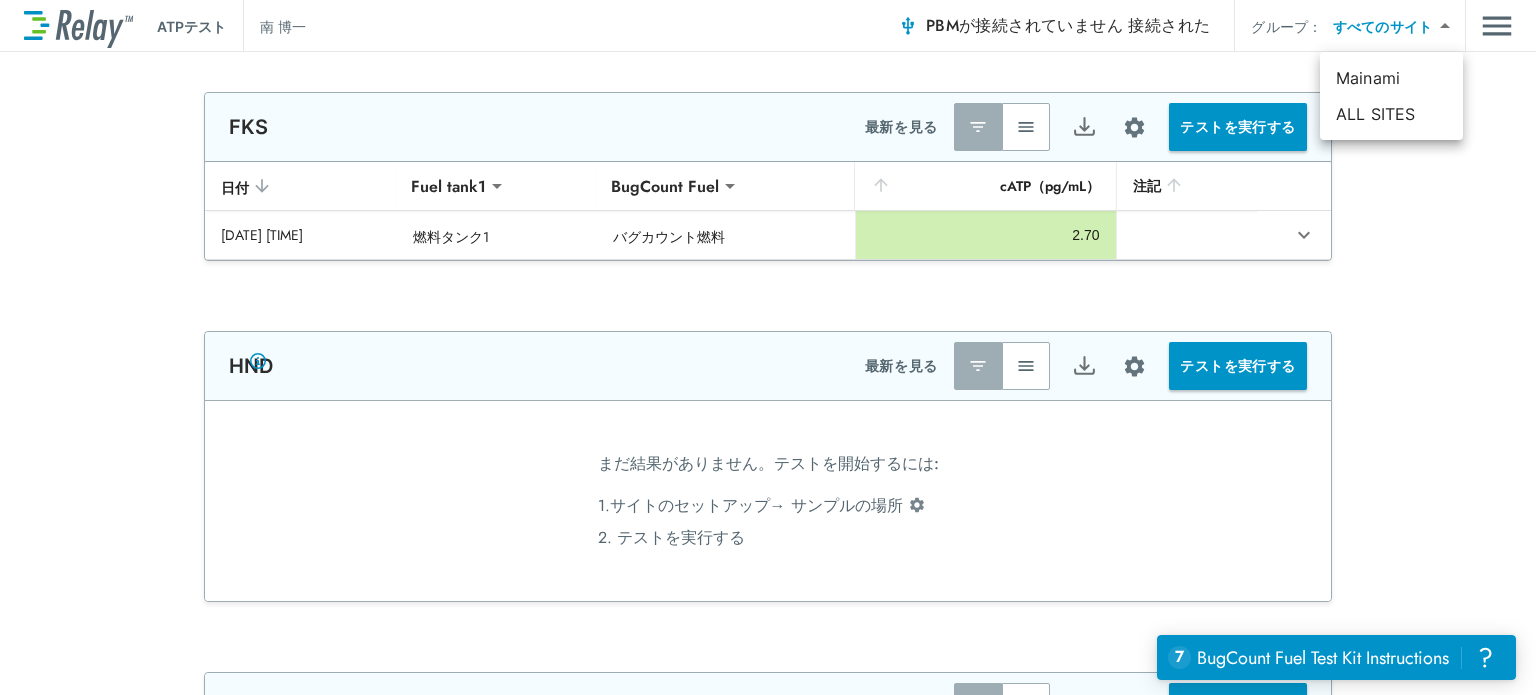 click on "**********" at bounding box center (768, 347) 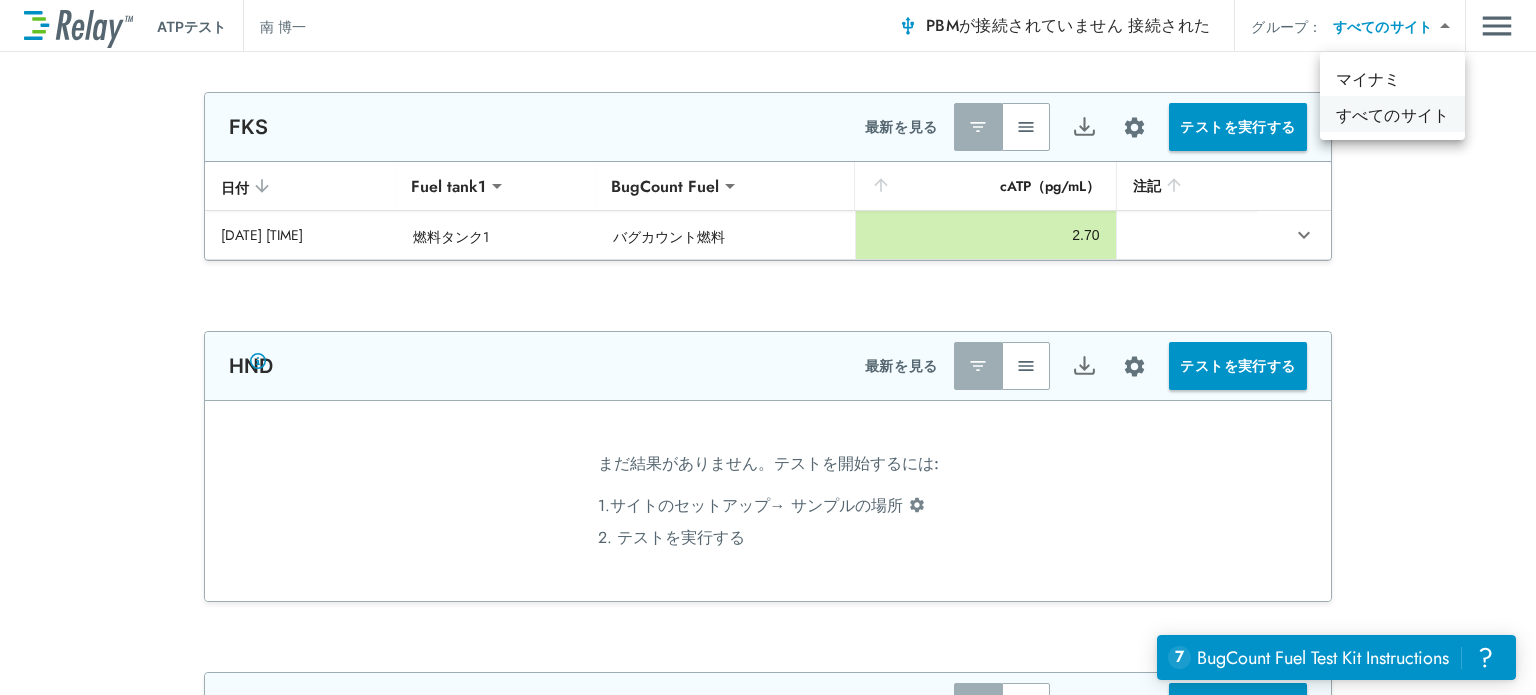 click on "すべてのサイト" at bounding box center (1392, 115) 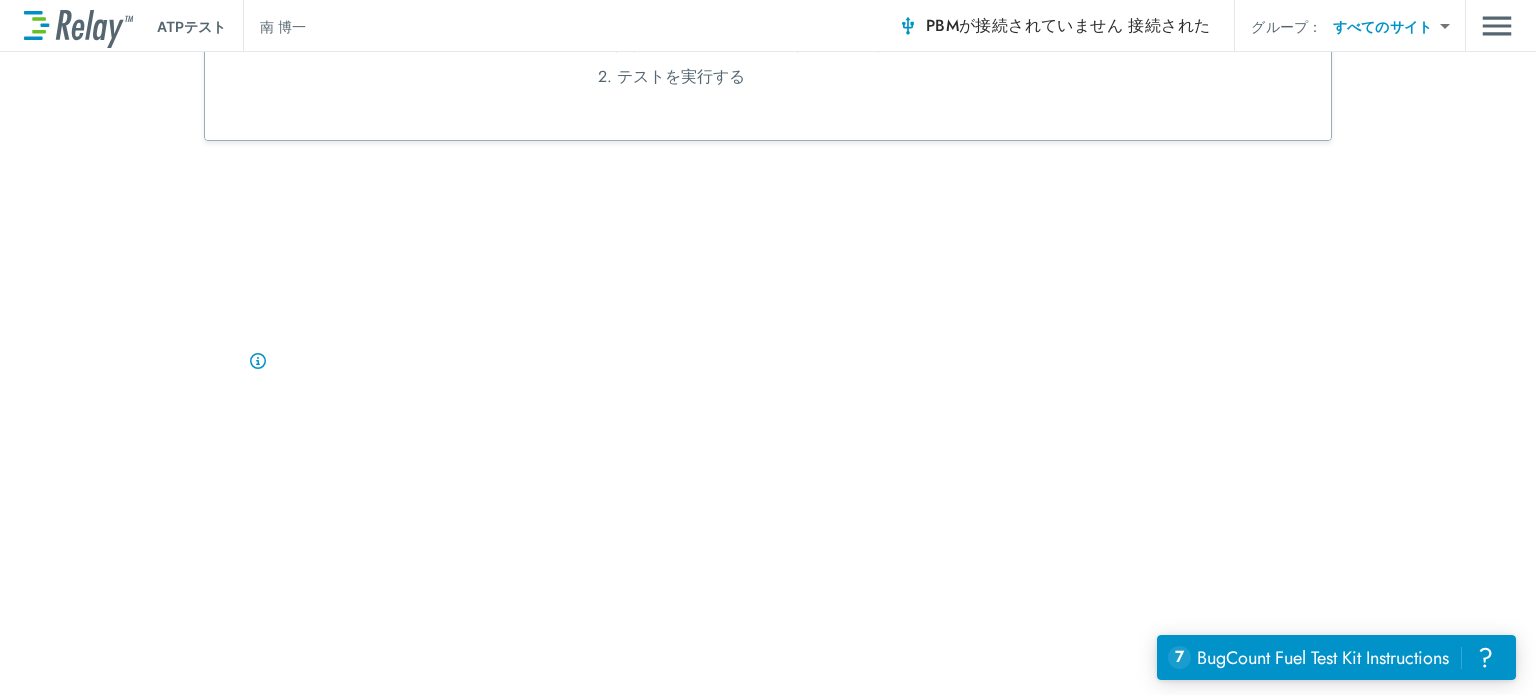 type on "**********" 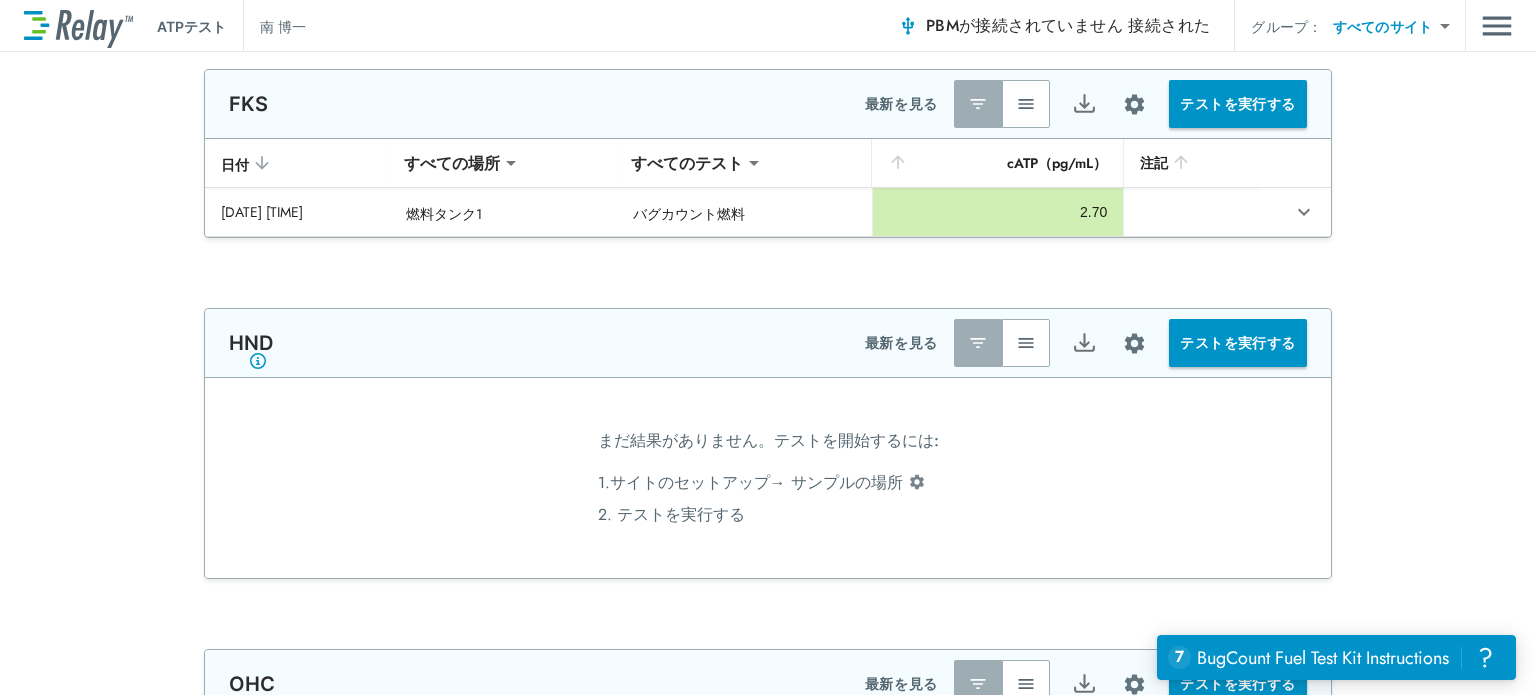 scroll, scrollTop: 0, scrollLeft: 0, axis: both 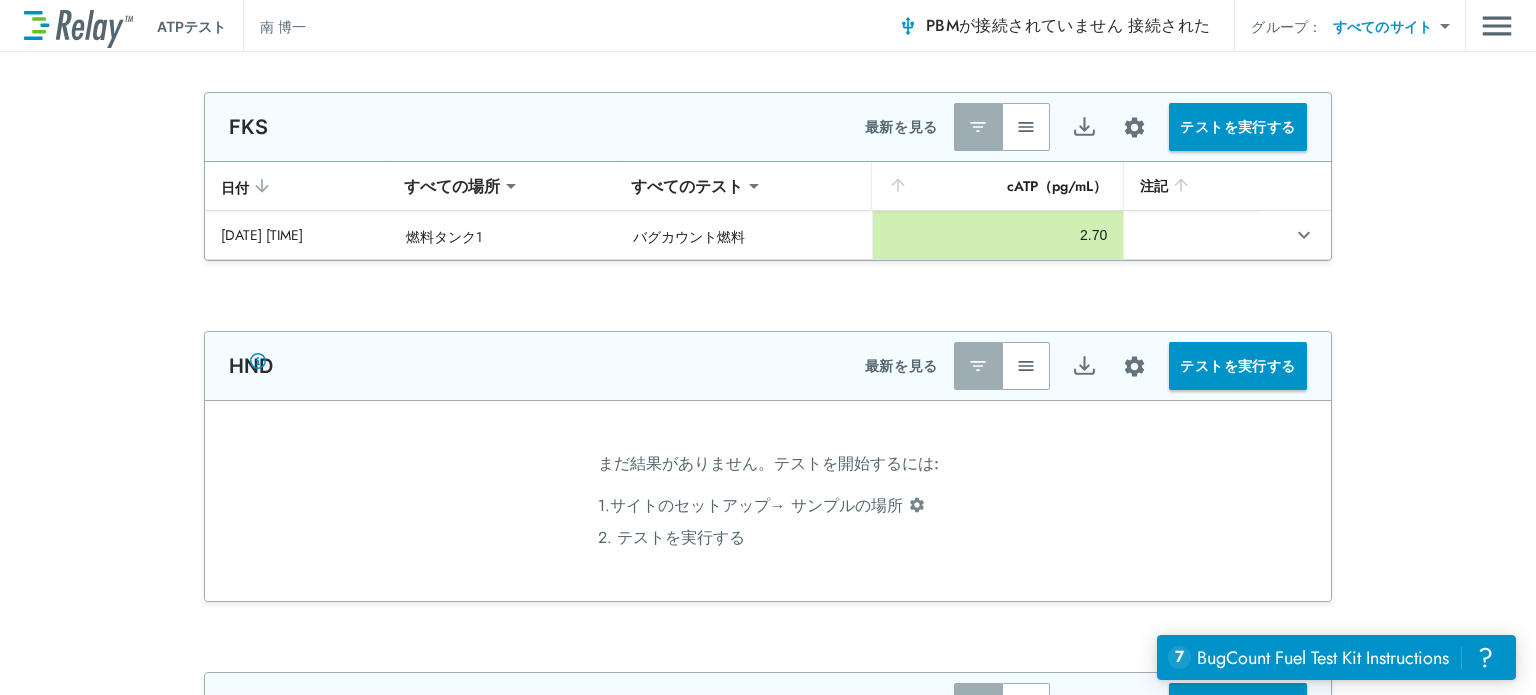 type on "**********" 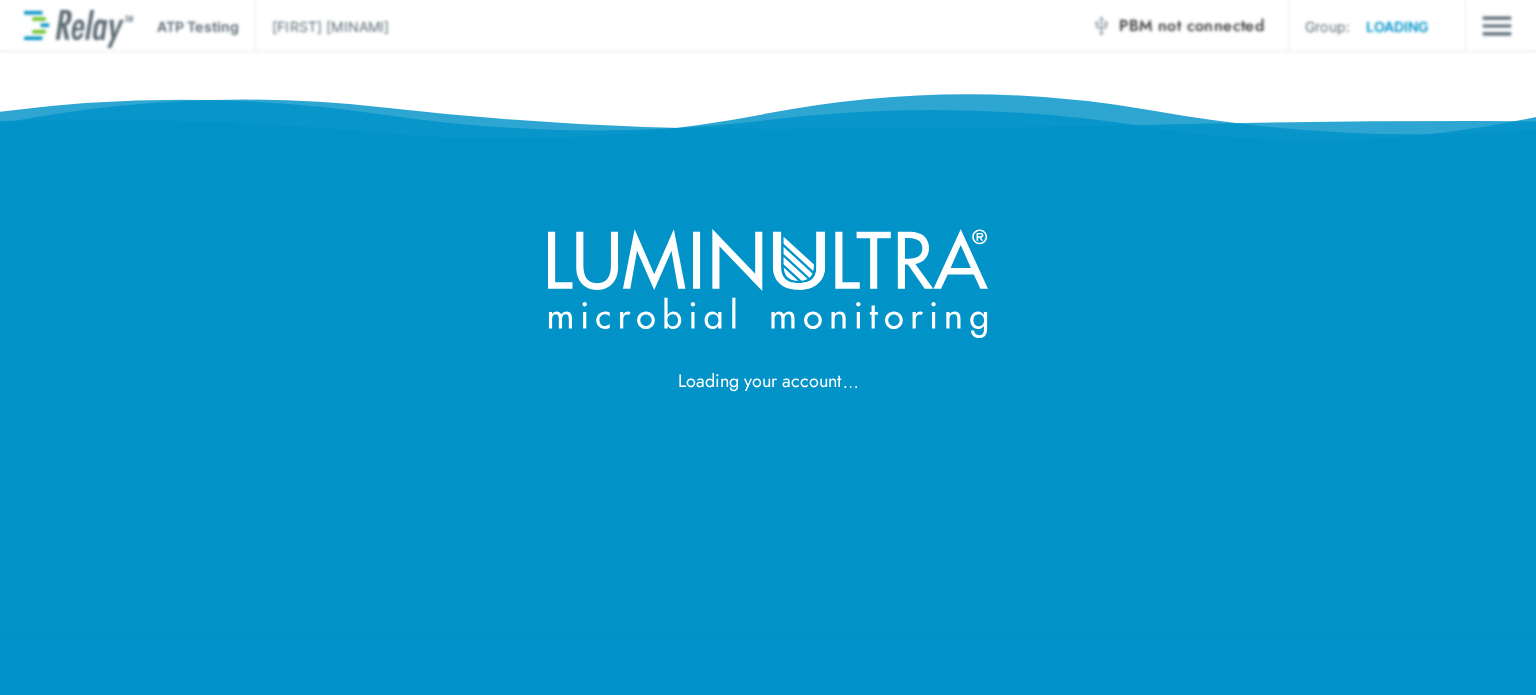 scroll, scrollTop: 0, scrollLeft: 0, axis: both 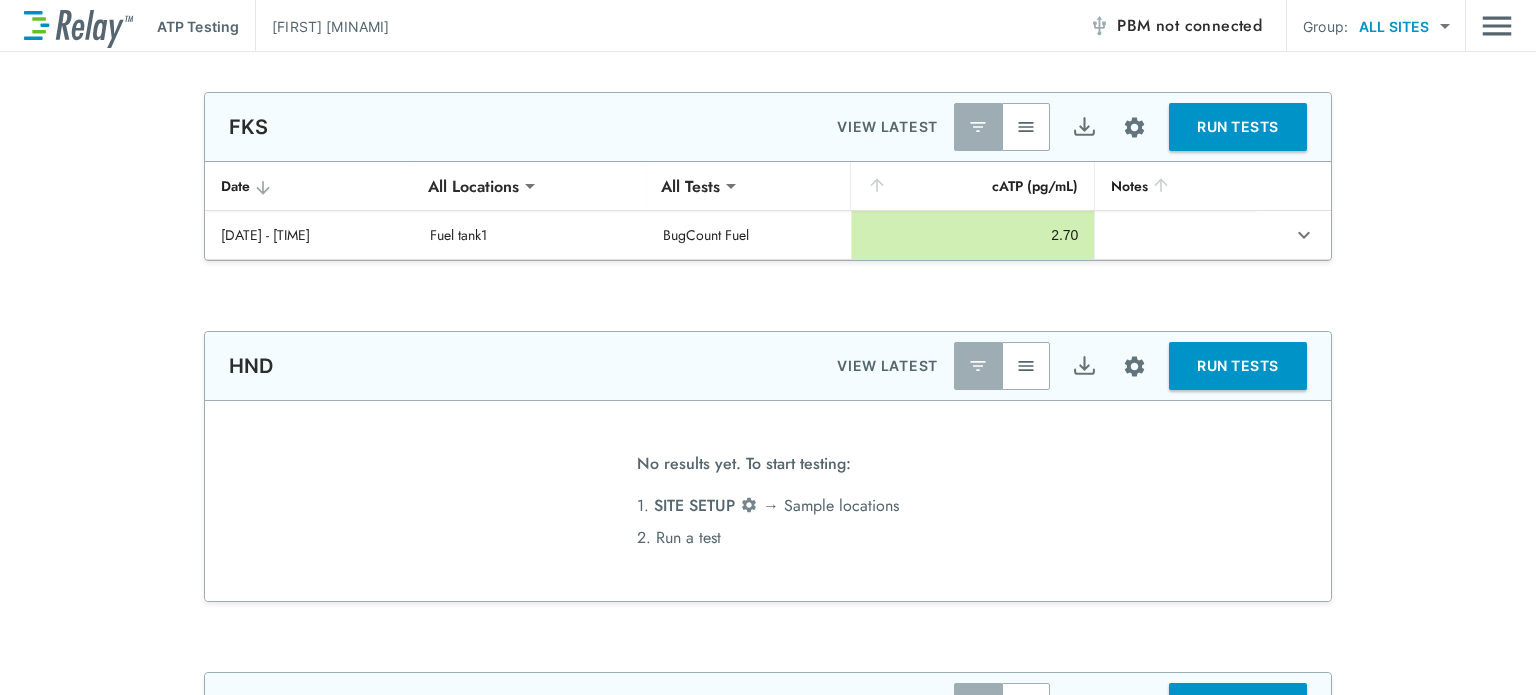 type on "**********" 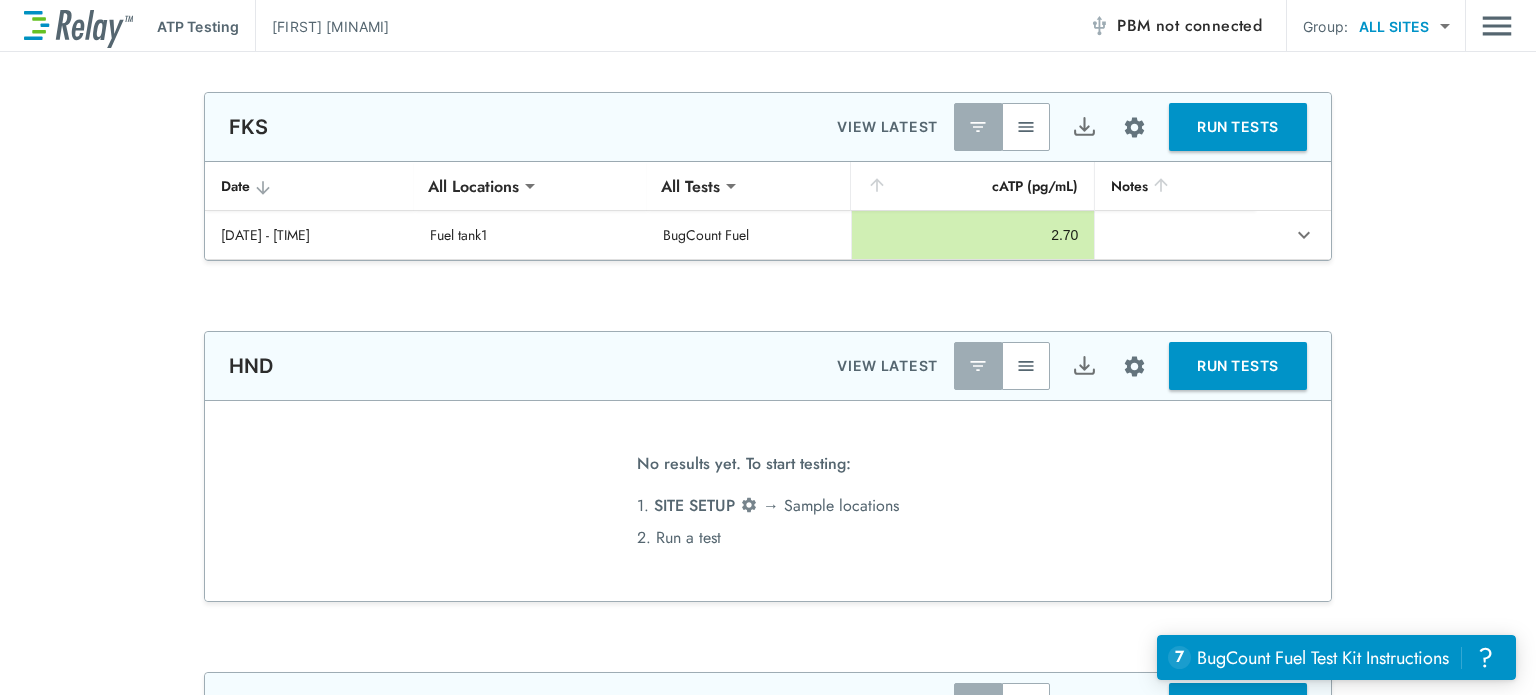 scroll, scrollTop: 0, scrollLeft: 0, axis: both 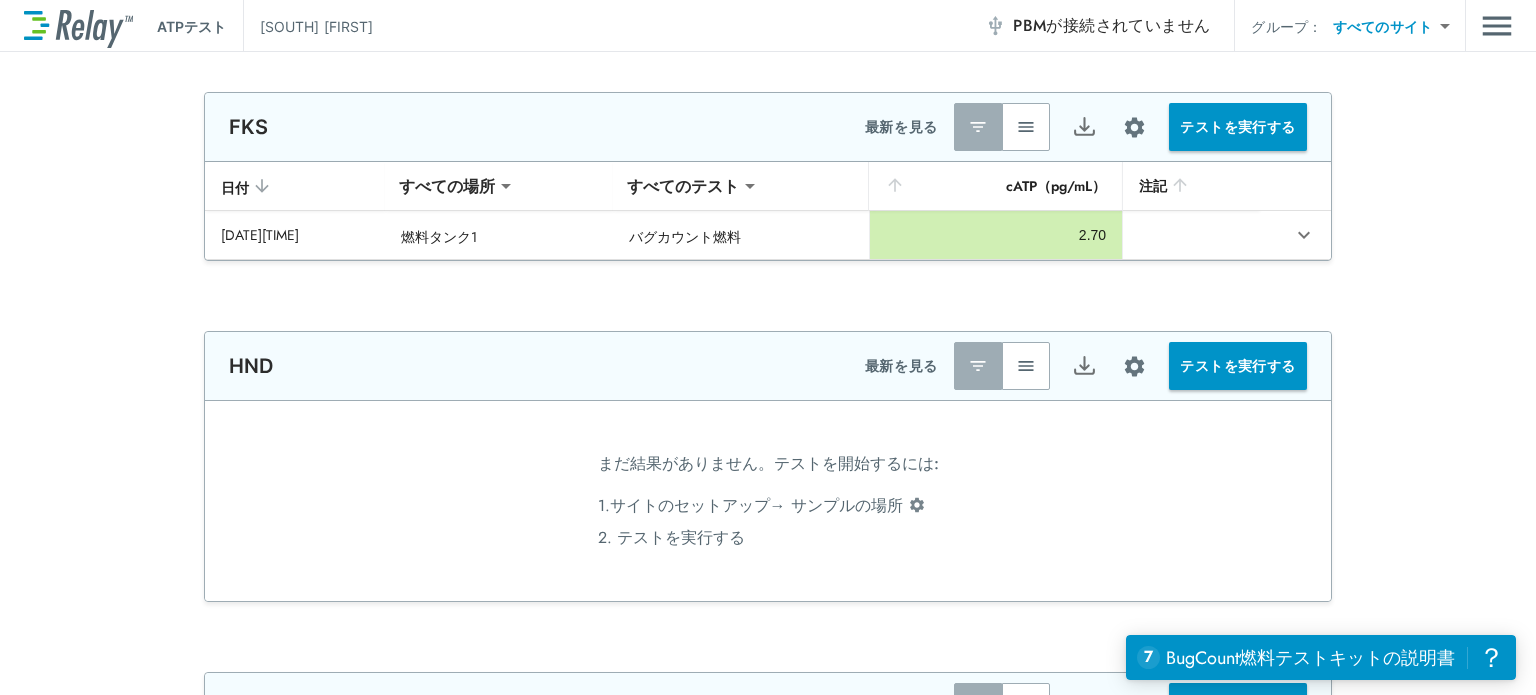 click on "**********" at bounding box center [768, 176] 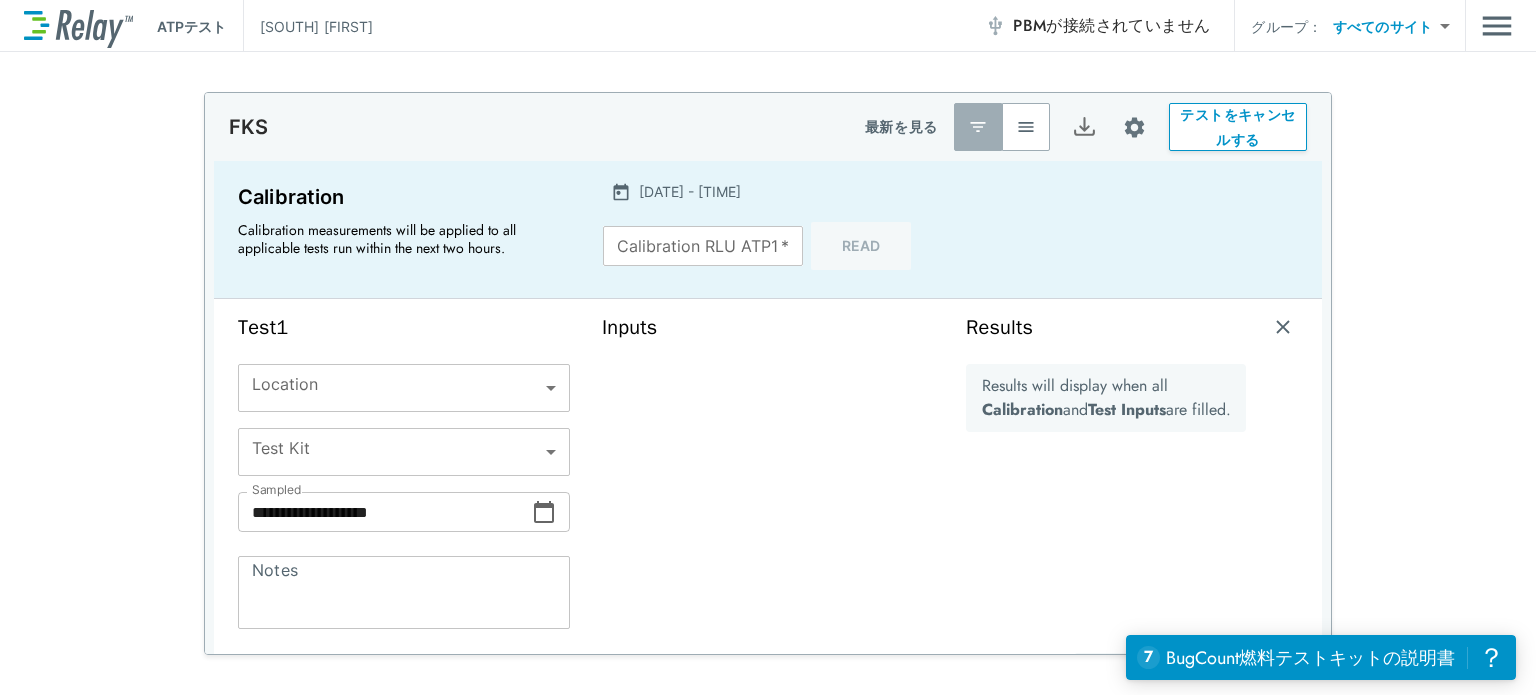 type on "*****" 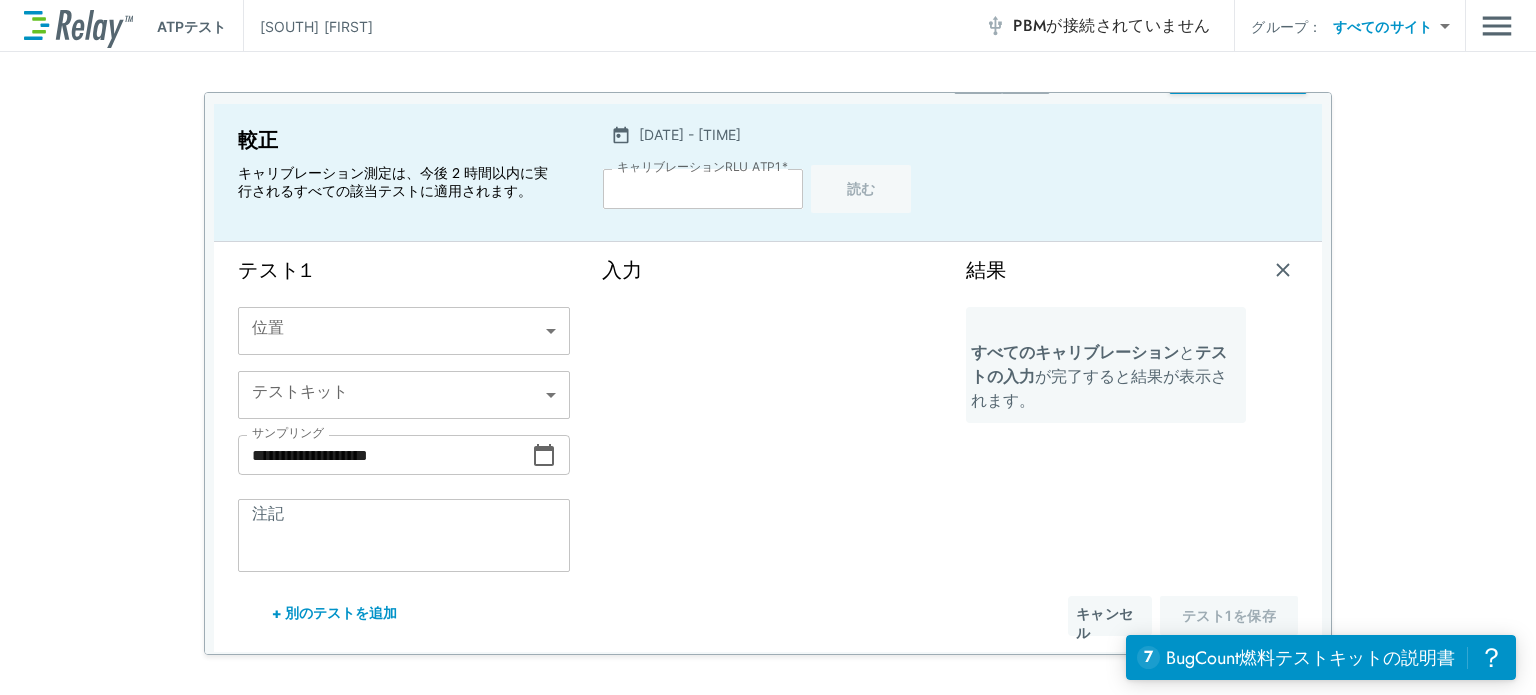 scroll, scrollTop: 160, scrollLeft: 0, axis: vertical 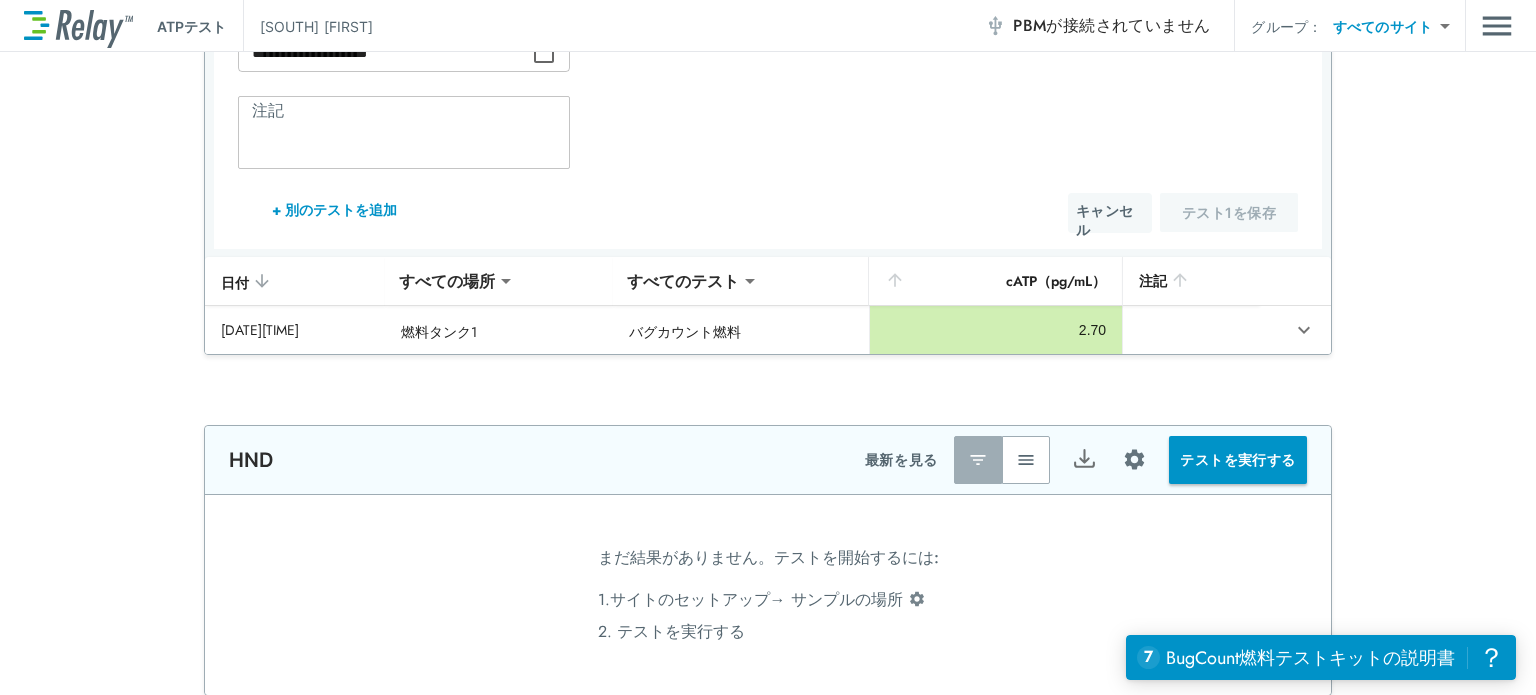type on "**********" 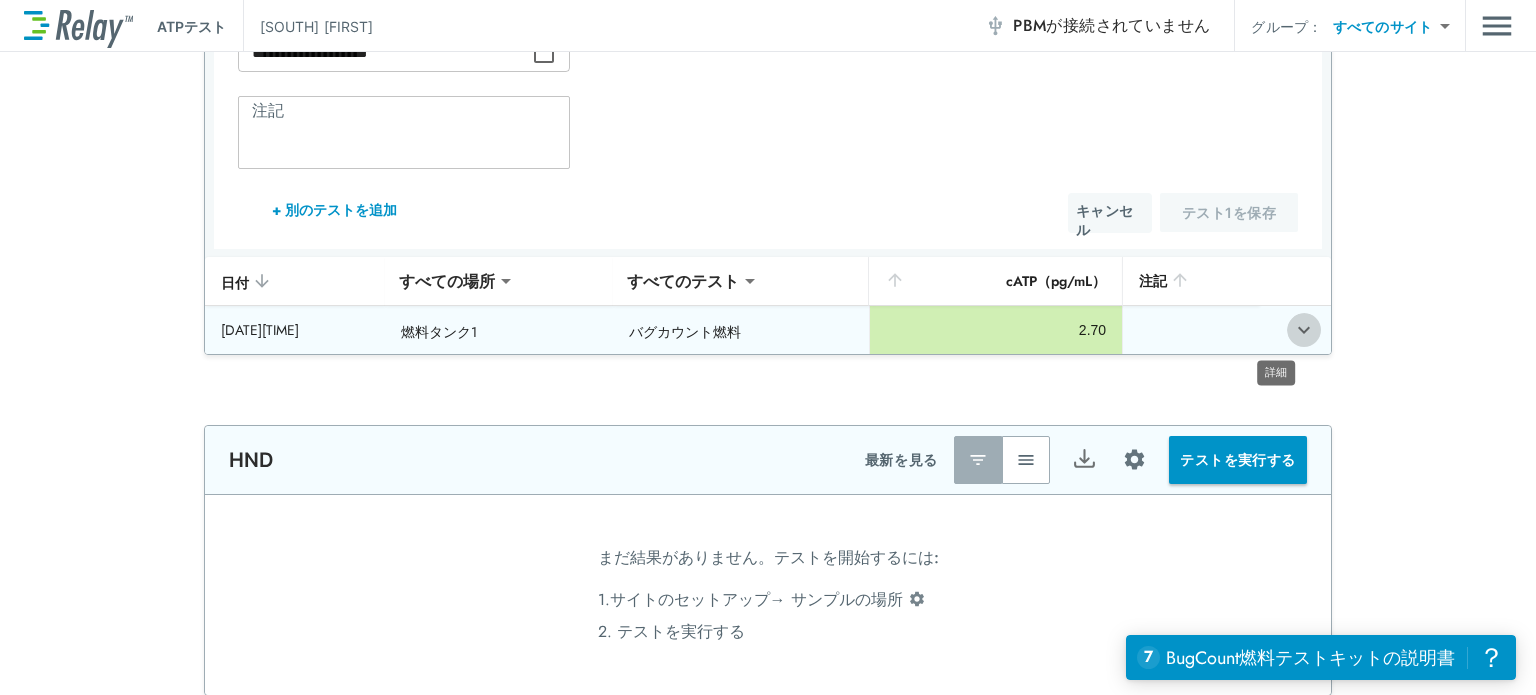 click 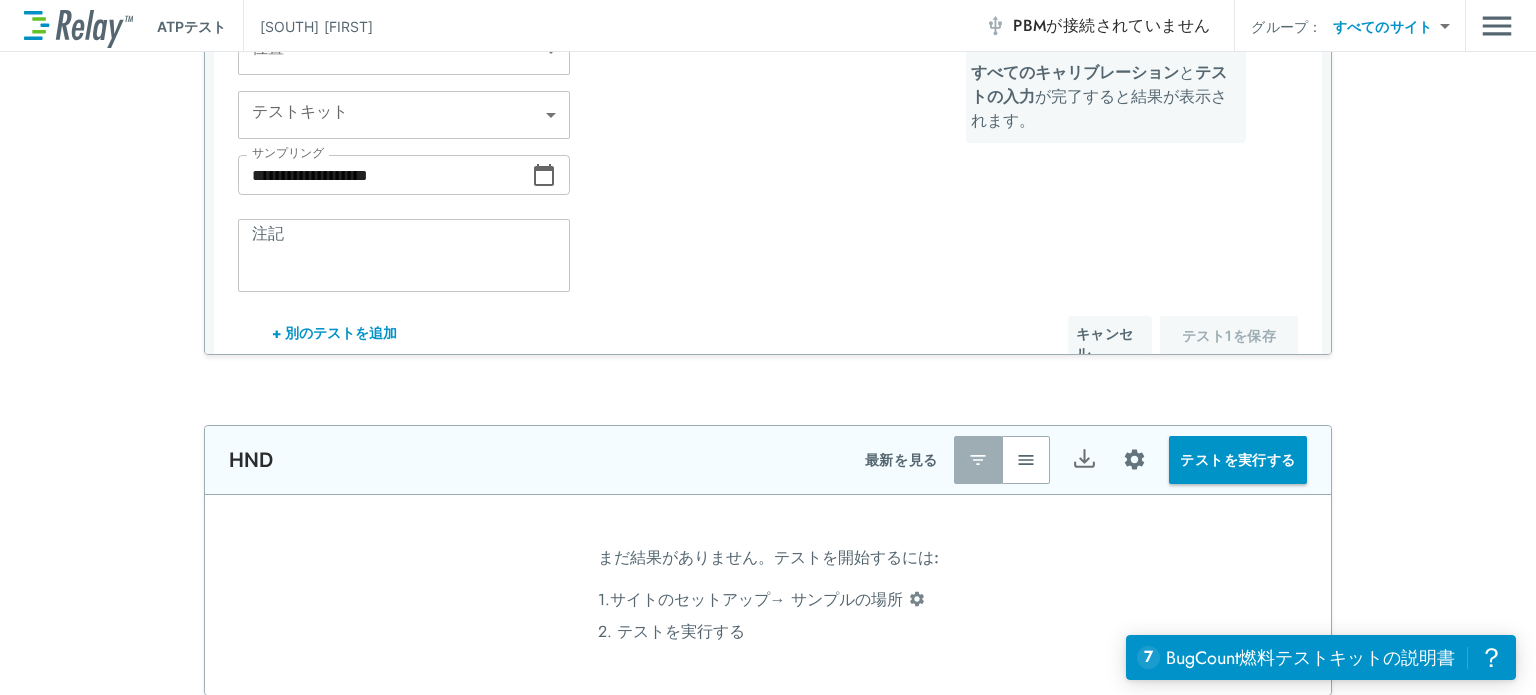 scroll, scrollTop: 0, scrollLeft: 0, axis: both 